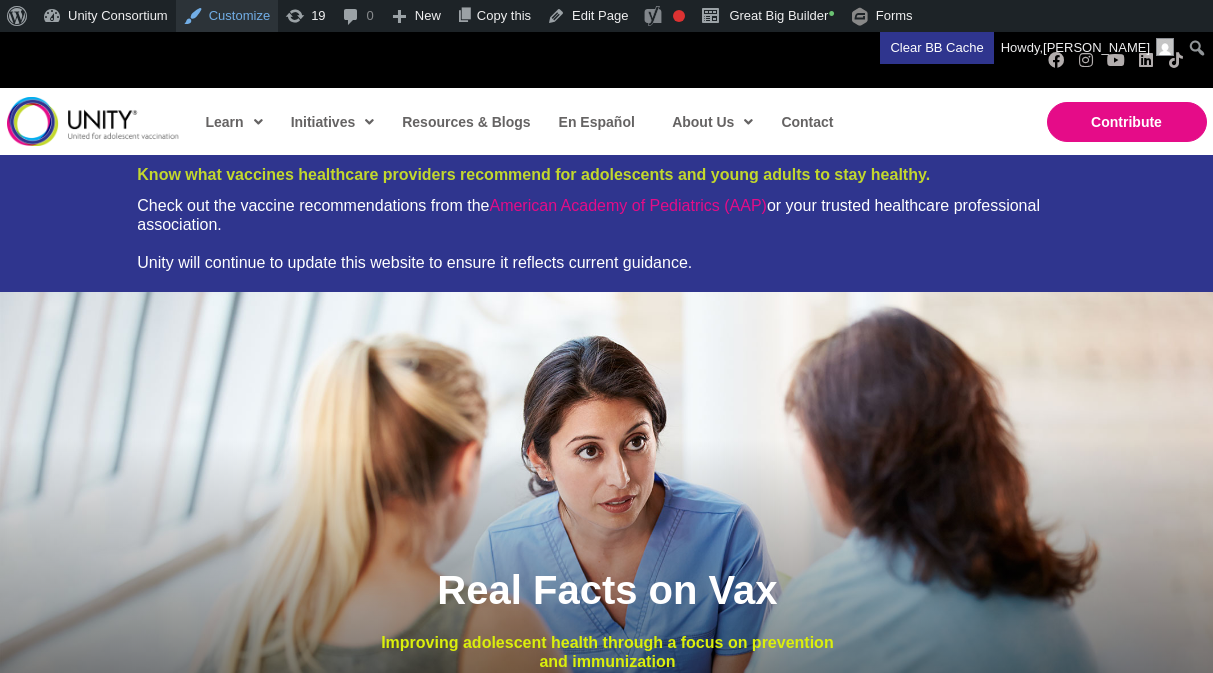 scroll, scrollTop: 0, scrollLeft: 0, axis: both 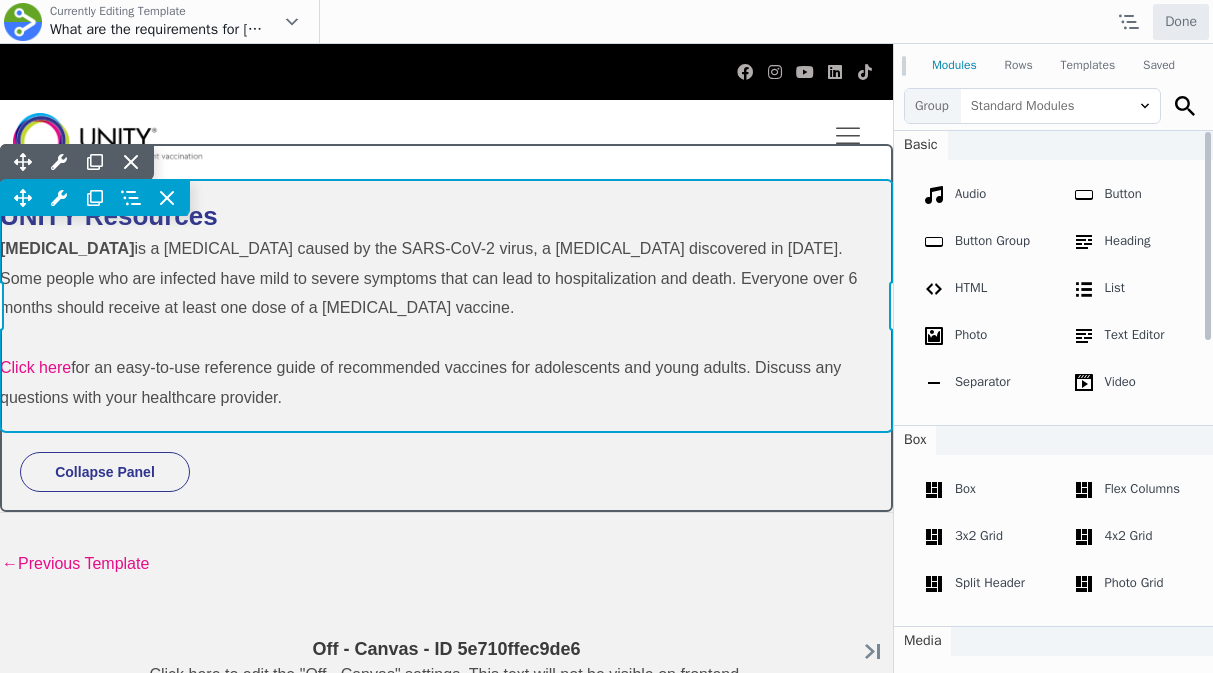 click on "Move Up
Move Down
Heading Settings
Copy Heading Settings
Paste Heading Settings
Row
Row Settings
Move Row
Duplicate Row
Remove Row" at bounding box center [446, 306] 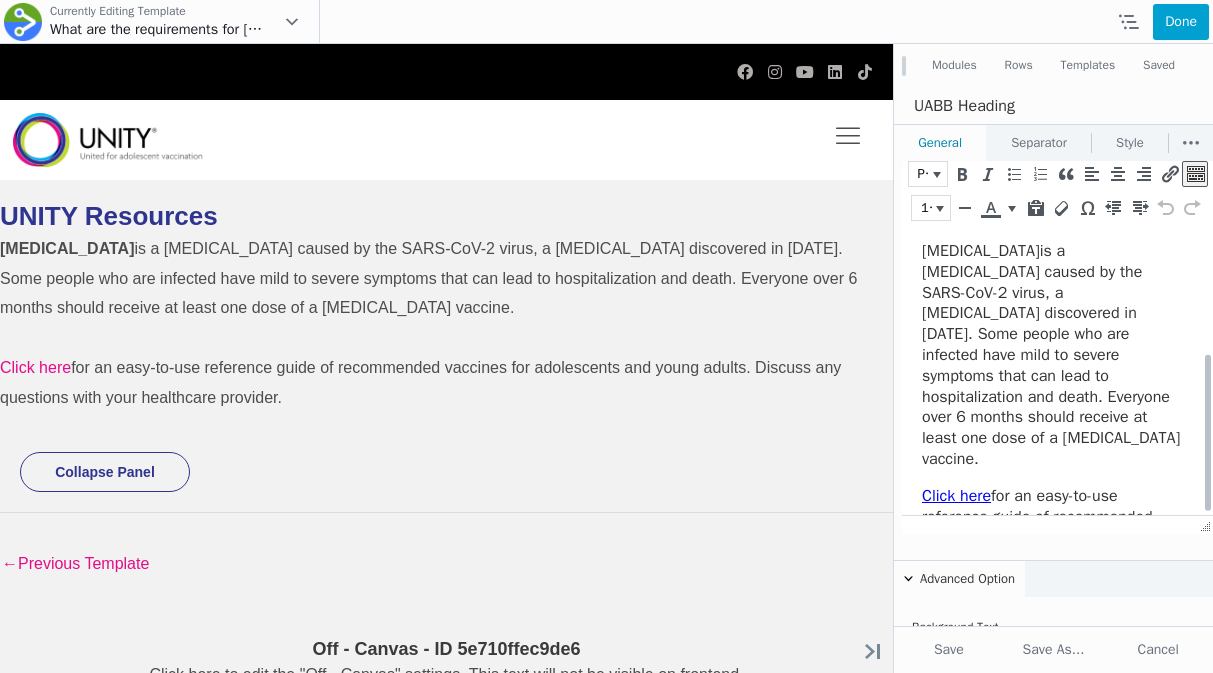 scroll, scrollTop: 613, scrollLeft: 0, axis: vertical 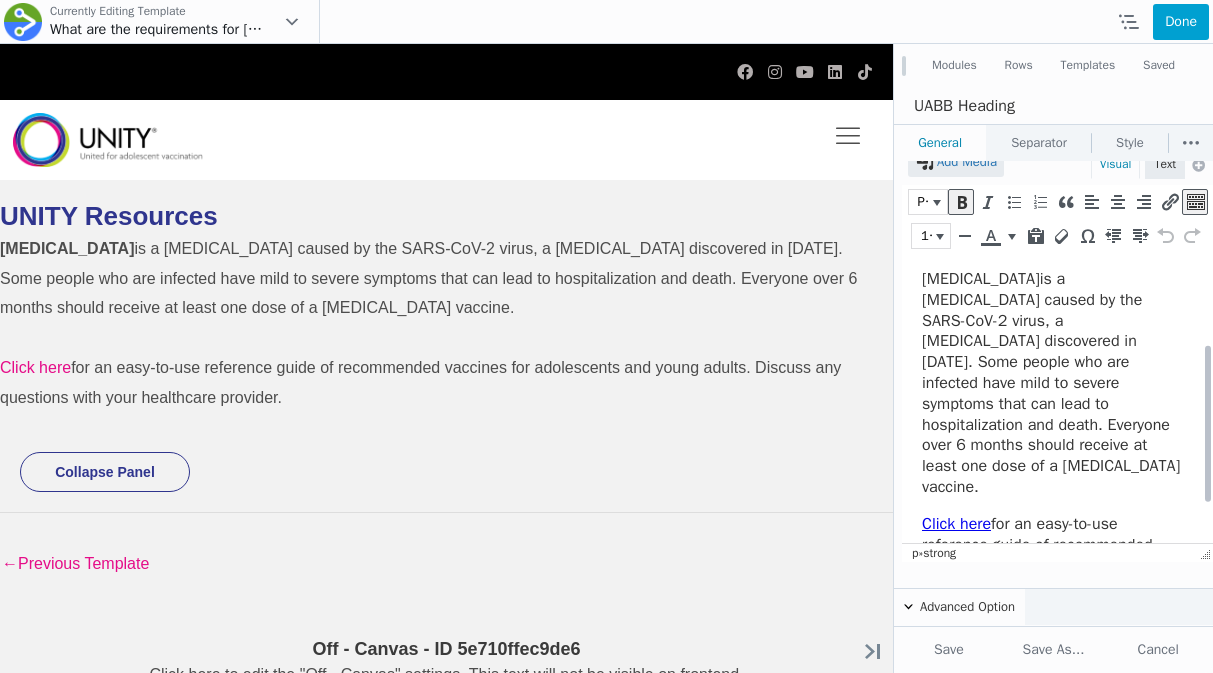 drag, startPoint x: 1102, startPoint y: 518, endPoint x: 1806, endPoint y: 451, distance: 707.181 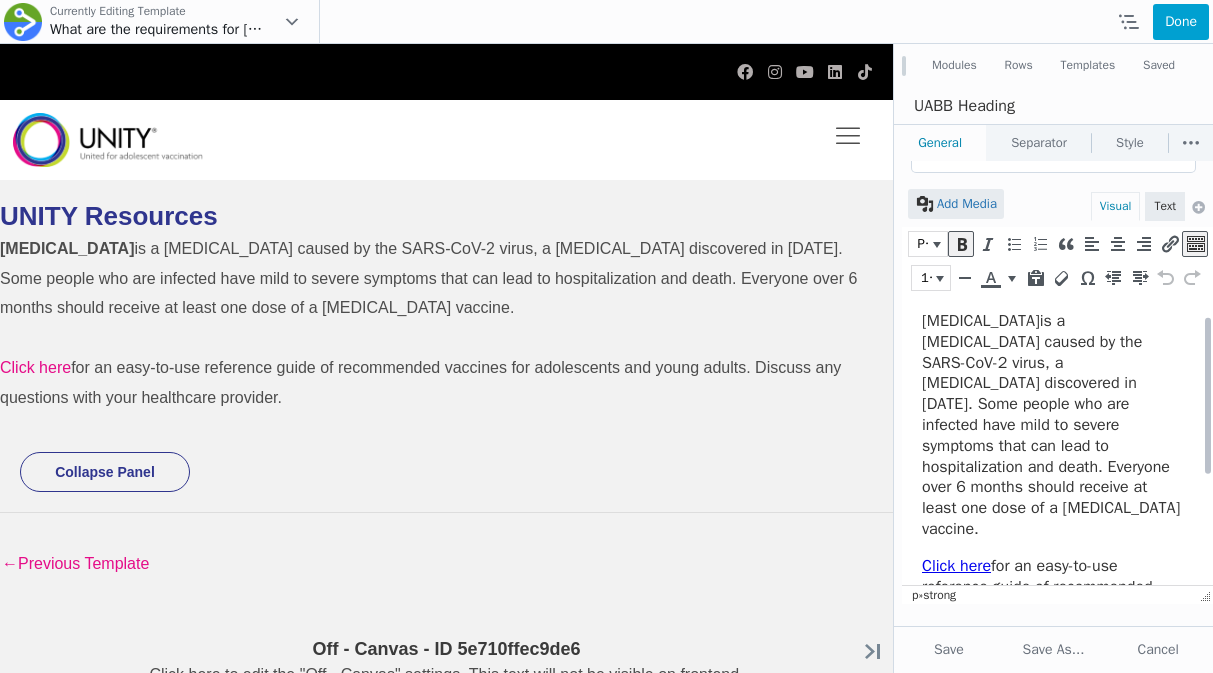 type 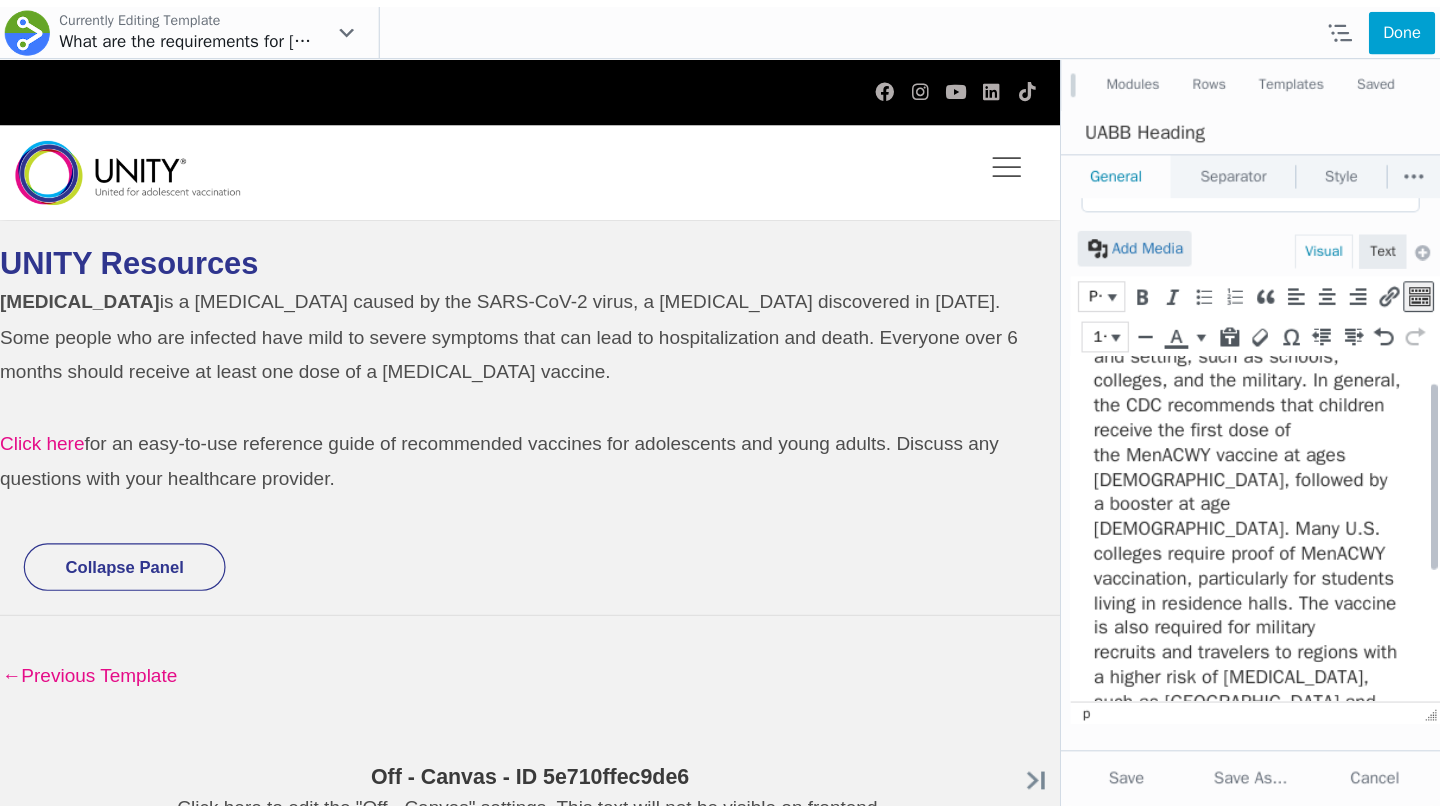 scroll, scrollTop: 0, scrollLeft: 0, axis: both 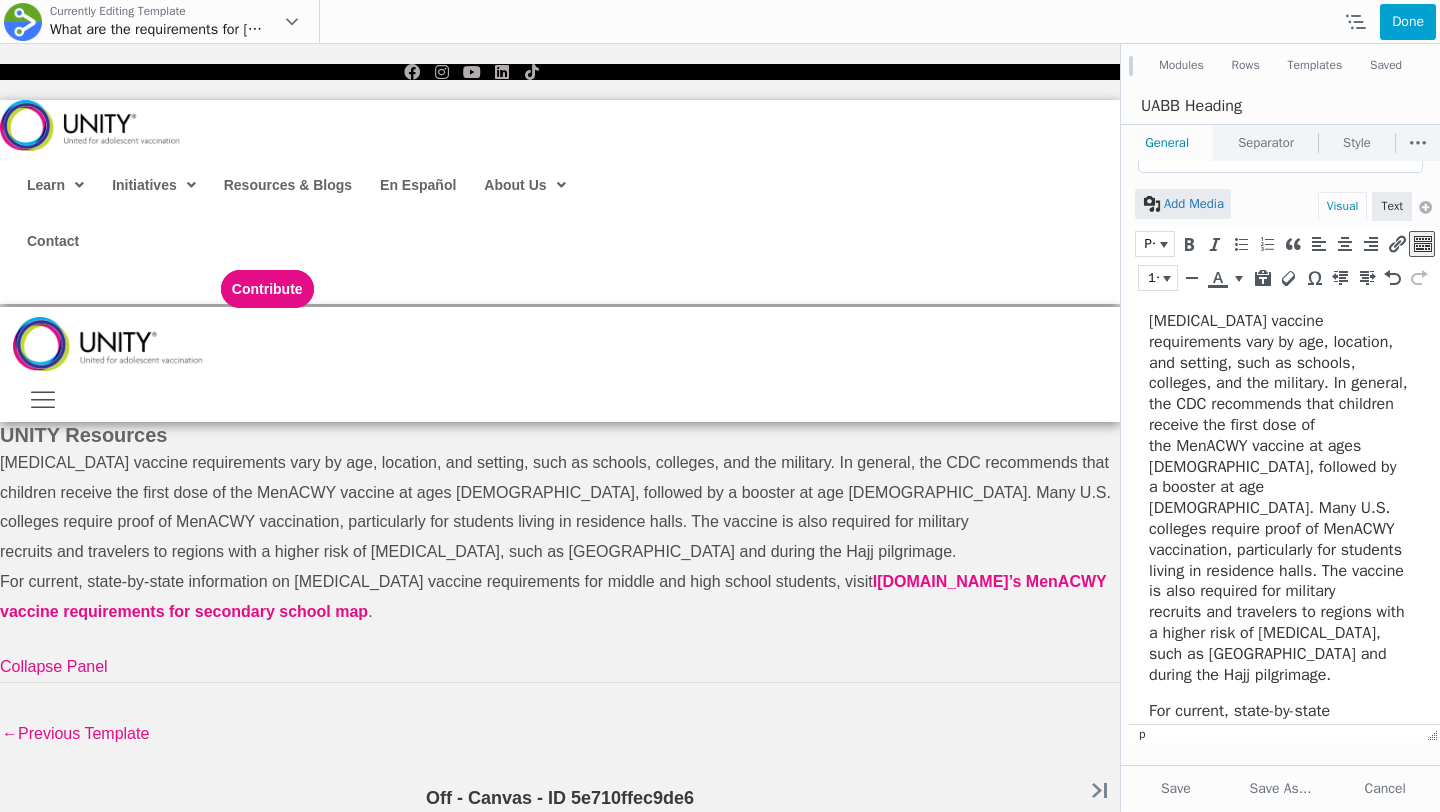 click on "For current, state-by-state information on meningococcal vaccine requirements for middle and high school students, visit  I mmunize.org’s MenACWY vaccine requirements for secondary school map ." at bounding box center [1279, 774] 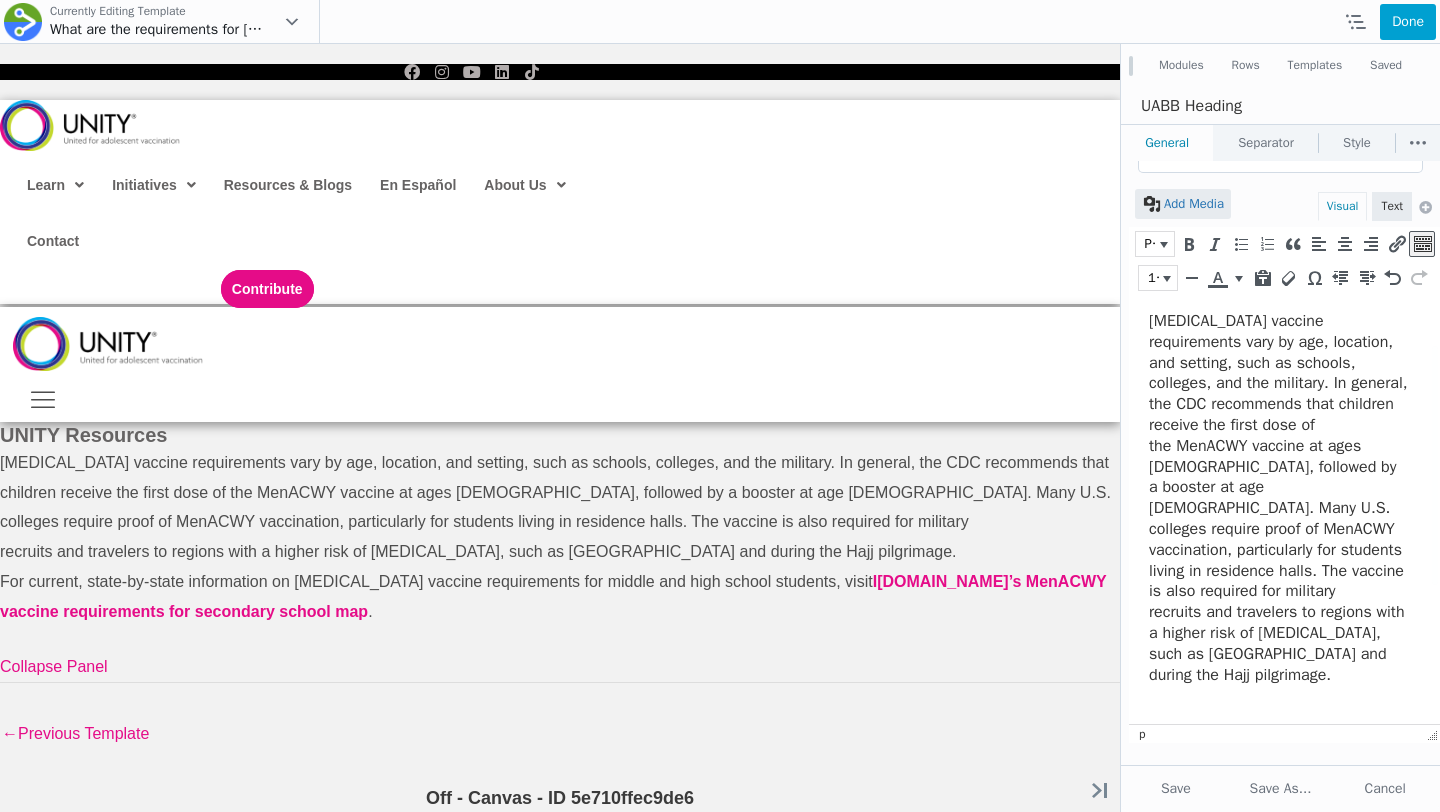 scroll, scrollTop: 18, scrollLeft: 0, axis: vertical 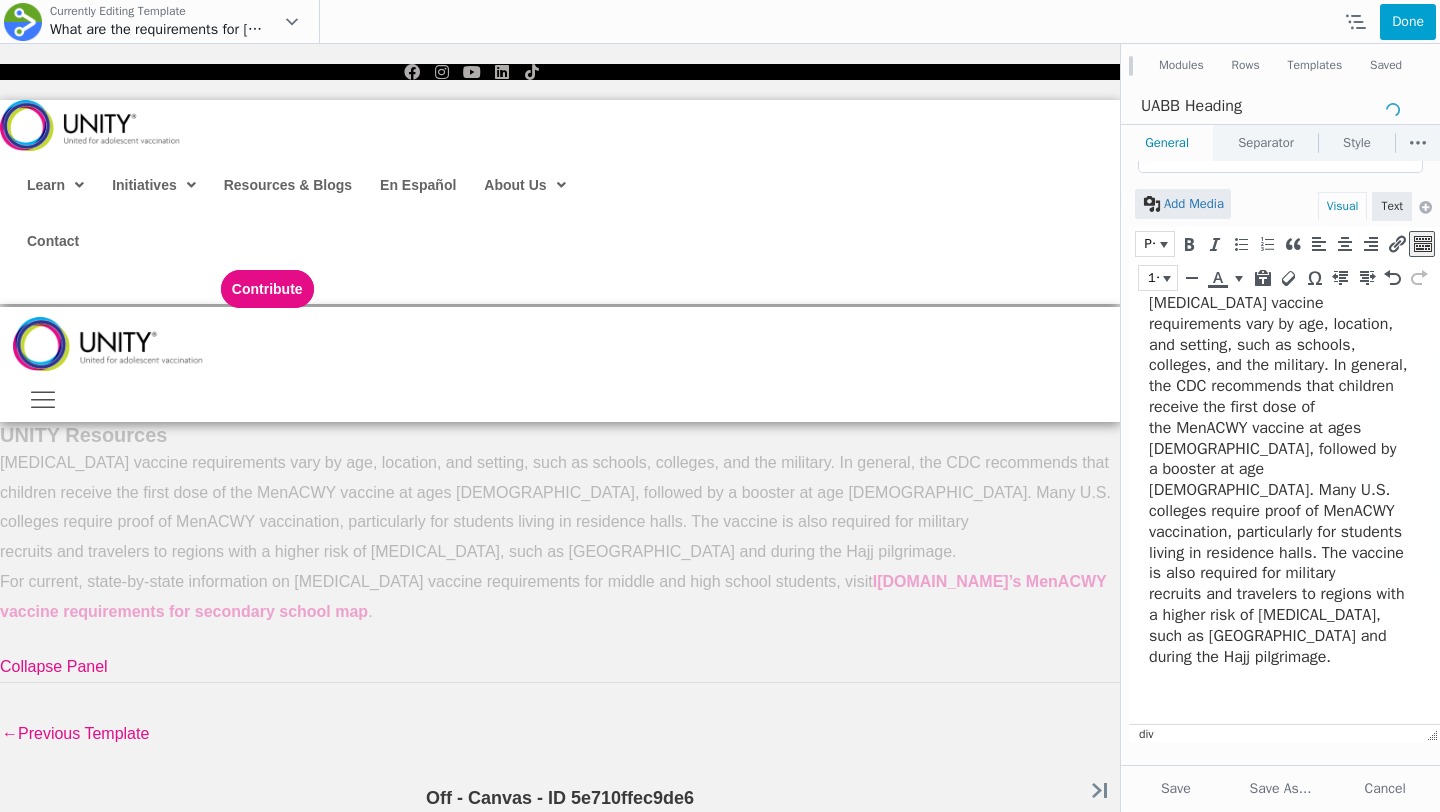 click on "Meningococcal vaccine requirements vary by age, location, and setting, such as schools, colleges, and the military. In general, the CDC recommends that children receive the first dose of the MenACWY vaccine at ages 11–12, followed by a booster at age 16. Many U.S. colleges require proof of MenACWY vaccination, particularly for students living in residence halls. The vaccine is also required for military recruits and travelers to regions with a higher risk of meningococcal disease, such as Sub-Saharan Africa and during the Hajj pilgrimage." at bounding box center [1279, 480] 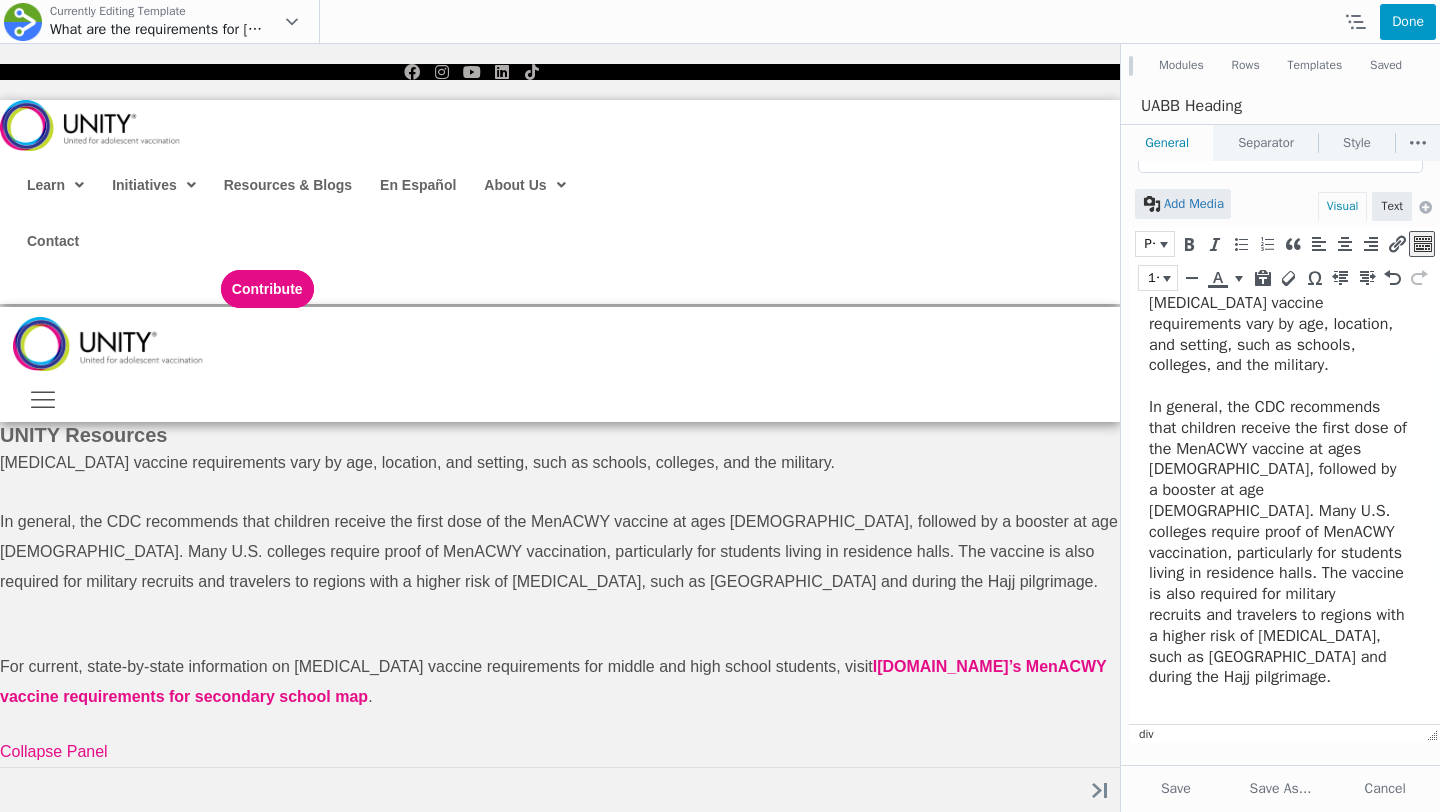click on "Done" at bounding box center (1408, 22) 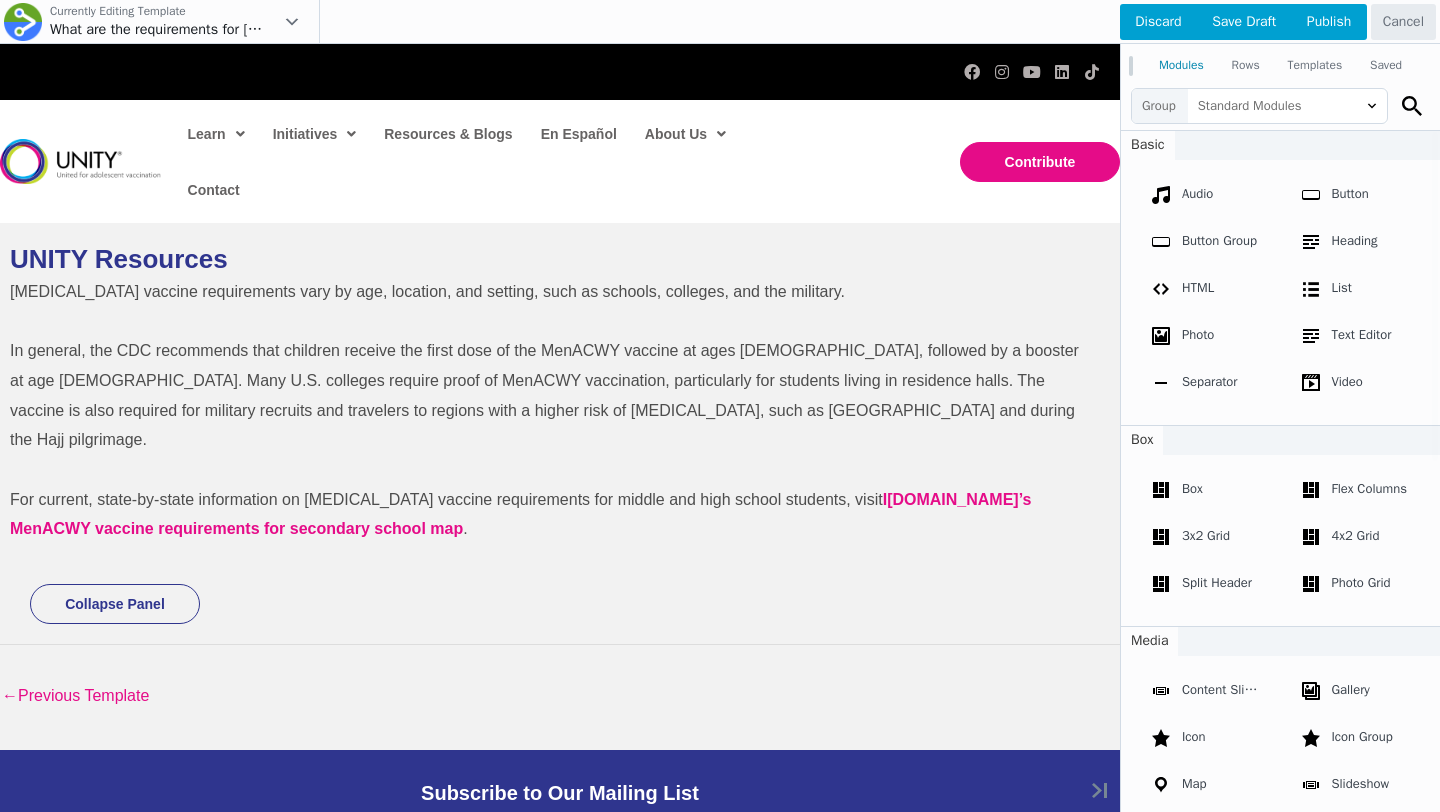 click at bounding box center (720, 406) 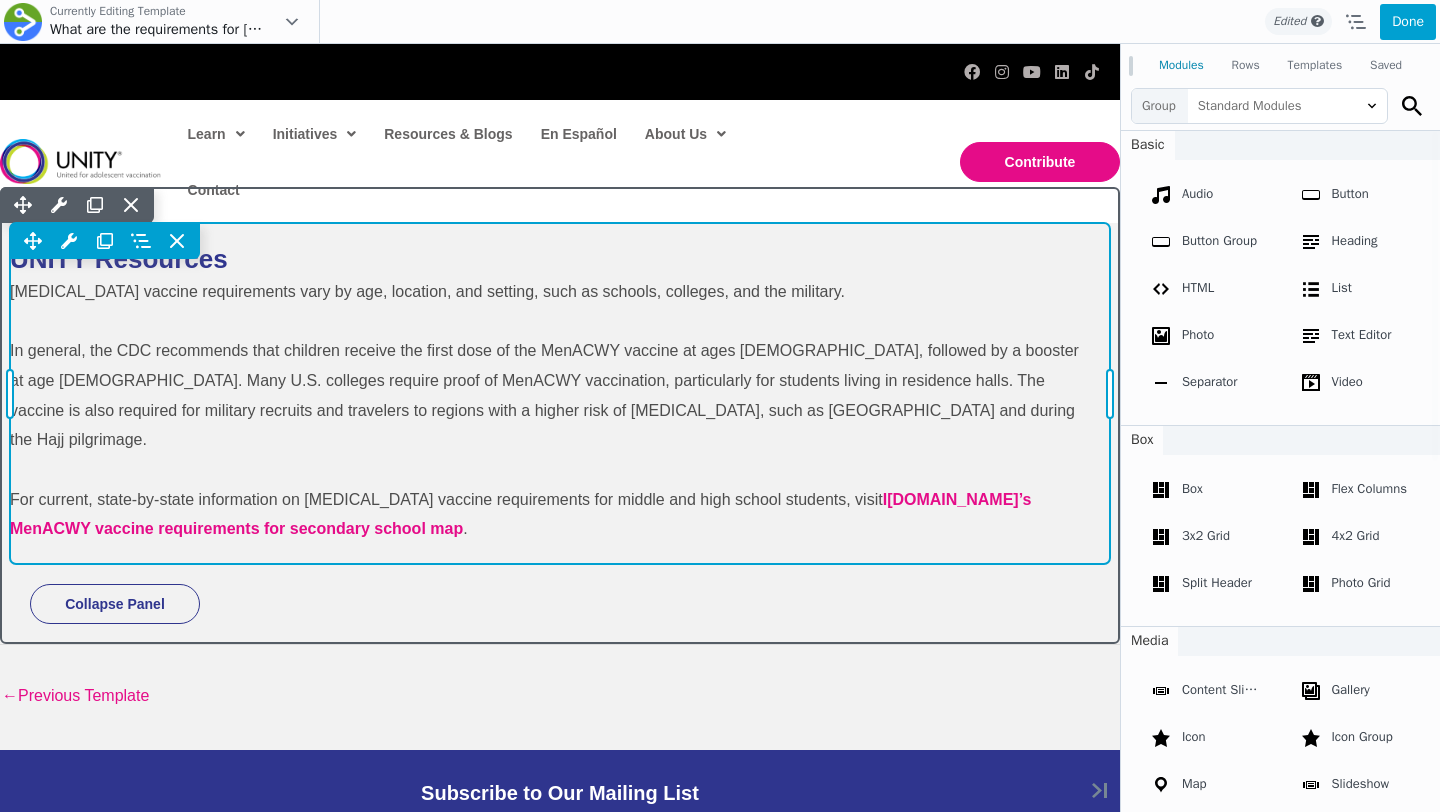 click on "Move Up
Move Down
Heading Settings
Copy Heading Settings
Paste Heading Settings
Row
Row Settings
Move Row
Duplicate Row
Remove Row" at bounding box center [560, 393] 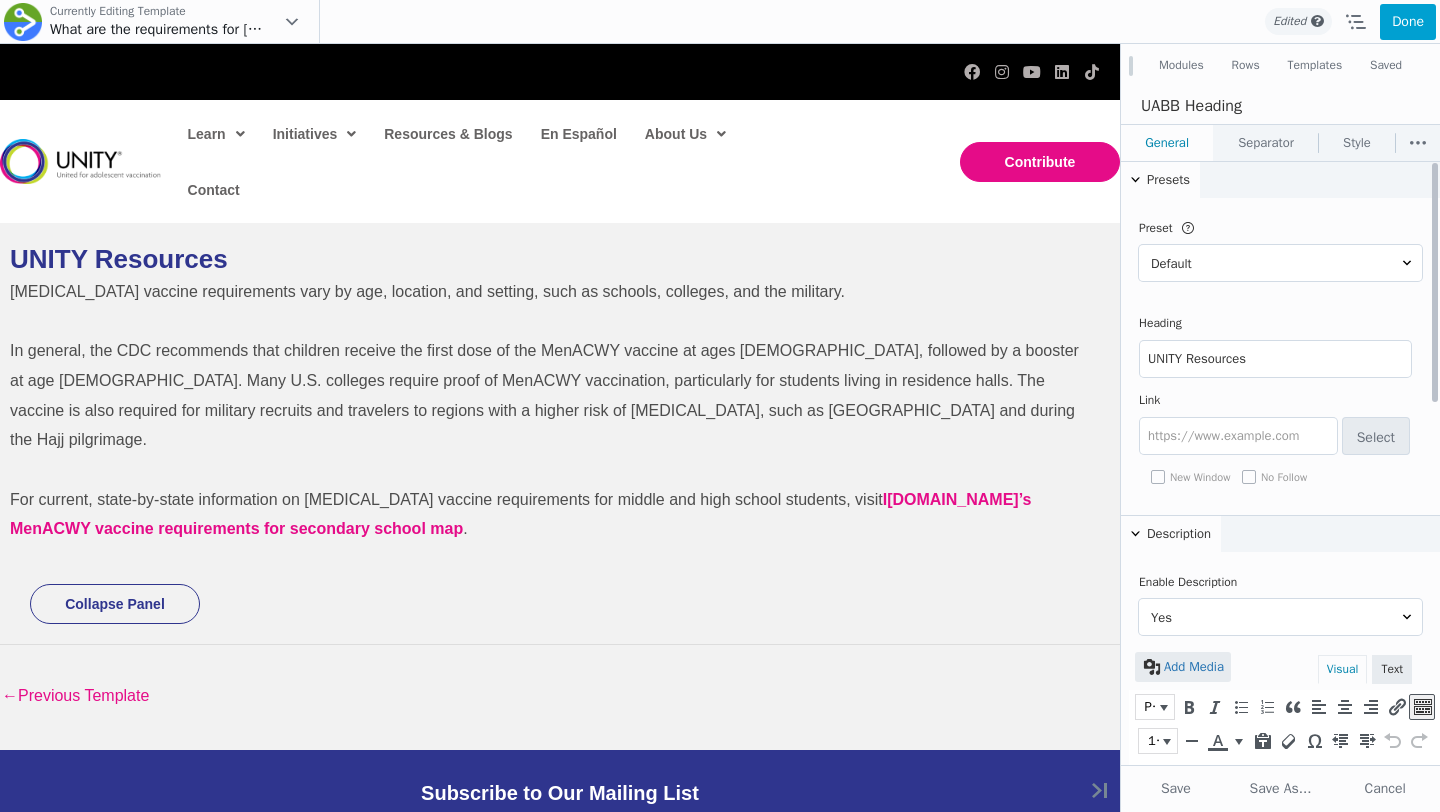scroll, scrollTop: 0, scrollLeft: 0, axis: both 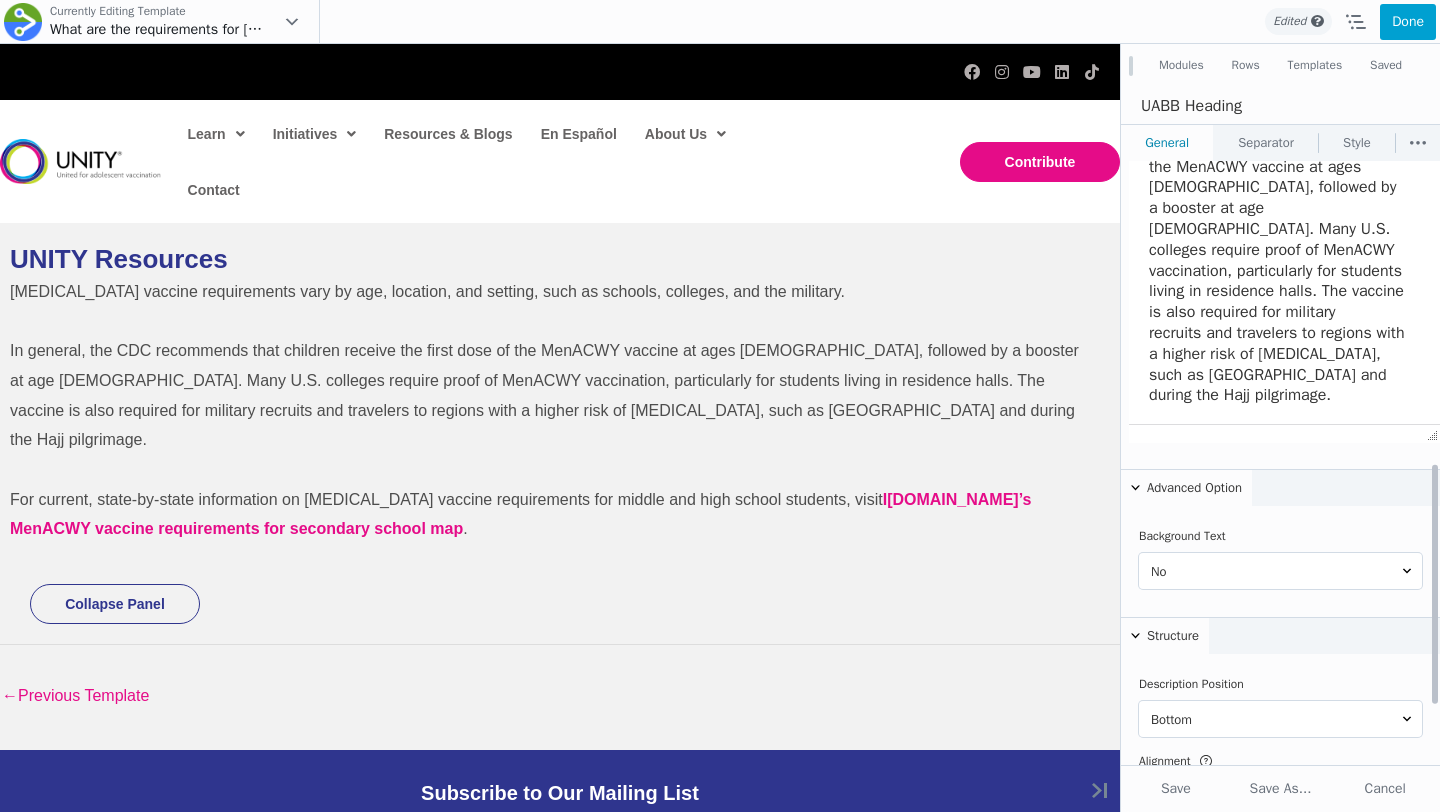 click on "In general, the CDC recommends that children receive the first dose of the MenACWY vaccine at ages 11–12, followed by a booster at age 16. Many U.S. colleges require proof of MenACWY vaccination, particularly for students living in residence halls. The vaccine is also required for military recruits and travelers to regions with a higher risk of meningococcal disease, such as Sub-Saharan Africa and during the Hajj pilgrimage." at bounding box center (1279, 260) 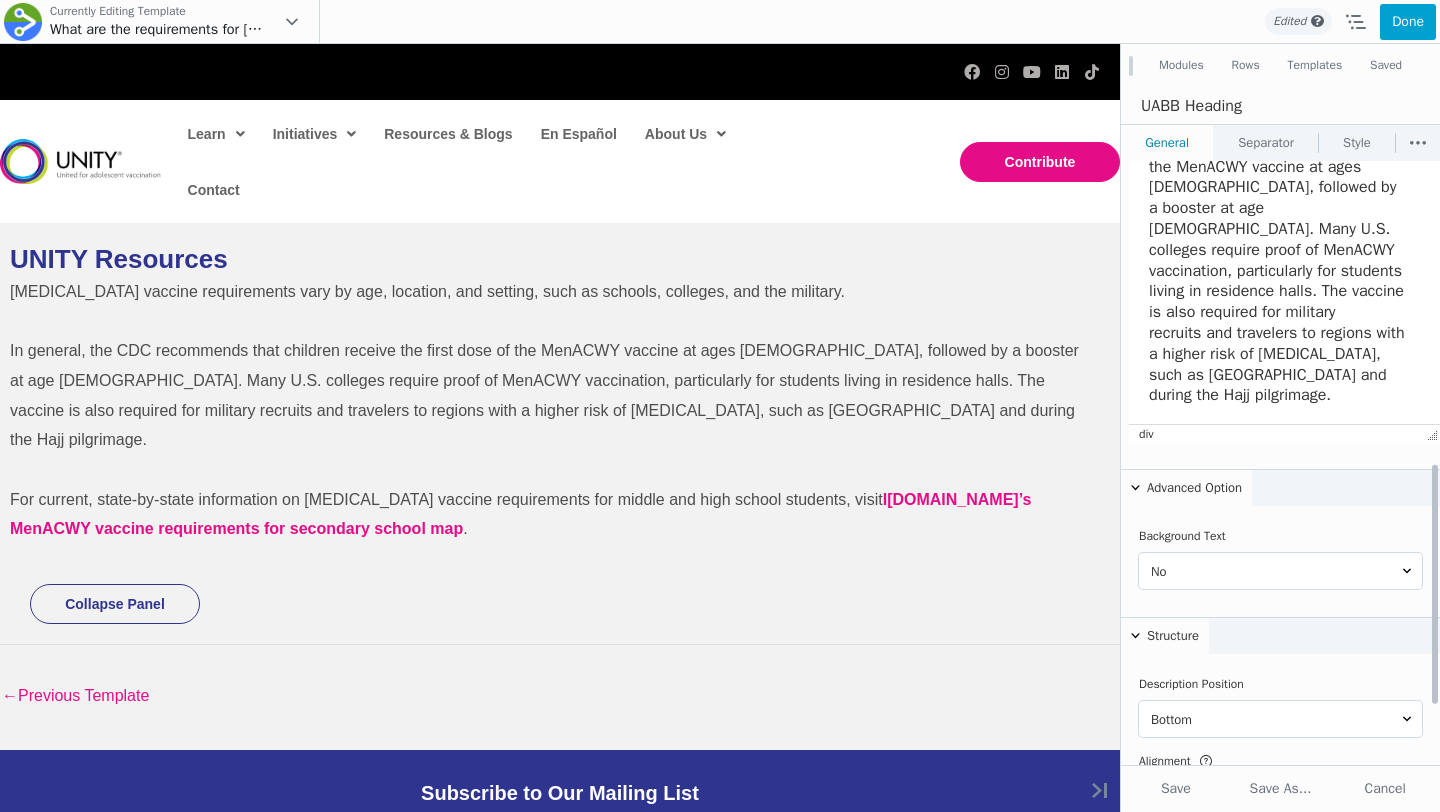 scroll, scrollTop: 159, scrollLeft: 0, axis: vertical 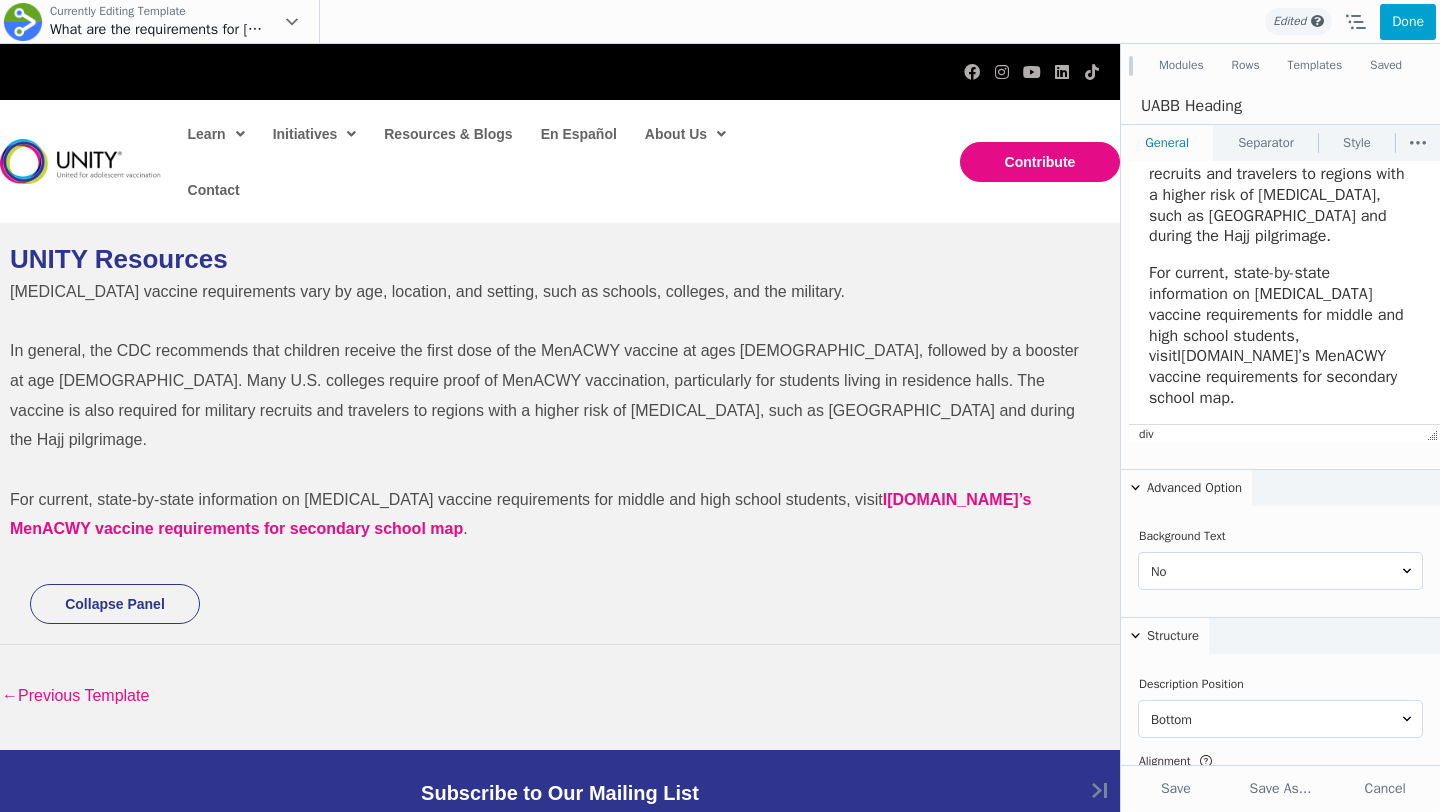 click on "Done" at bounding box center (1408, 22) 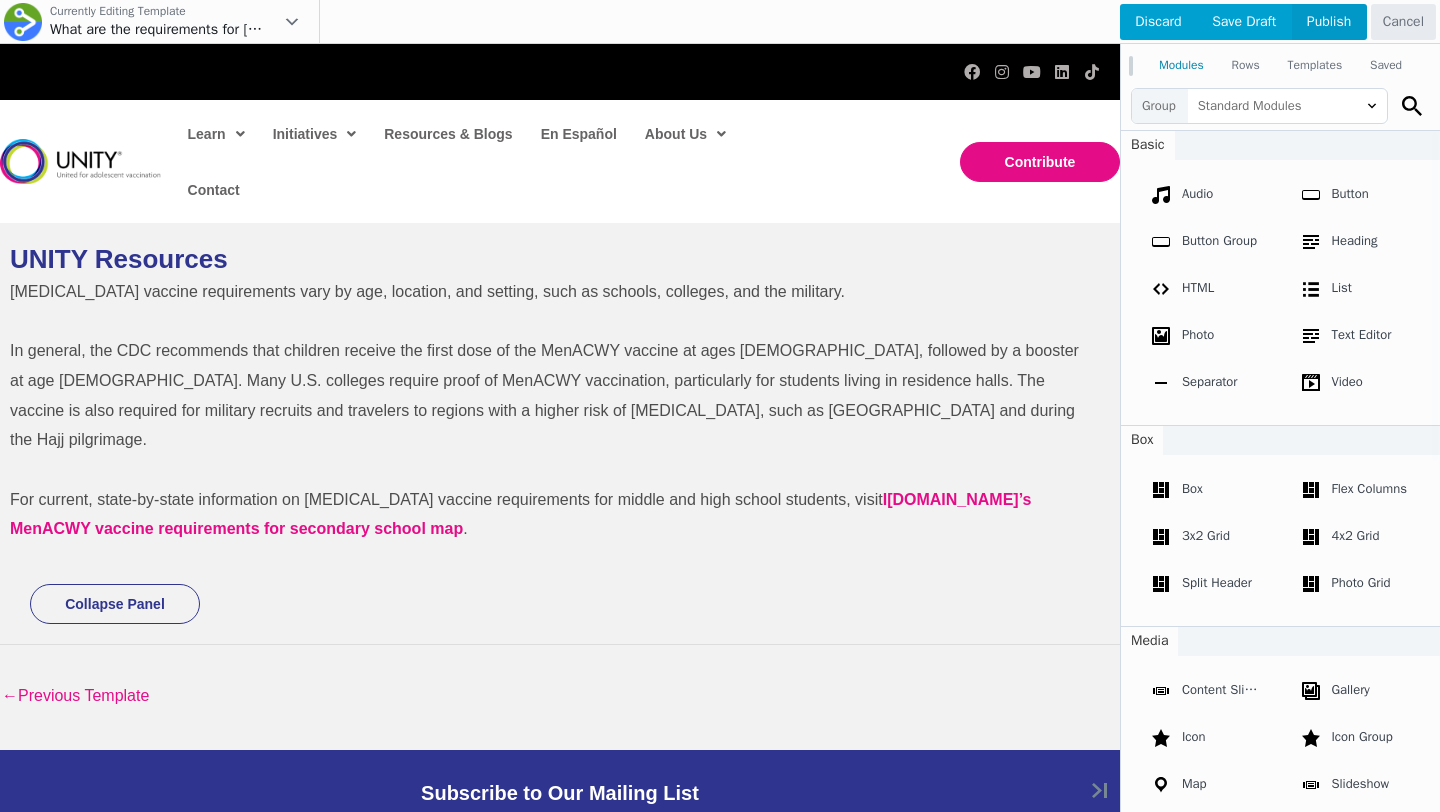 click on "Publish" at bounding box center (1329, 22) 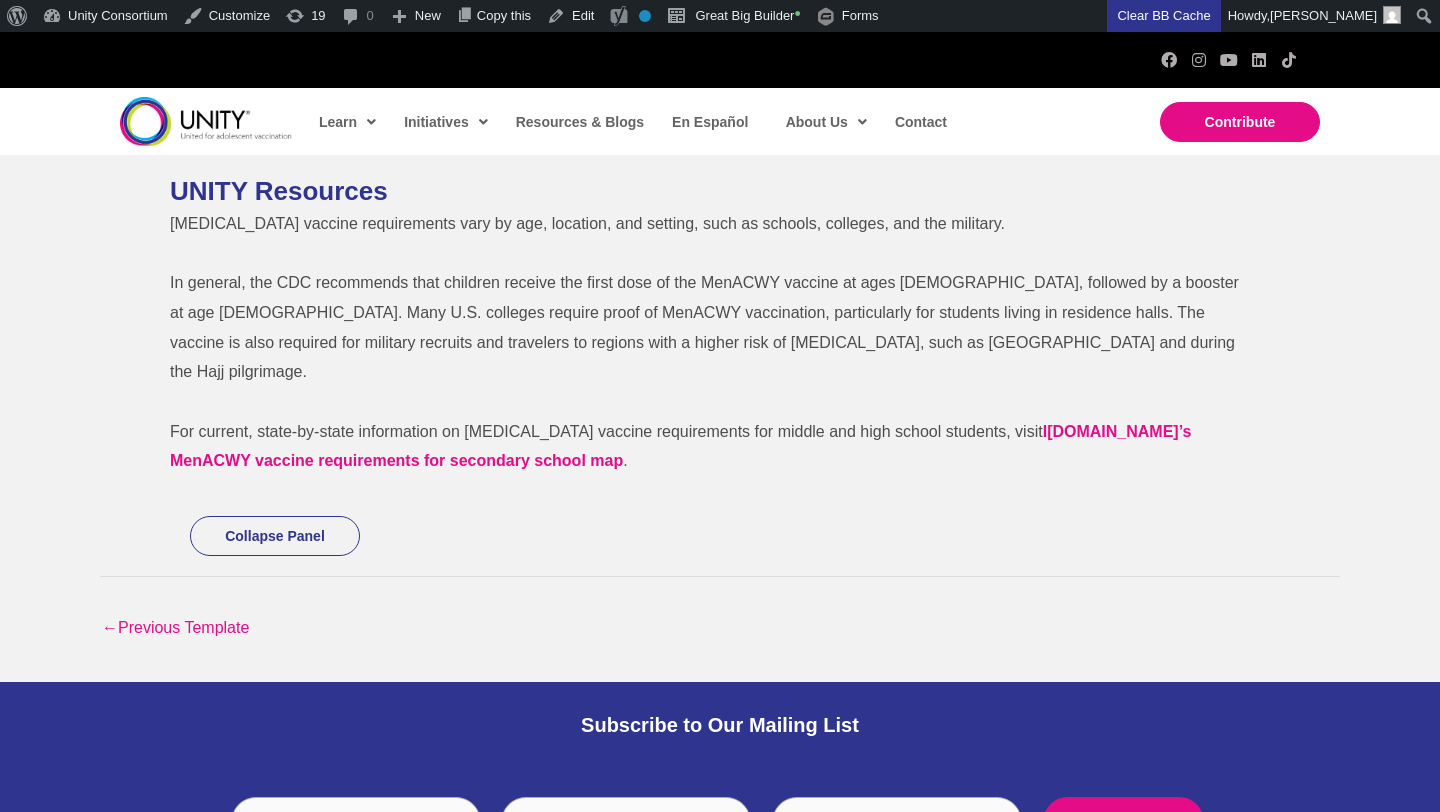 scroll, scrollTop: 0, scrollLeft: 0, axis: both 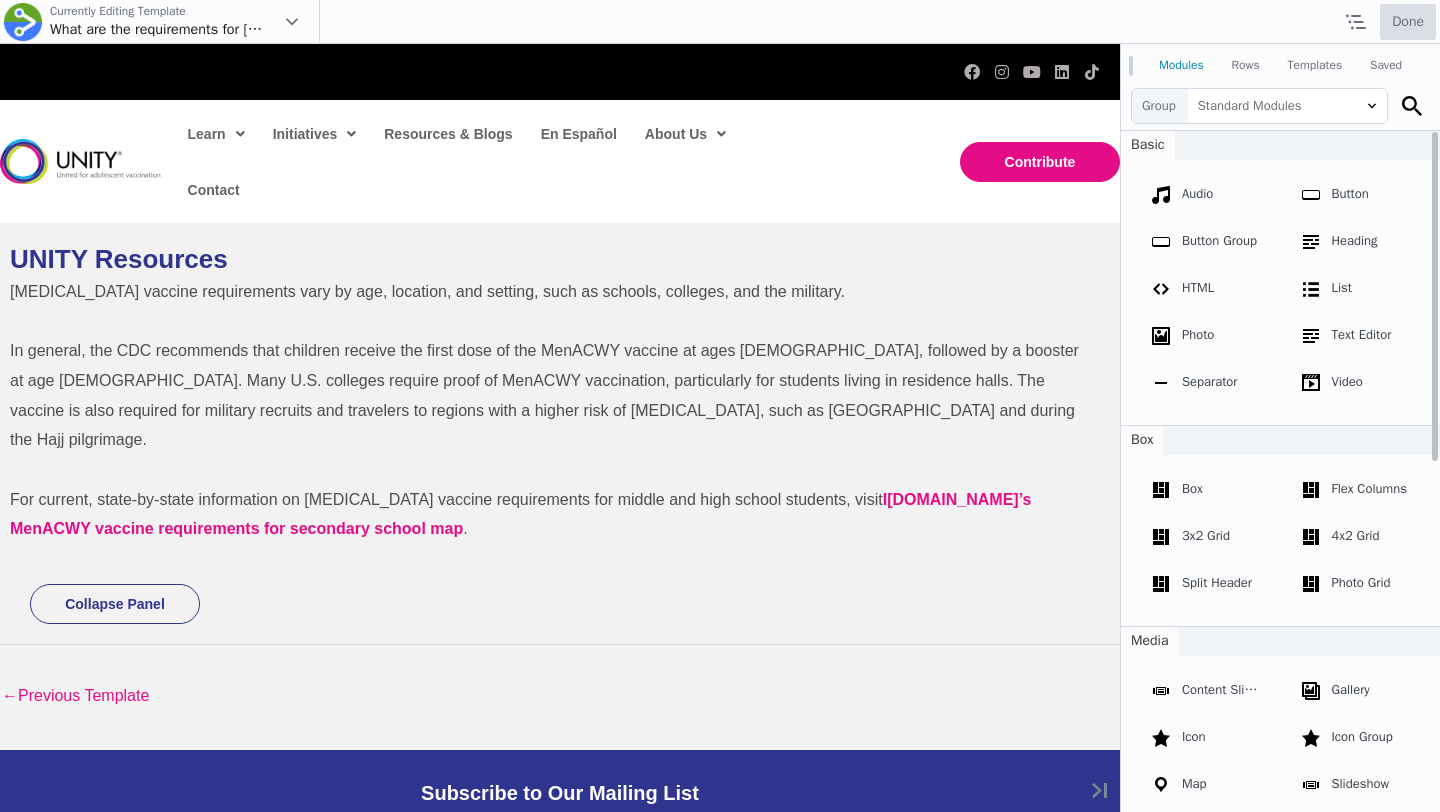 click on "Done" at bounding box center (1408, 22) 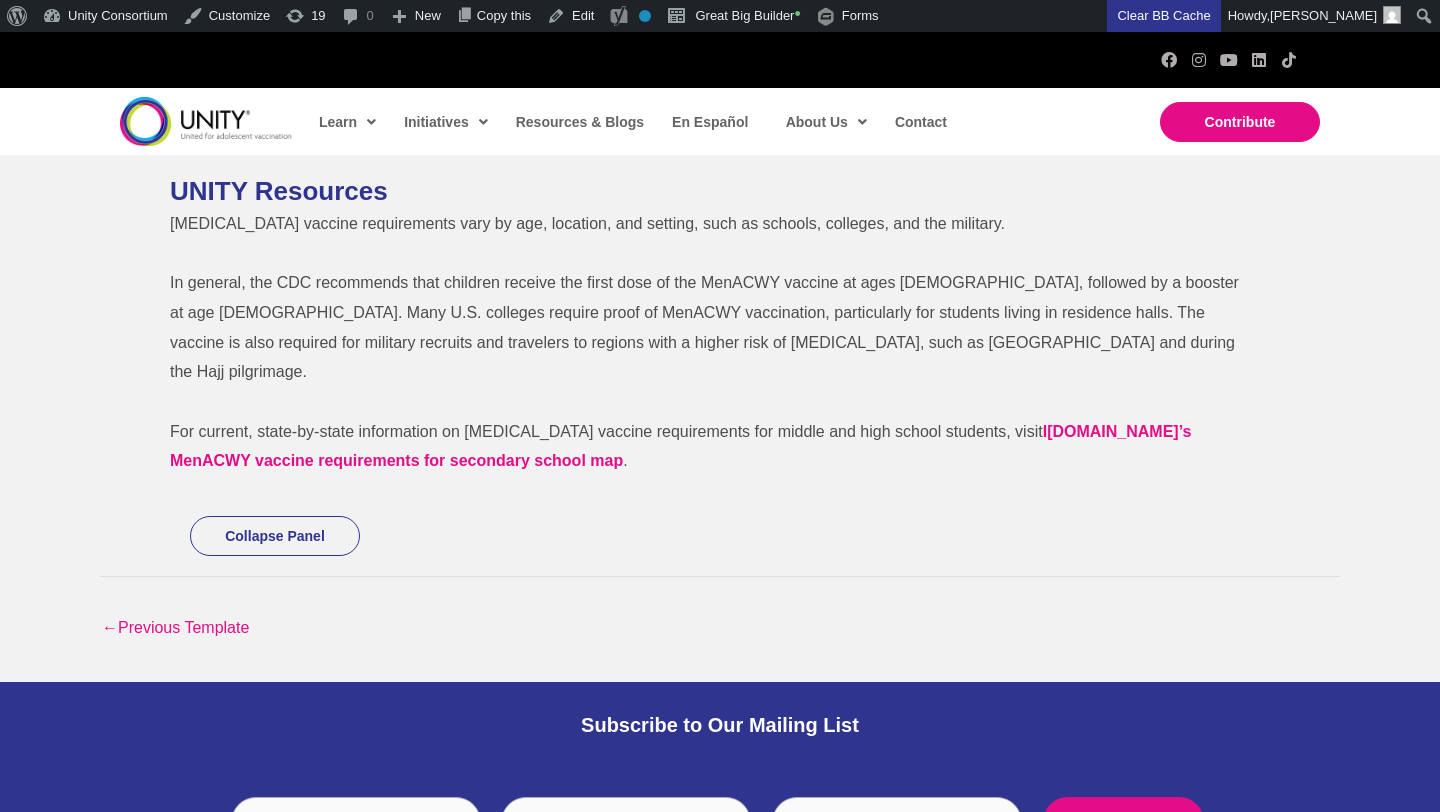 scroll, scrollTop: 0, scrollLeft: 0, axis: both 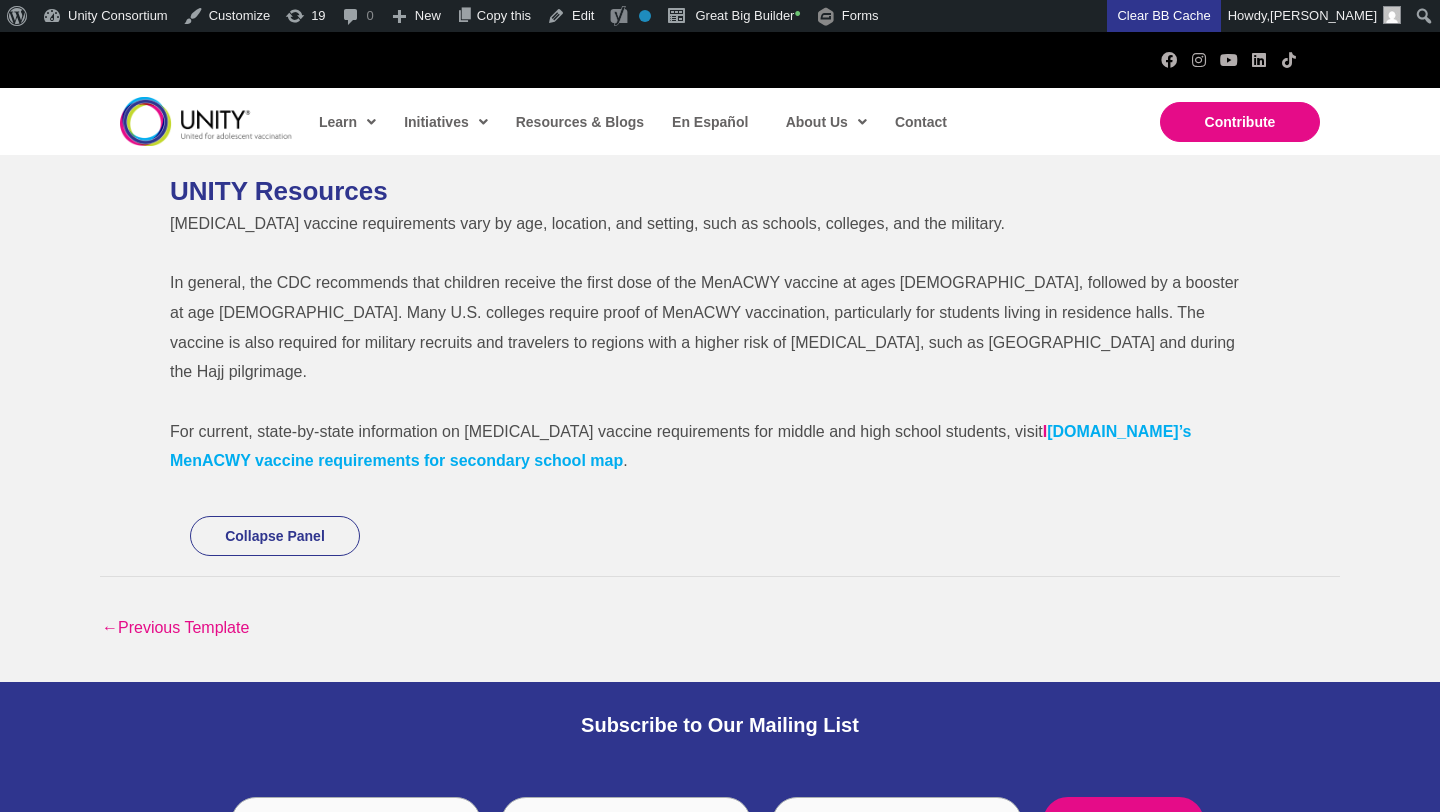 click on "[DOMAIN_NAME]’s MenACWY vaccine requirements for secondary school map" at bounding box center [680, 446] 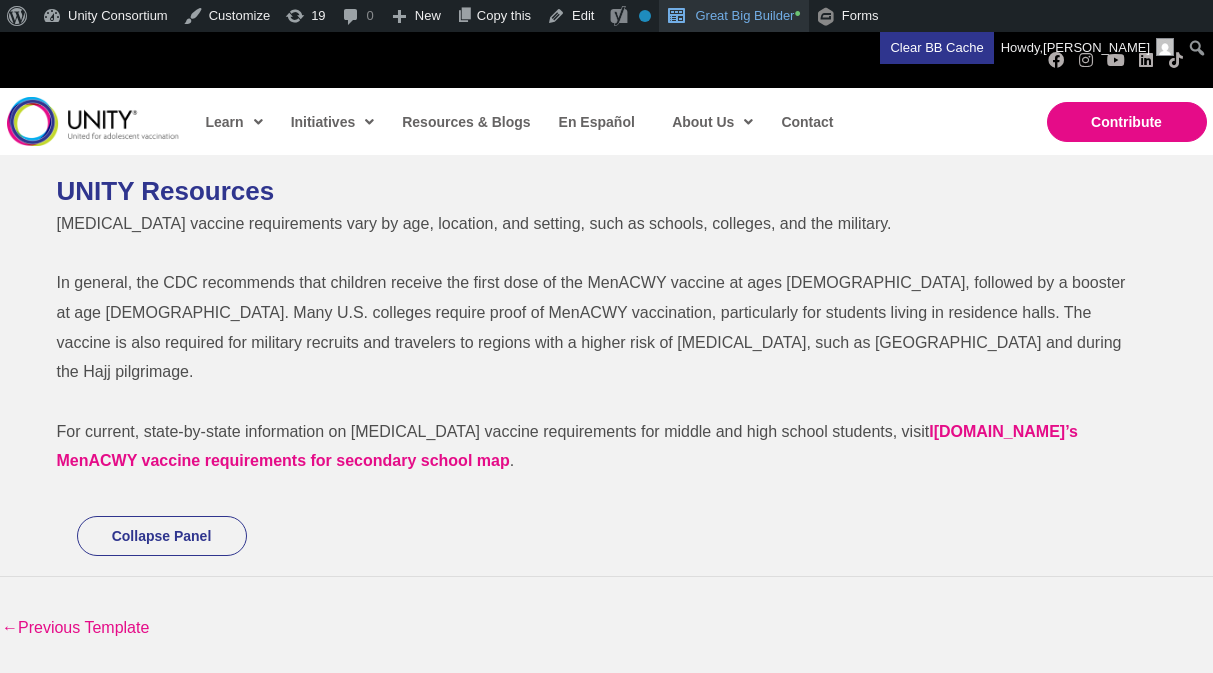click on "Great Big Builder  •" at bounding box center (733, 16) 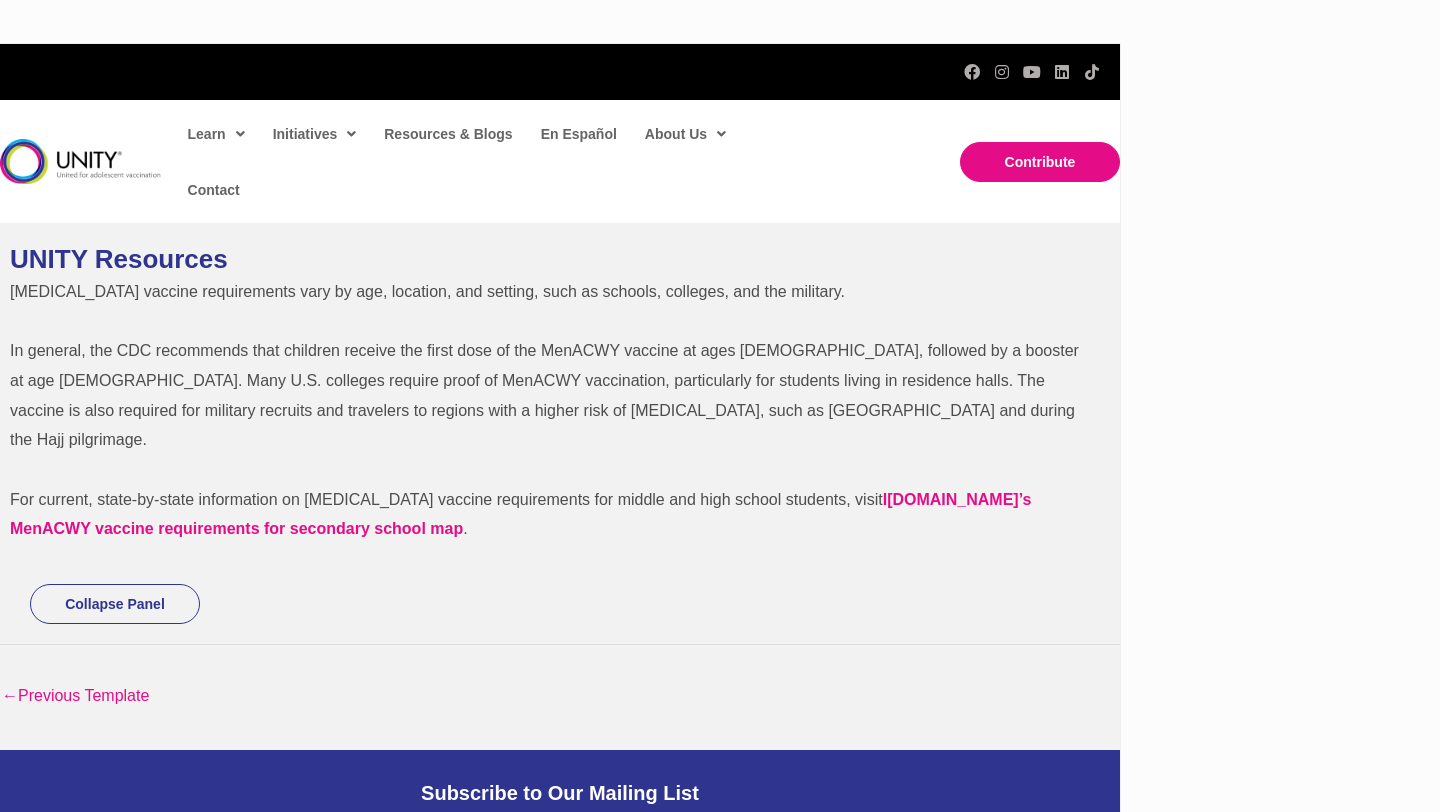 scroll, scrollTop: 0, scrollLeft: 0, axis: both 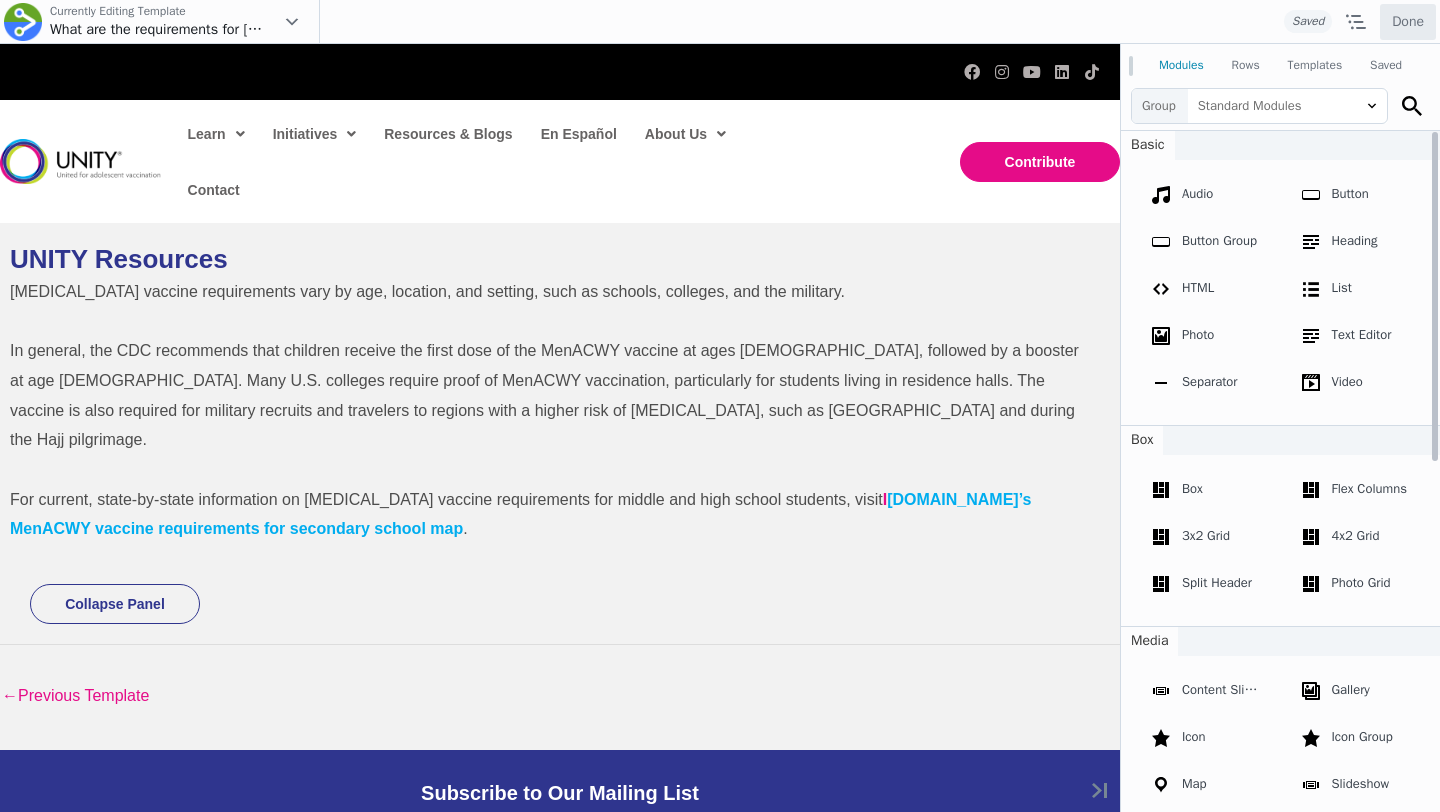 click on "[DOMAIN_NAME]’s MenACWY vaccine requirements for secondary school map" at bounding box center (520, 514) 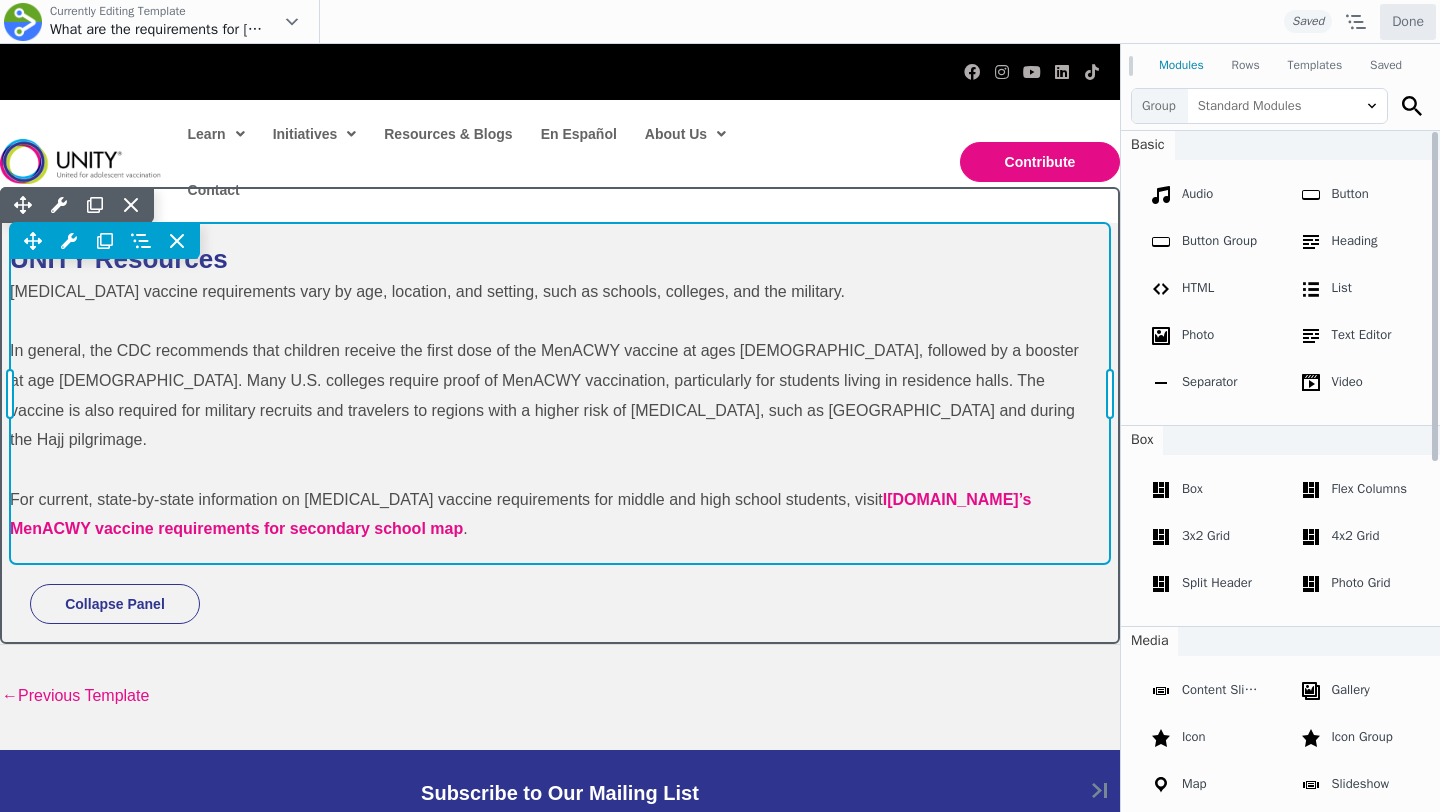 click on "Move Up
Move Down
Heading Settings
Copy Heading Settings
Paste Heading Settings
Row
Row Settings
Move Row
Duplicate Row
Remove Row" at bounding box center (560, 393) 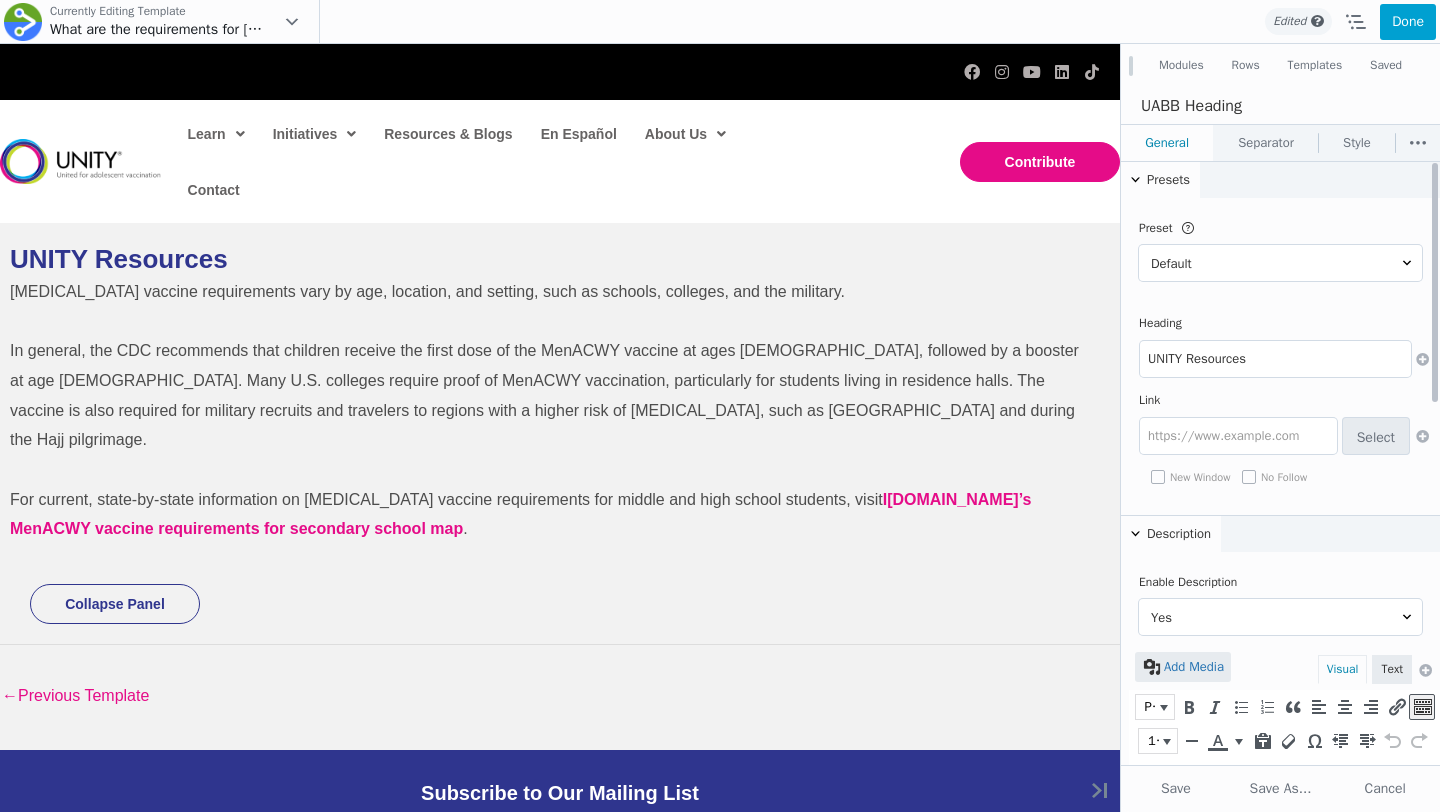 scroll, scrollTop: 0, scrollLeft: 0, axis: both 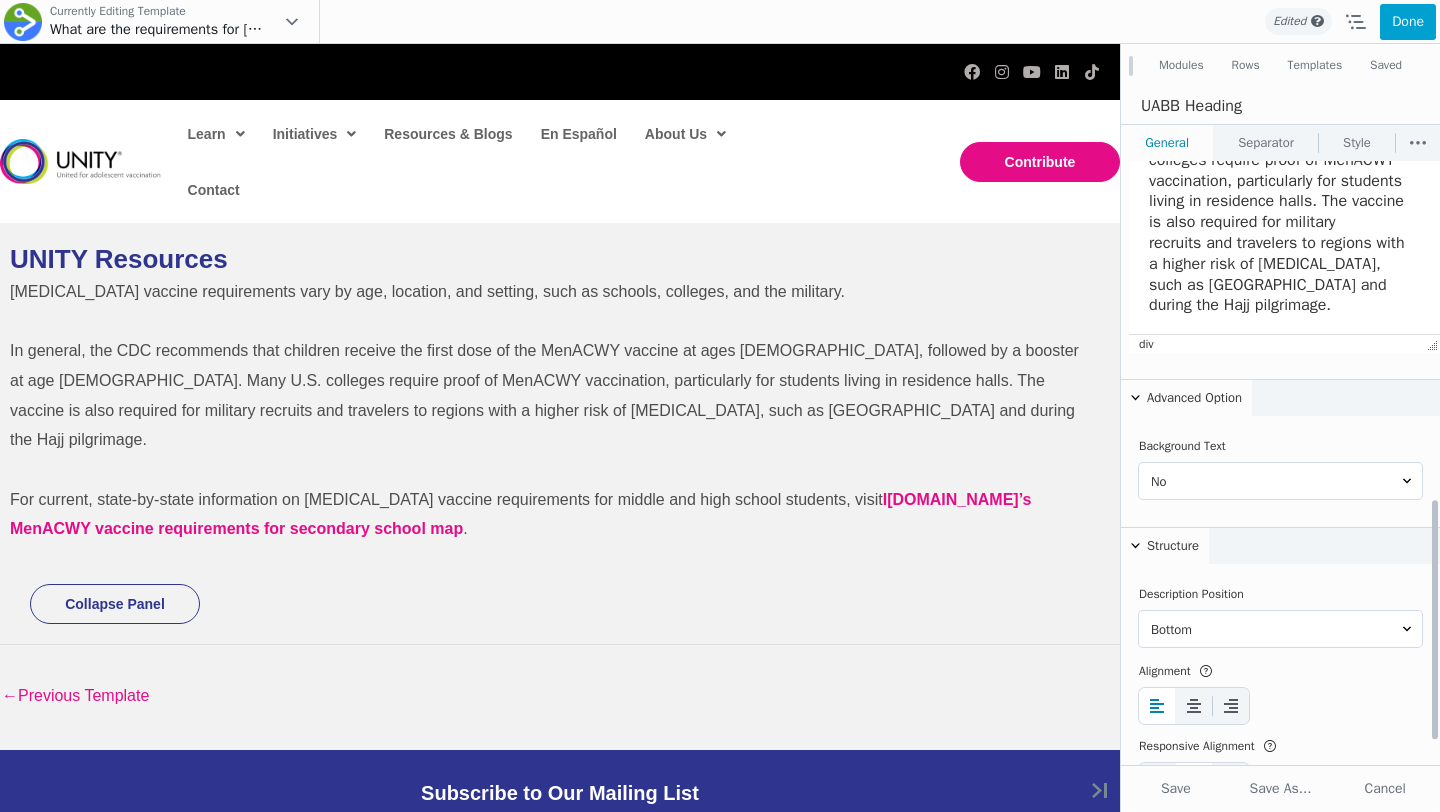 click on "In general, the CDC recommends that children receive the first dose of the MenACWY vaccine at ages 11–12, followed by a booster at age 16. Many U.S. colleges require proof of MenACWY vaccination, particularly for students living in residence halls. The vaccine is also required for military recruits and travelers to regions with a higher risk of meningococcal disease, such as Sub-Saharan Africa and during the Hajj pilgrimage." at bounding box center (1279, 170) 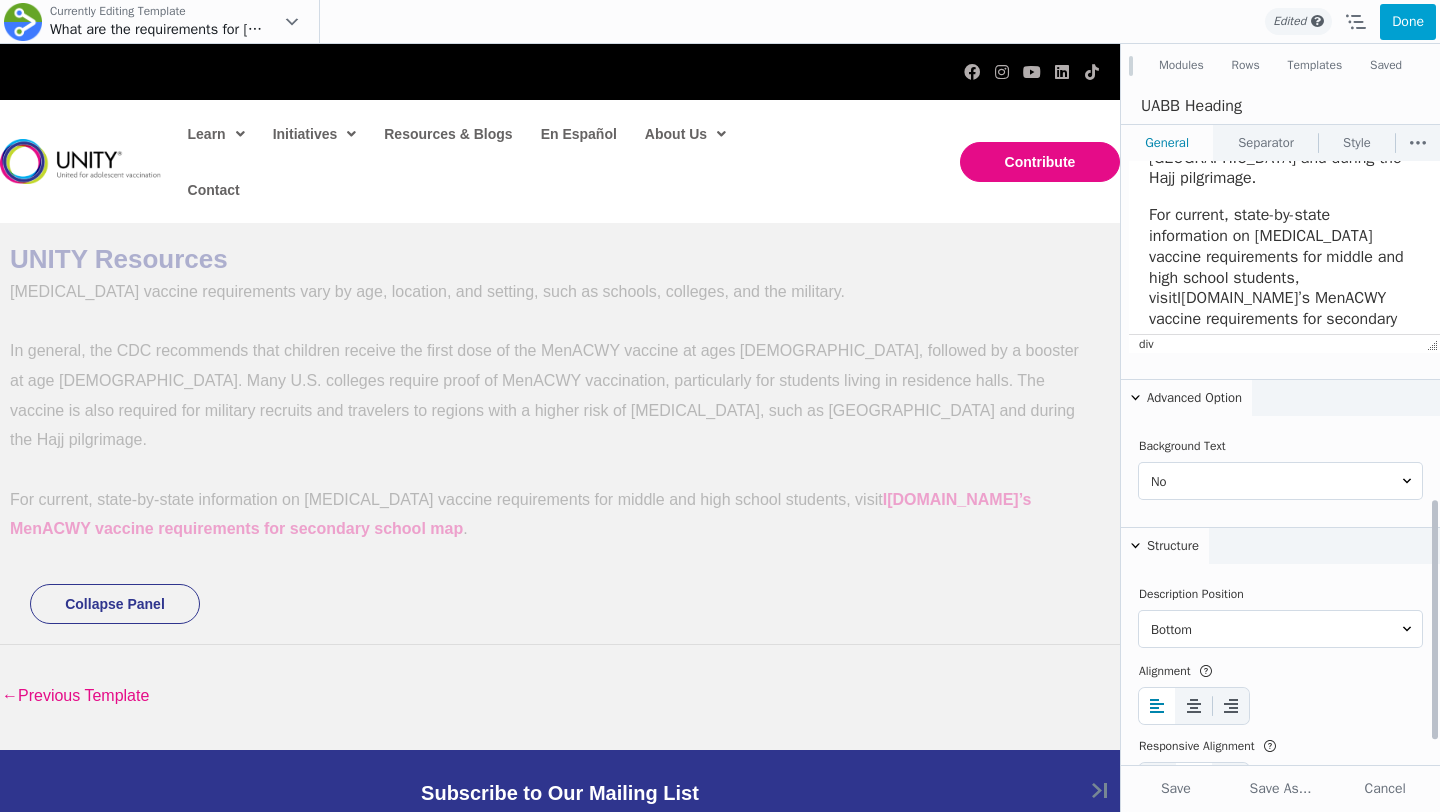 scroll, scrollTop: 139, scrollLeft: 0, axis: vertical 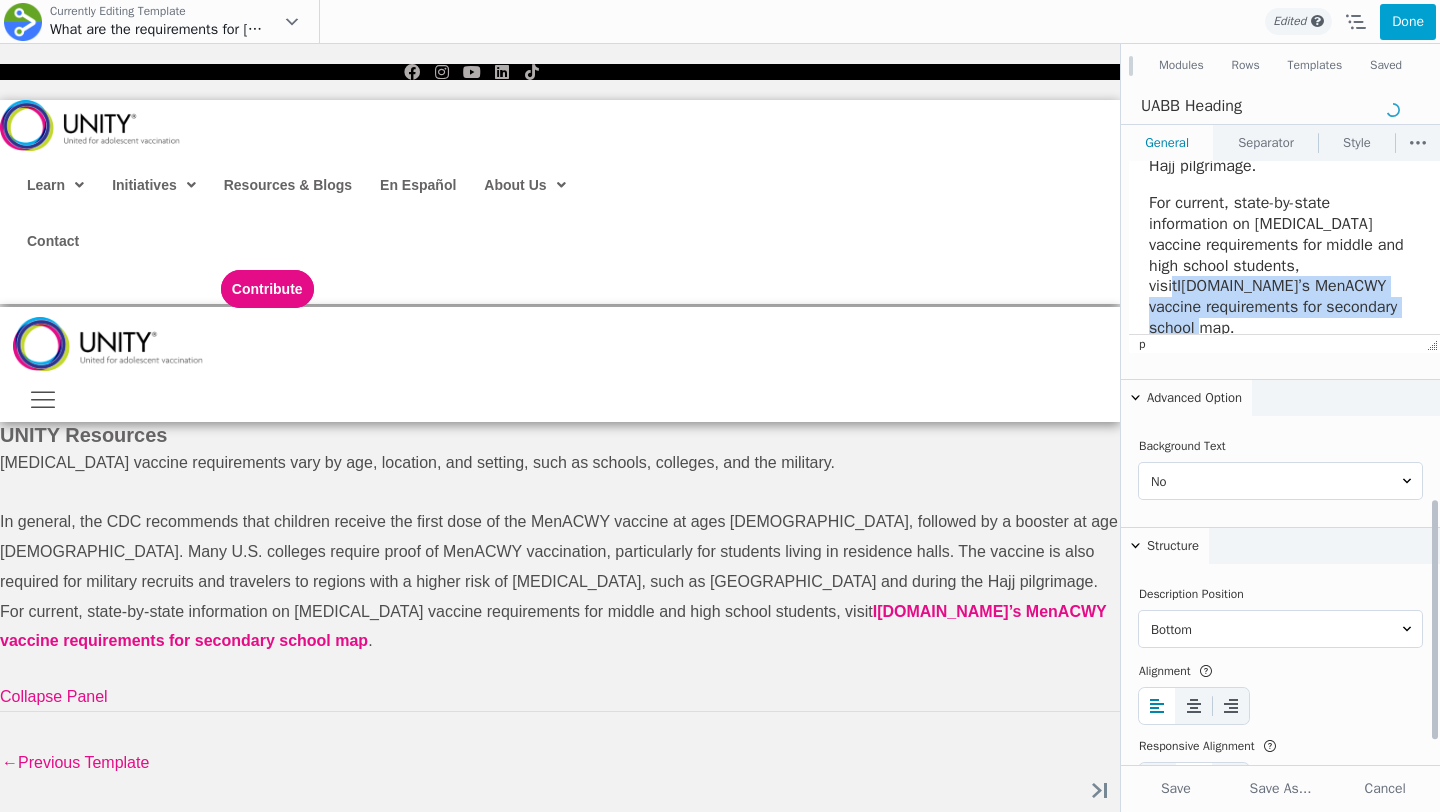 drag, startPoint x: 1193, startPoint y: 263, endPoint x: 1316, endPoint y: 299, distance: 128.16005 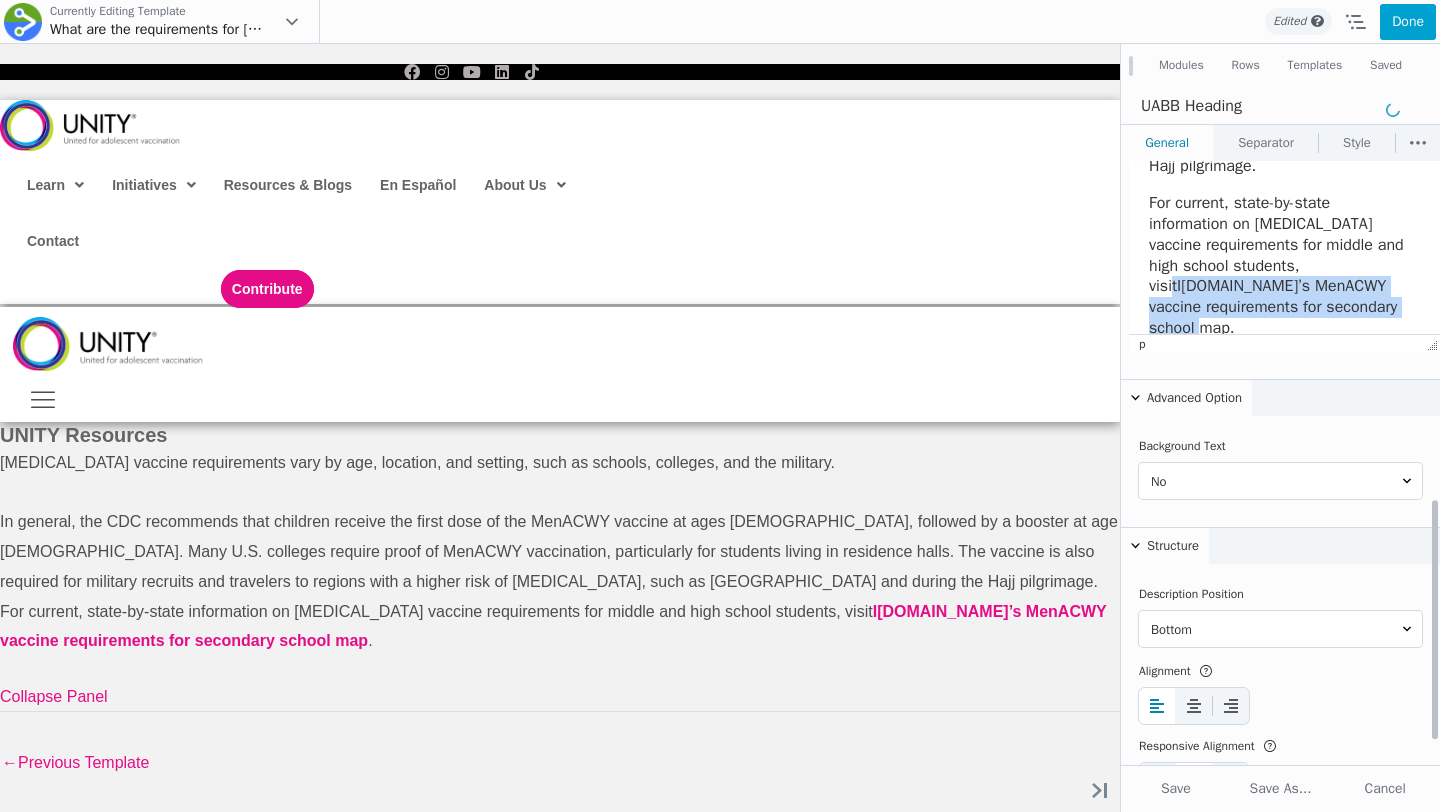 click on "For current, state-by-state information on meningococcal vaccine requirements for middle and high school students, visit  I mmunize.org’s MenACWY vaccine requirements for secondary school map ." at bounding box center [1279, 266] 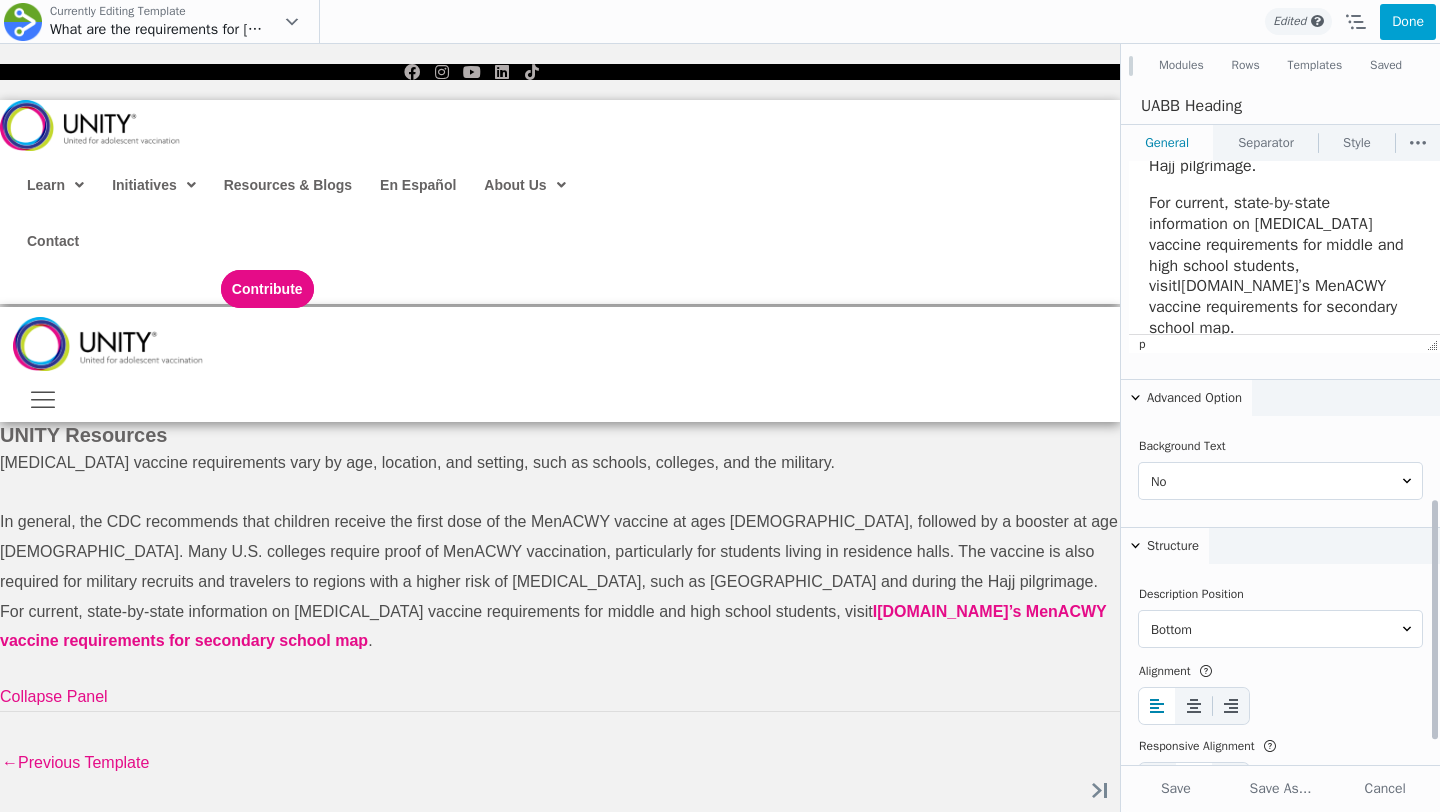 click on "For current, state-by-state information on meningococcal vaccine requirements for middle and high school students, visit  I mmunize.org’s MenACWY vaccine requirements for secondary school map ." at bounding box center [1279, 266] 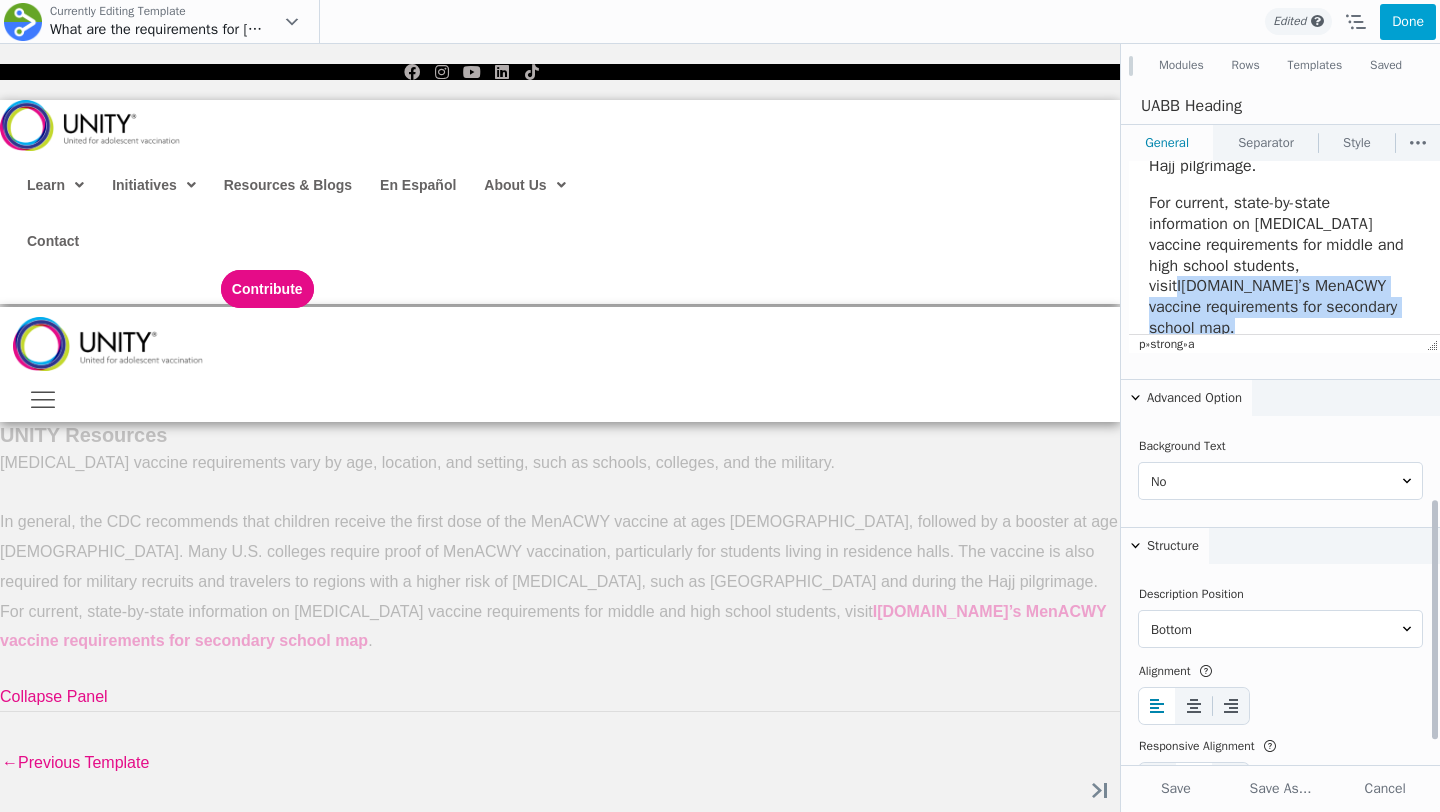 drag, startPoint x: 1337, startPoint y: 305, endPoint x: 1183, endPoint y: 263, distance: 159.62456 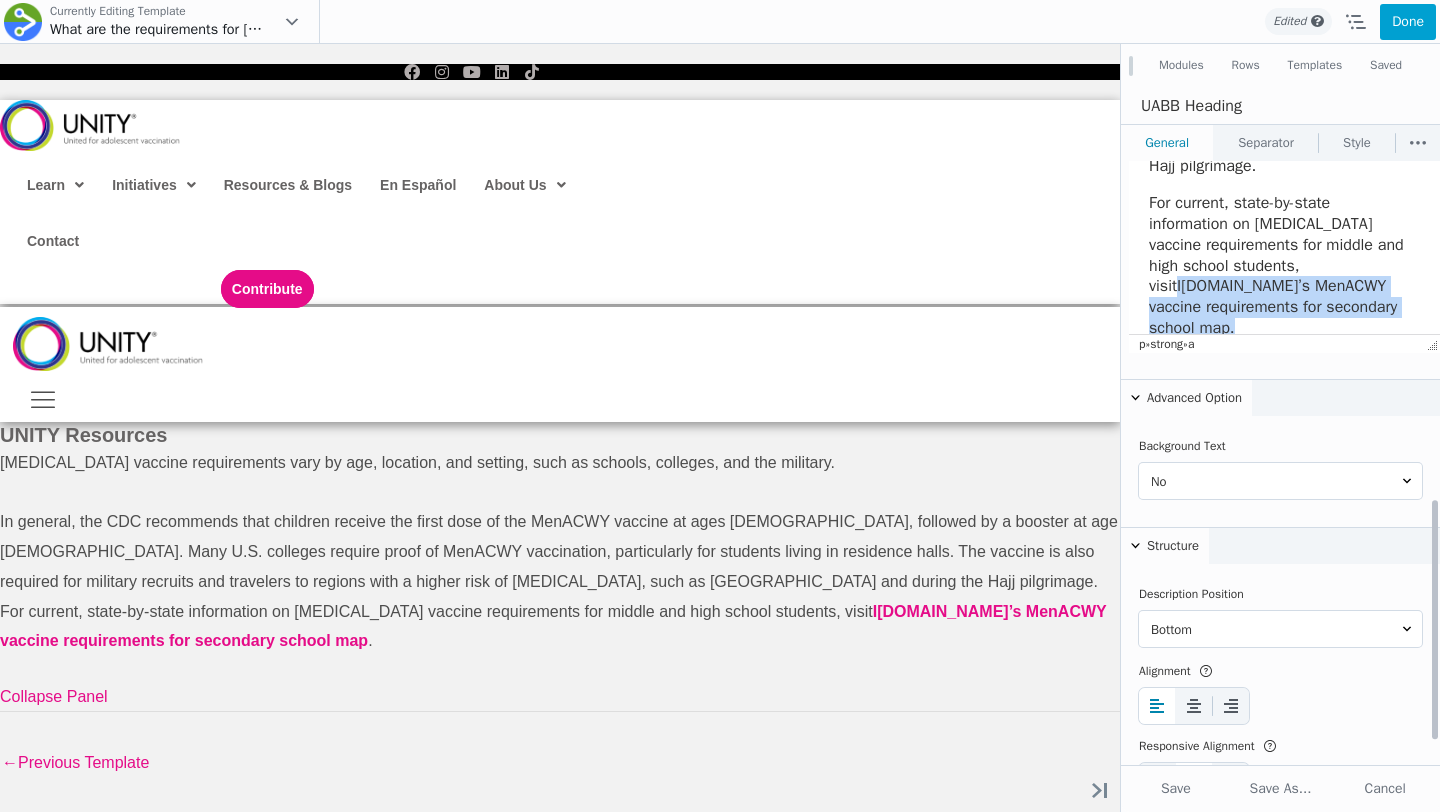 scroll, scrollTop: 261, scrollLeft: 0, axis: vertical 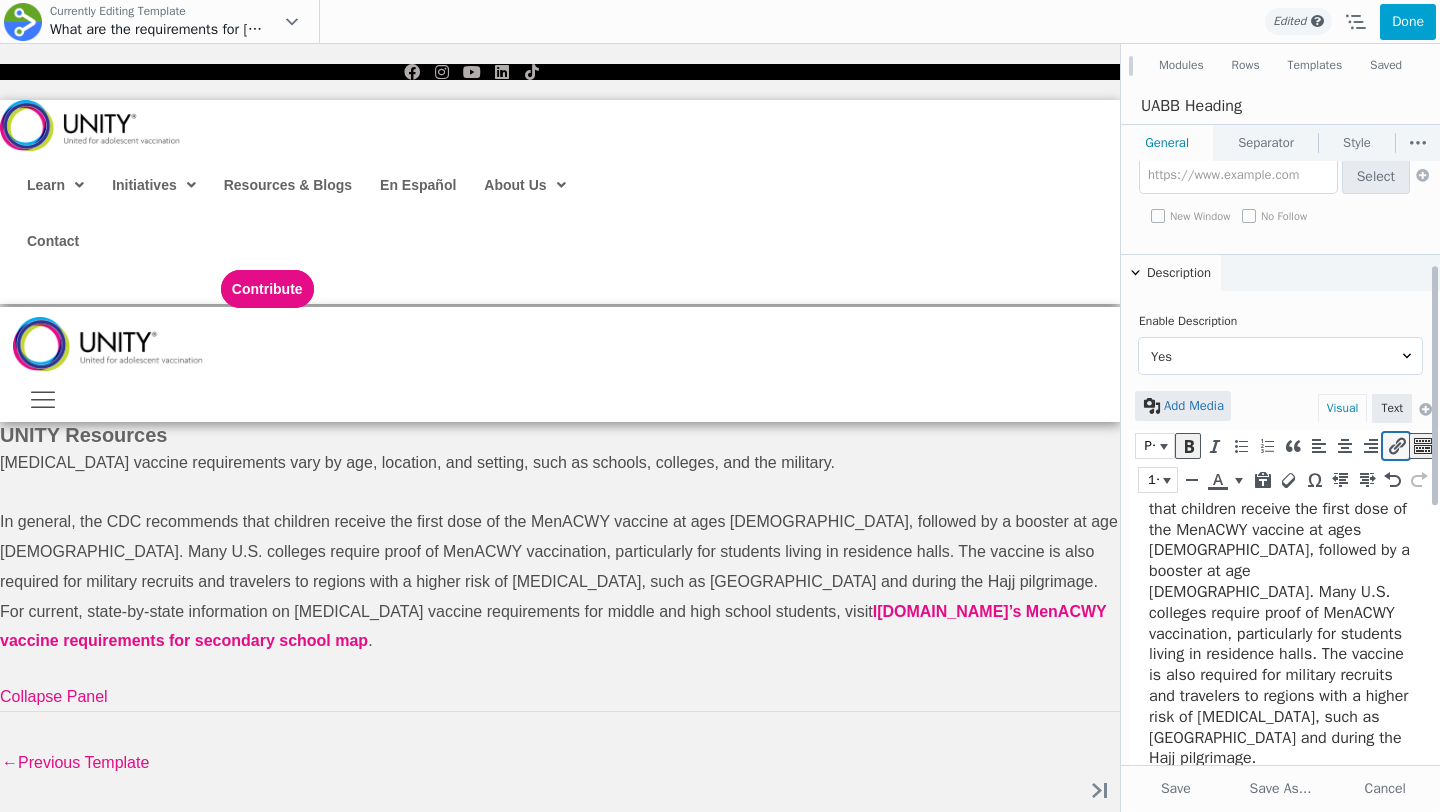 click at bounding box center [1396, 446] 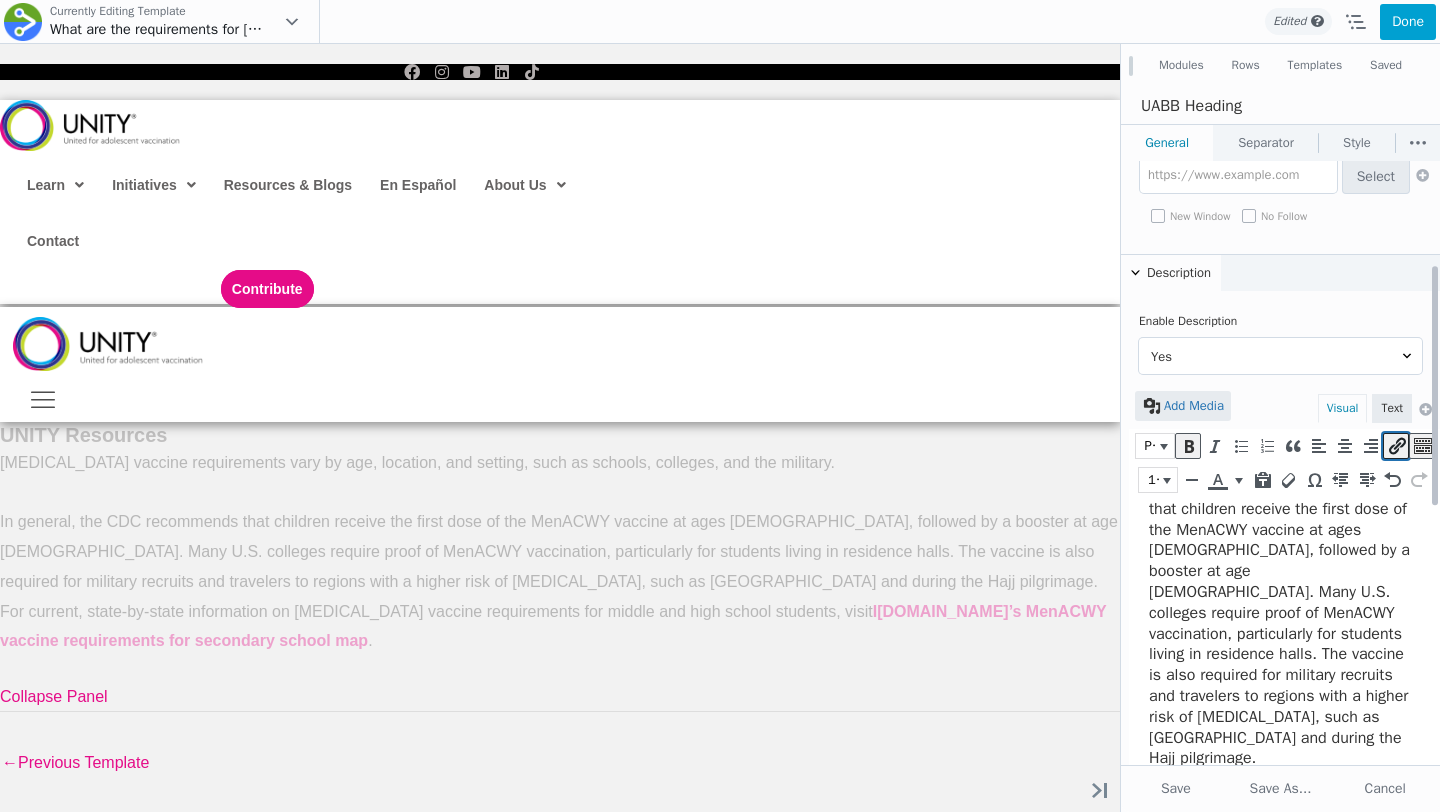 click at bounding box center (1396, 446) 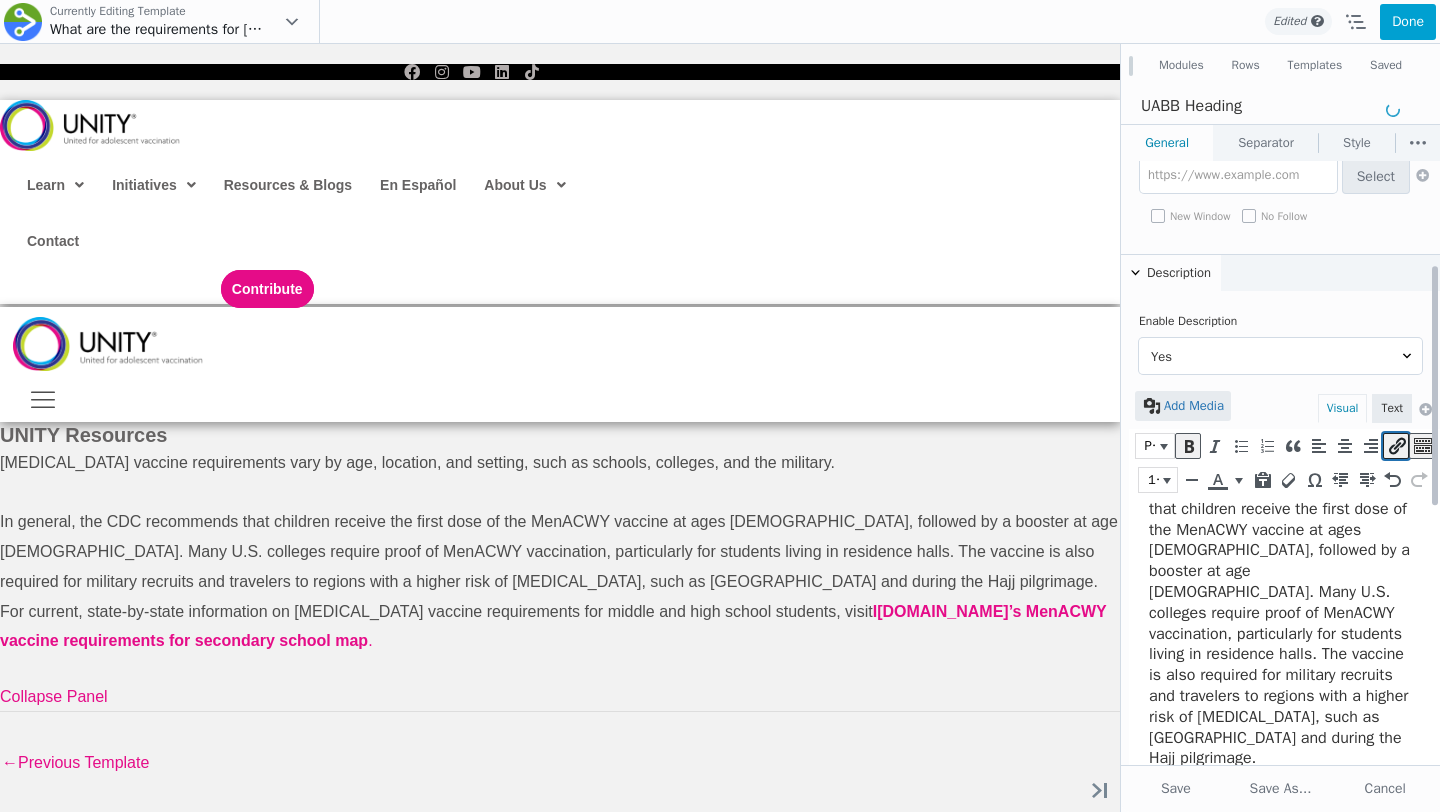 click at bounding box center [1396, 446] 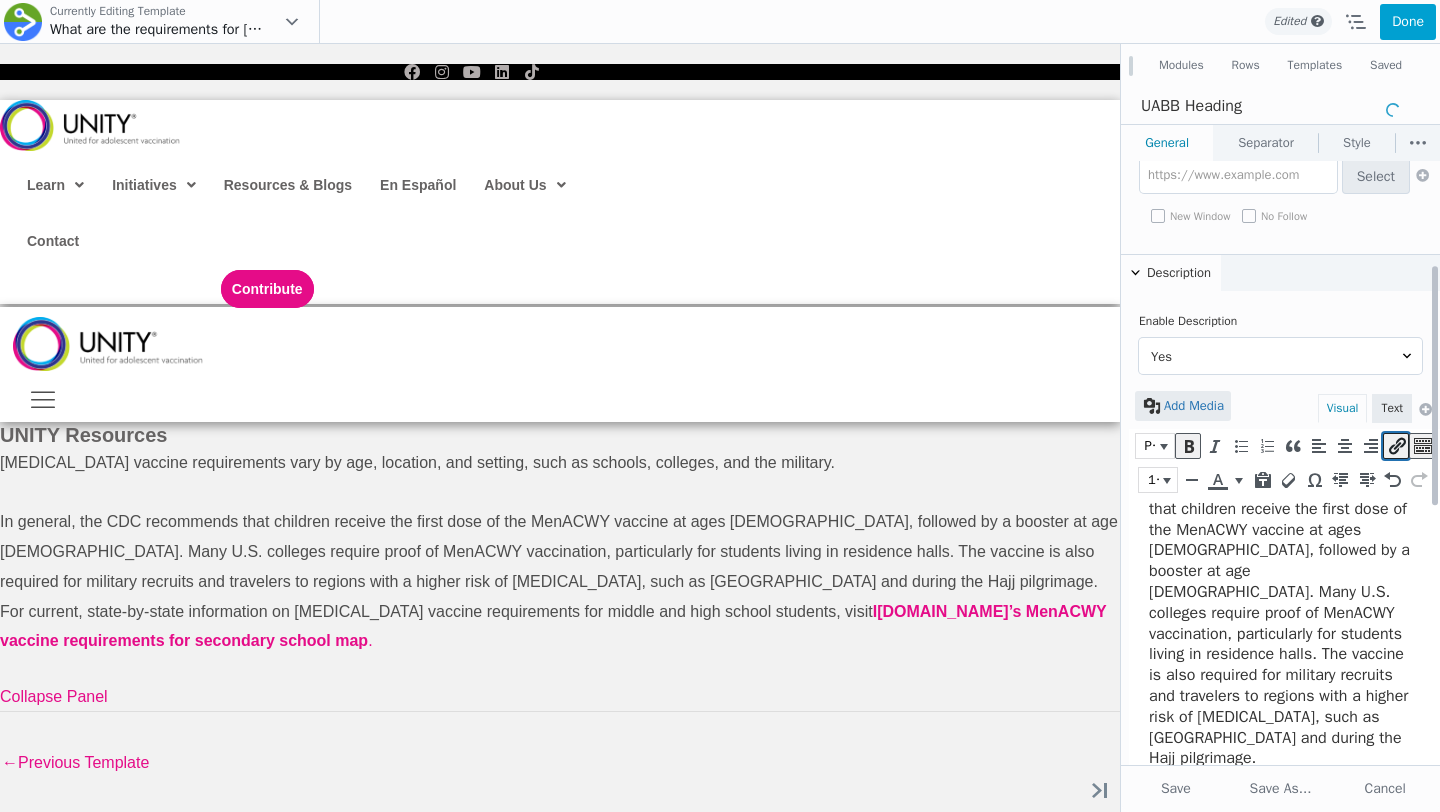 click at bounding box center [1396, 446] 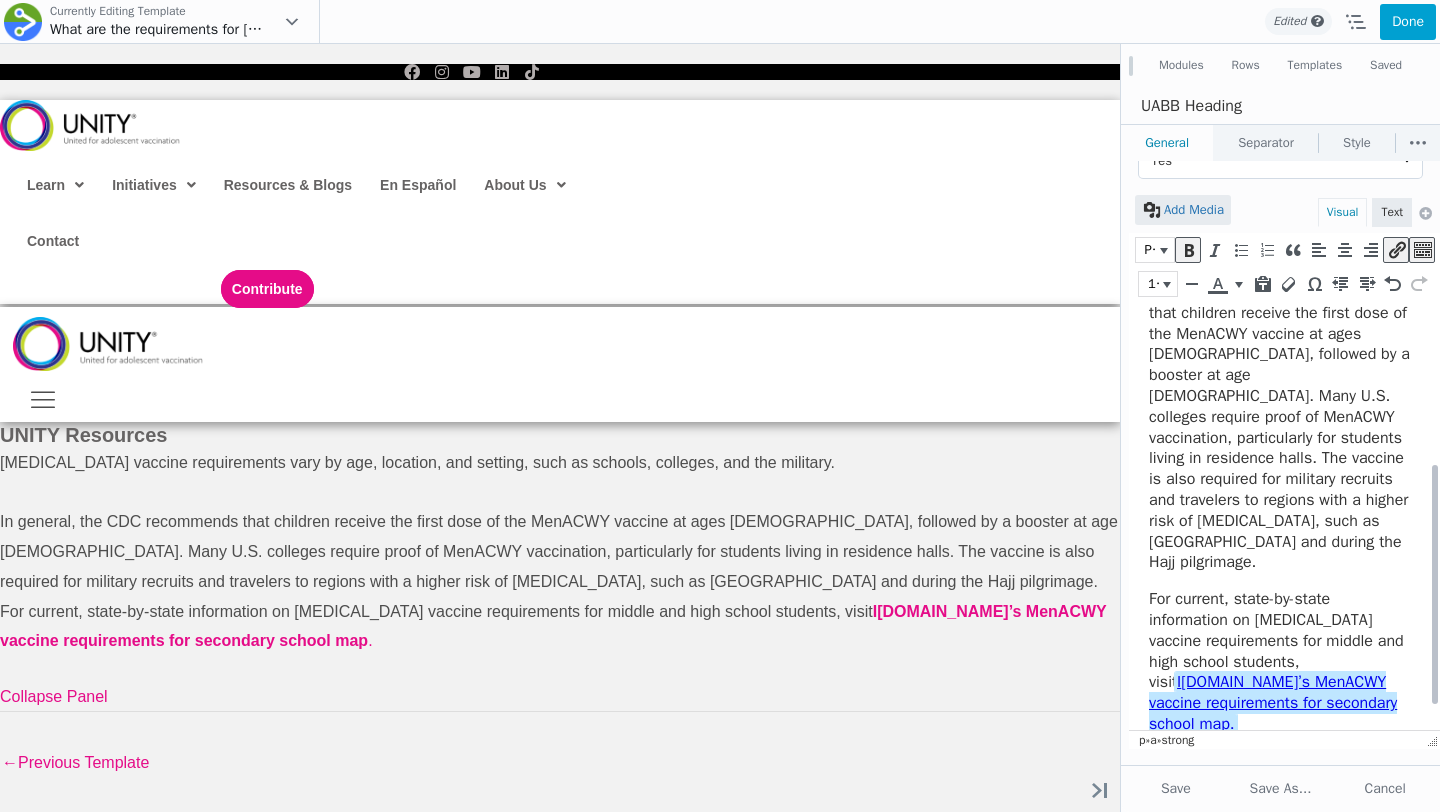 scroll, scrollTop: 764, scrollLeft: 0, axis: vertical 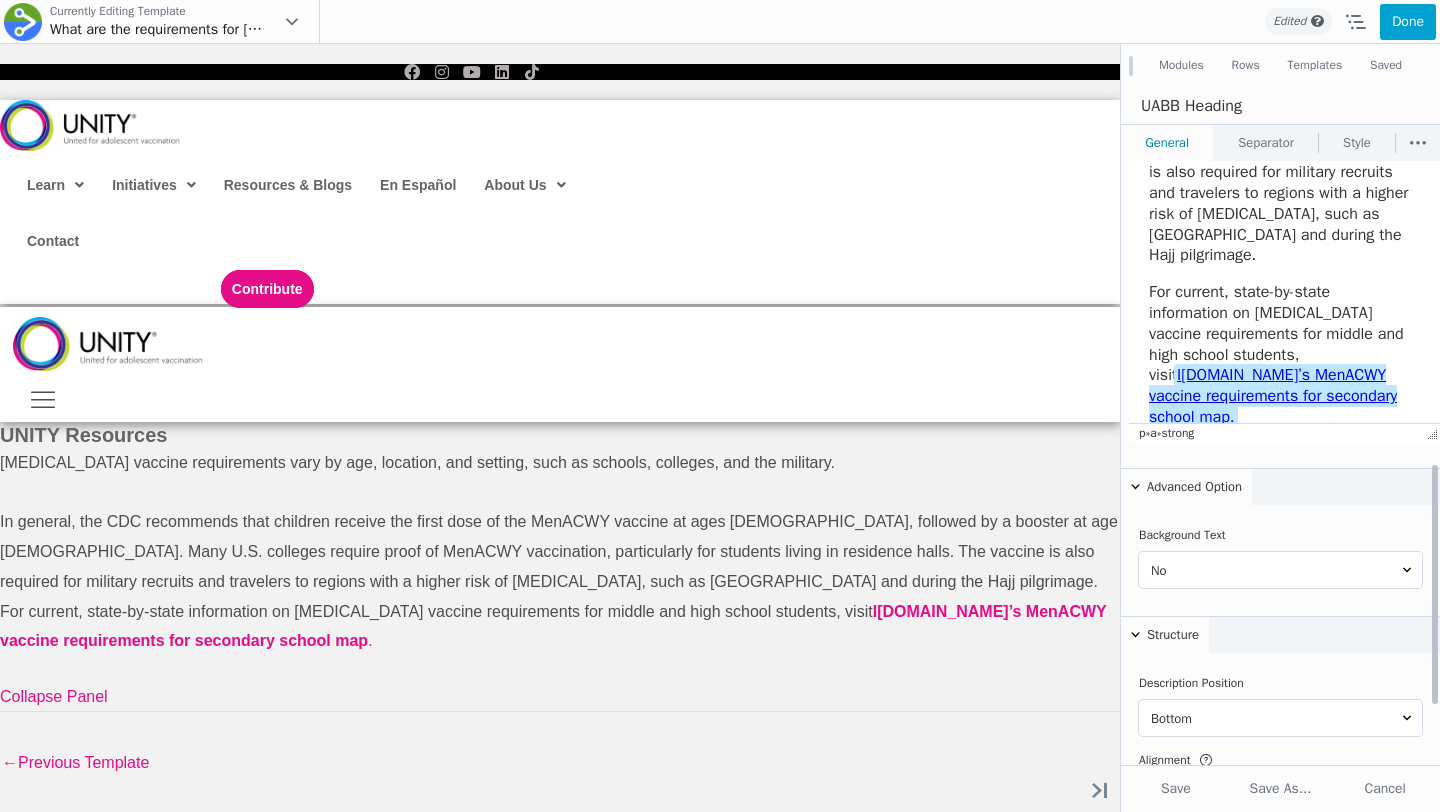 click on "mmunize.org’s MenACWY vaccine requirements for secondary school map" at bounding box center (1273, 396) 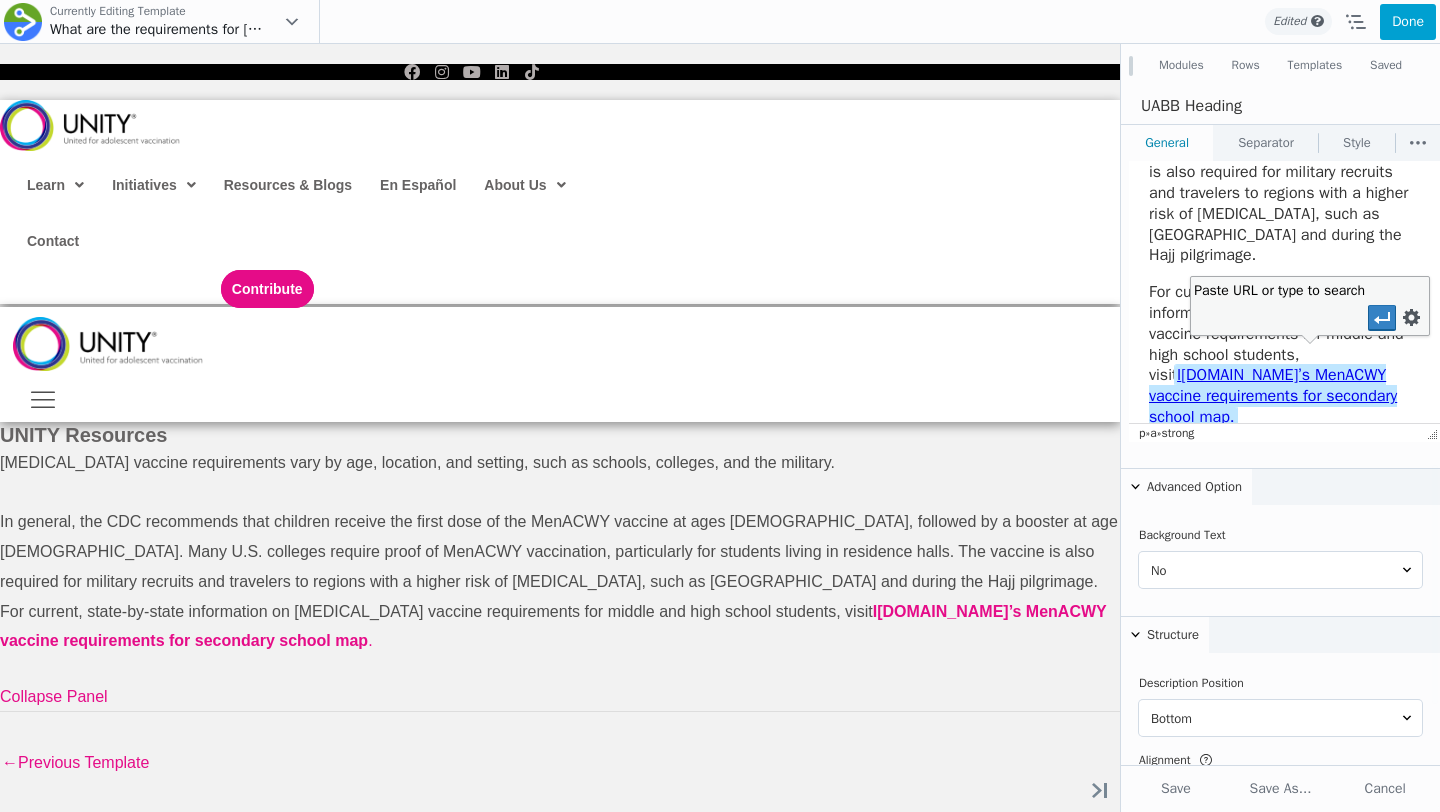 click on "Paste URL or type to search" at bounding box center (1263, 317) 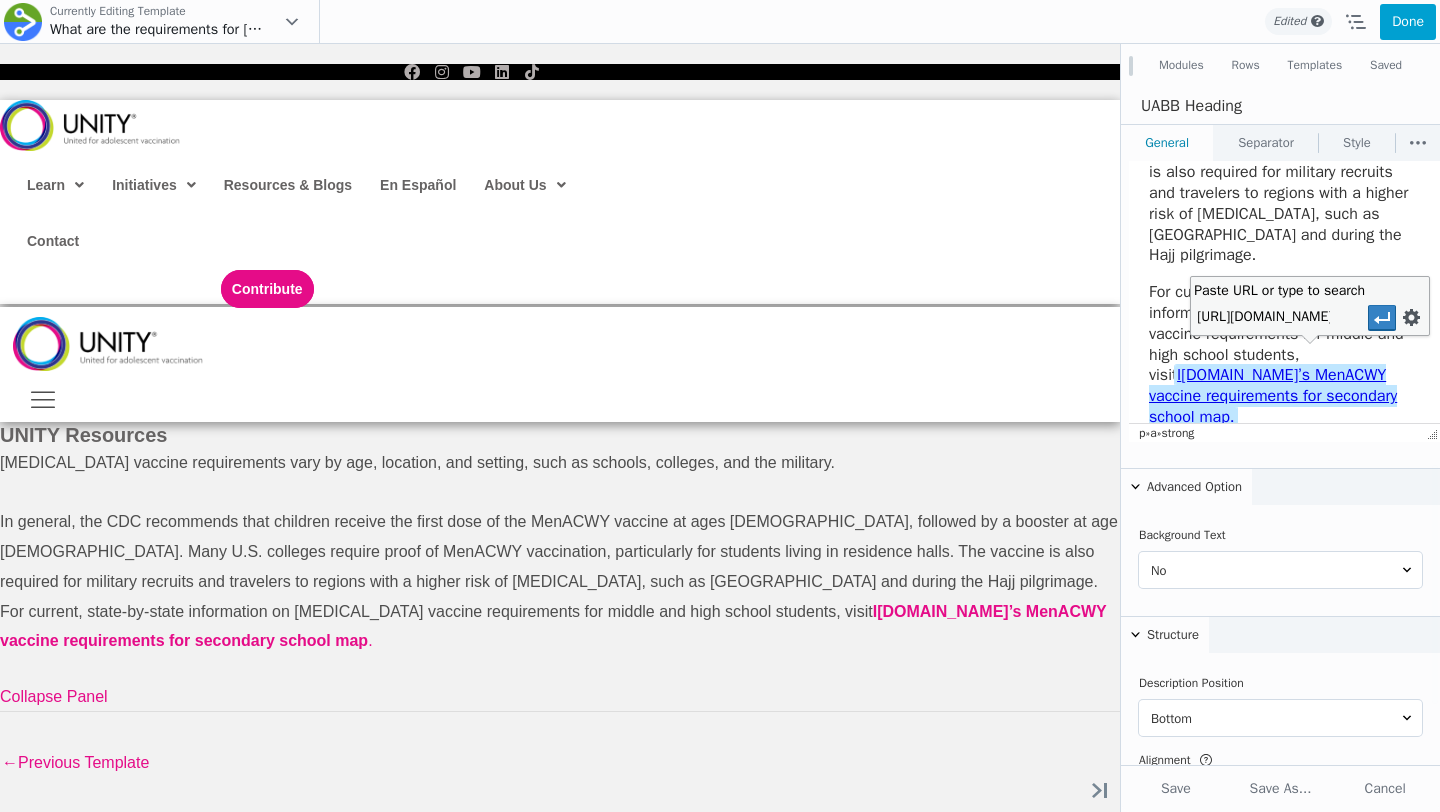 scroll, scrollTop: 0, scrollLeft: 520, axis: horizontal 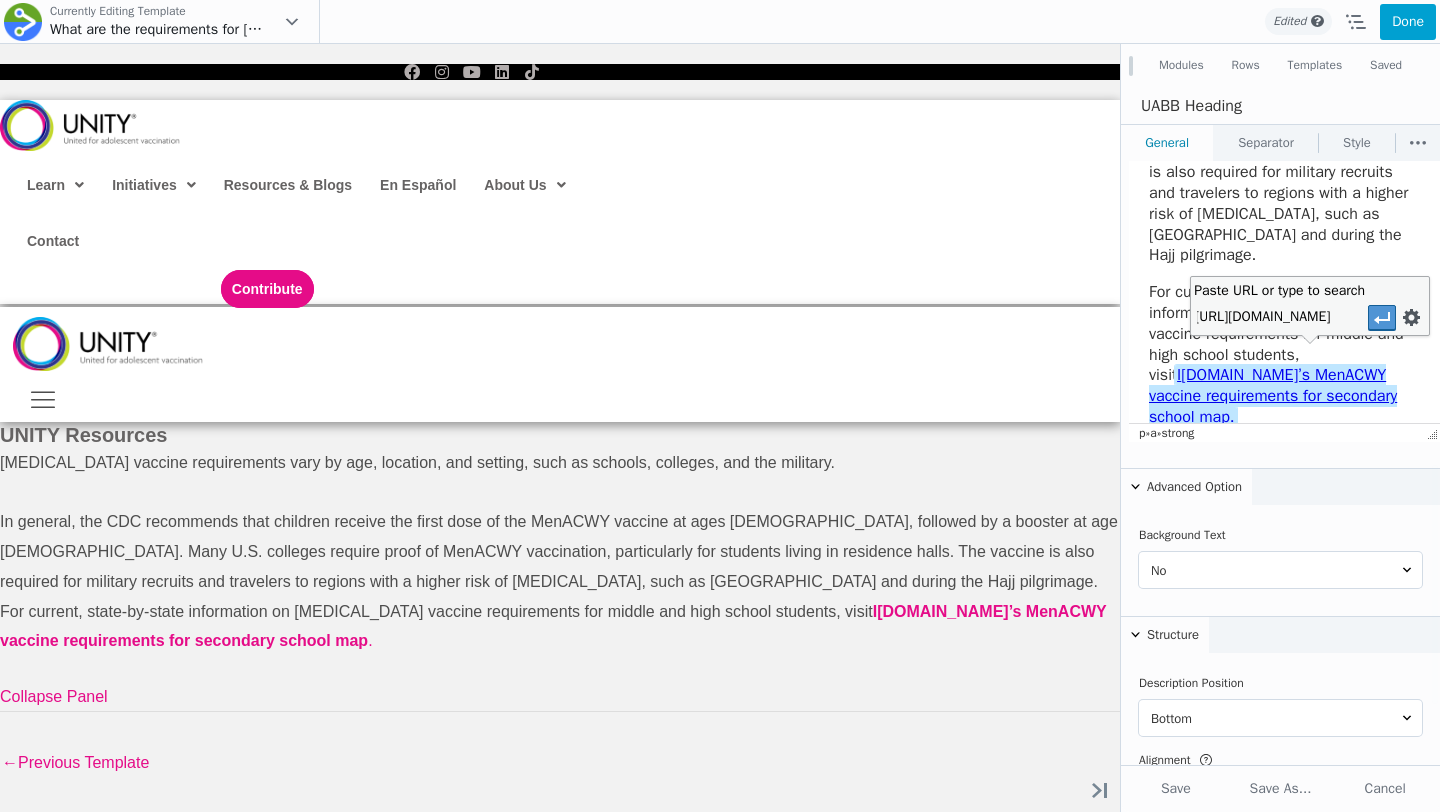 click at bounding box center [1382, 318] 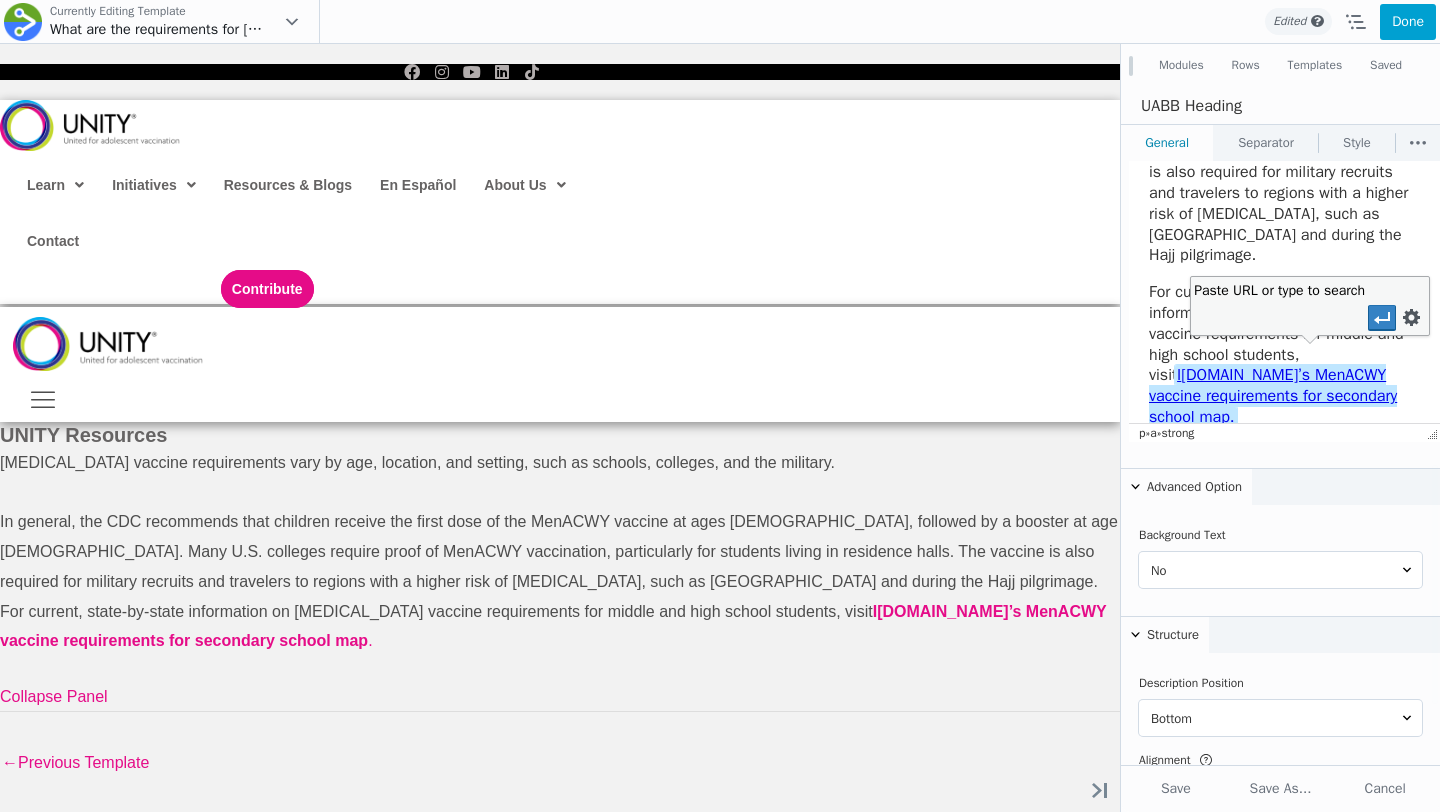 scroll, scrollTop: 0, scrollLeft: 0, axis: both 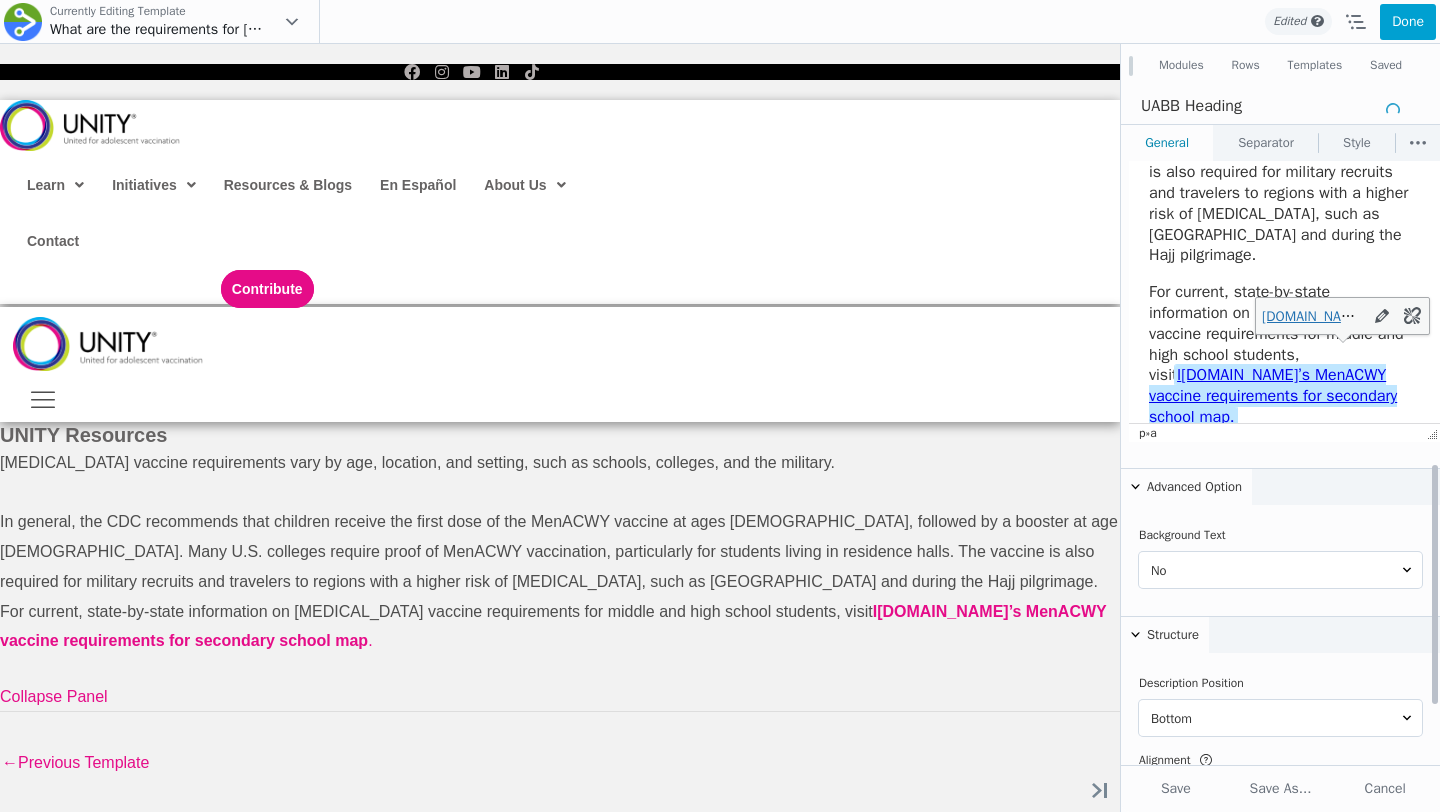 click on "For current, state-by-state information on meningococcal vaccine requirements for middle and high school students, visit  I mmunize.org’s MenACWY vaccine requirements for secondary school map ." at bounding box center (1279, 355) 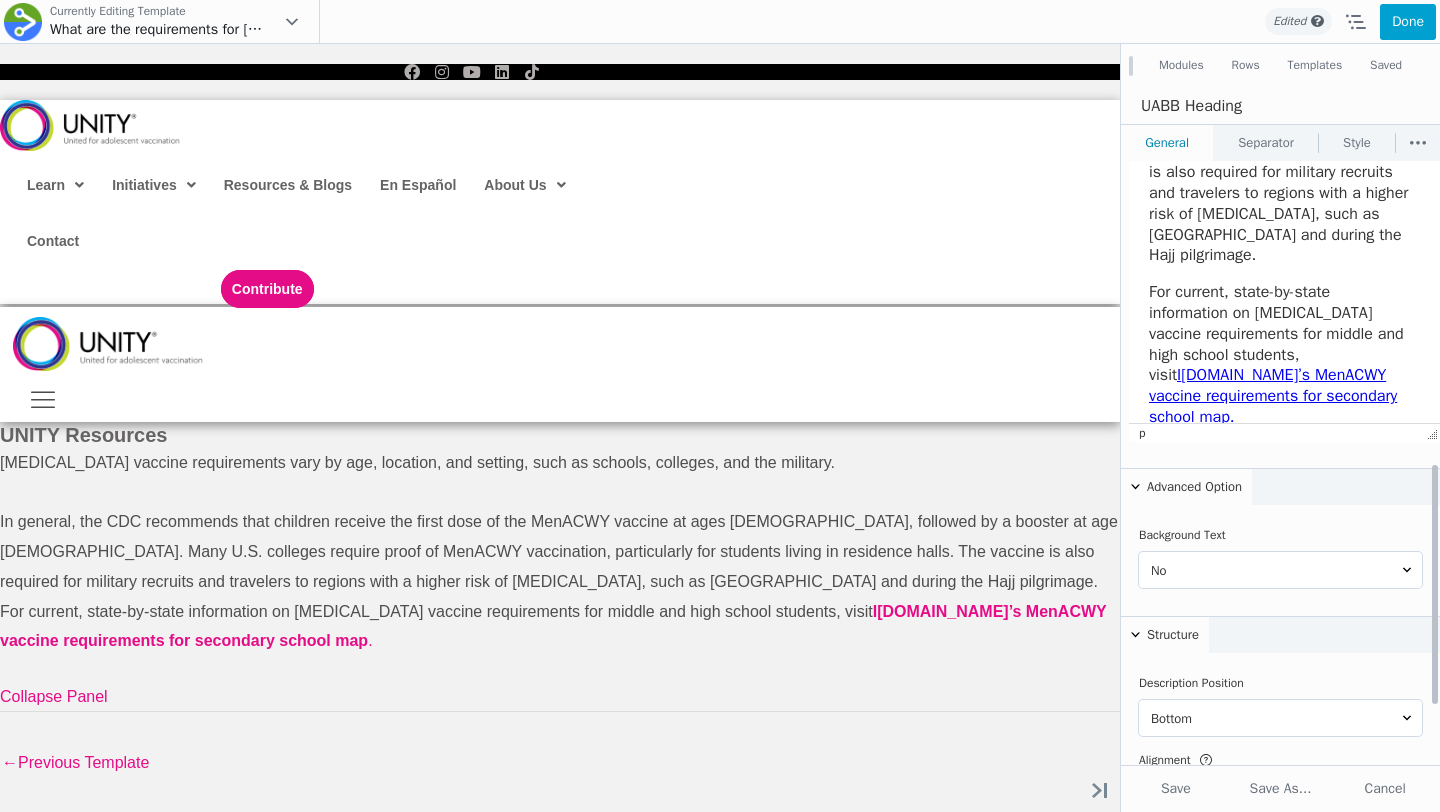 click on "For current, state-by-state information on meningococcal vaccine requirements for middle and high school students, visit  I mmunize.org’s MenACWY vaccine requirements for secondary school map ." at bounding box center [1279, 355] 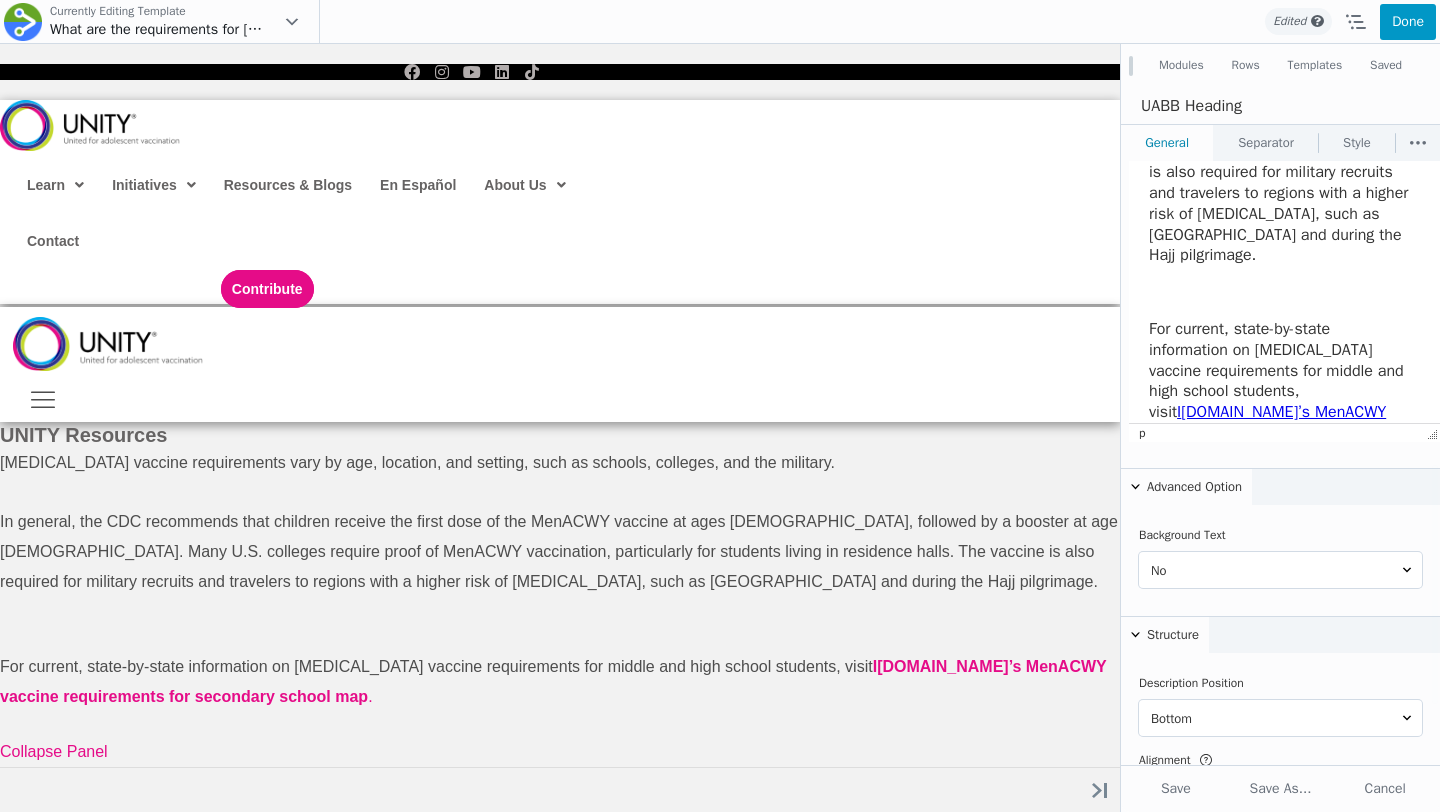 click on "Done" at bounding box center (1408, 22) 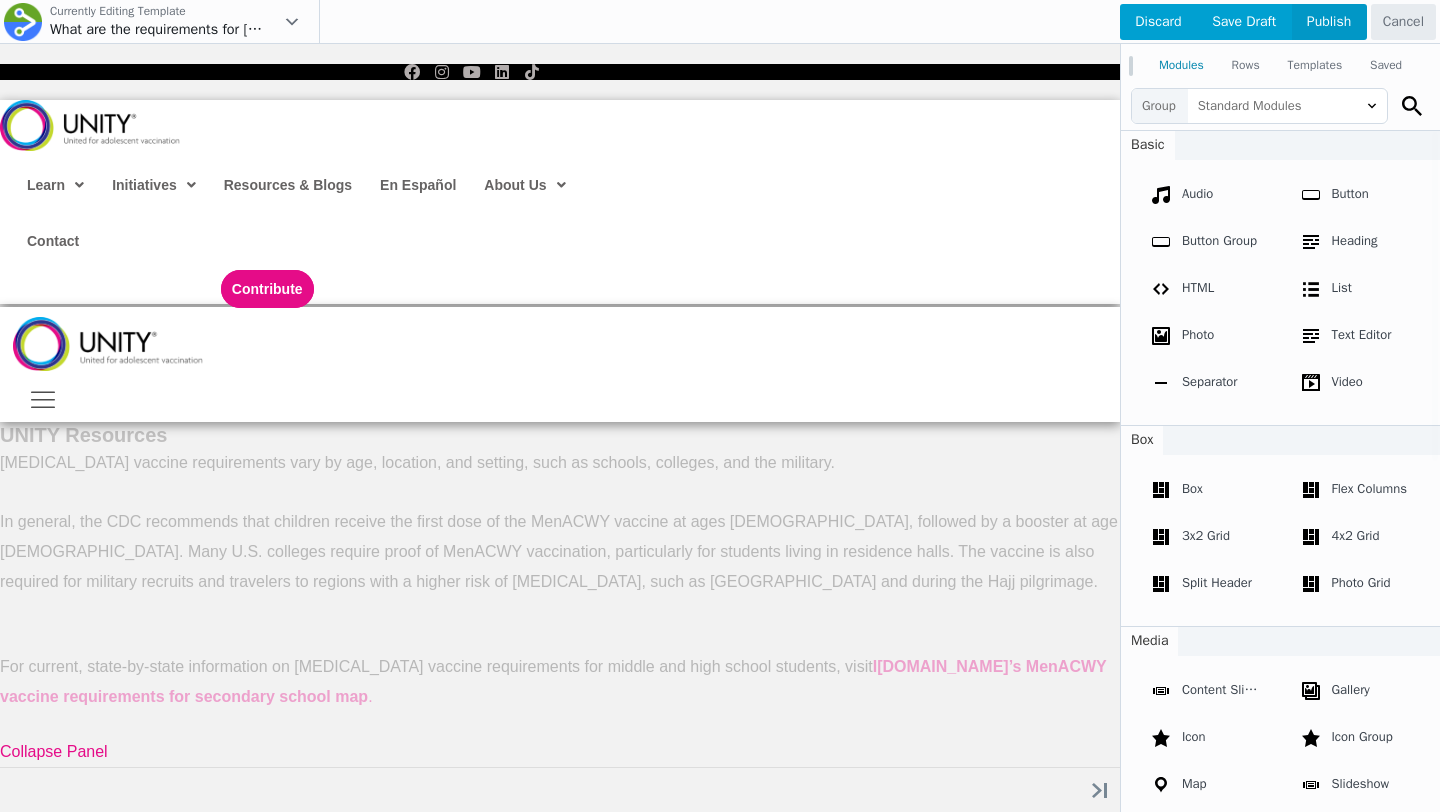 click on "Publish" at bounding box center [1329, 22] 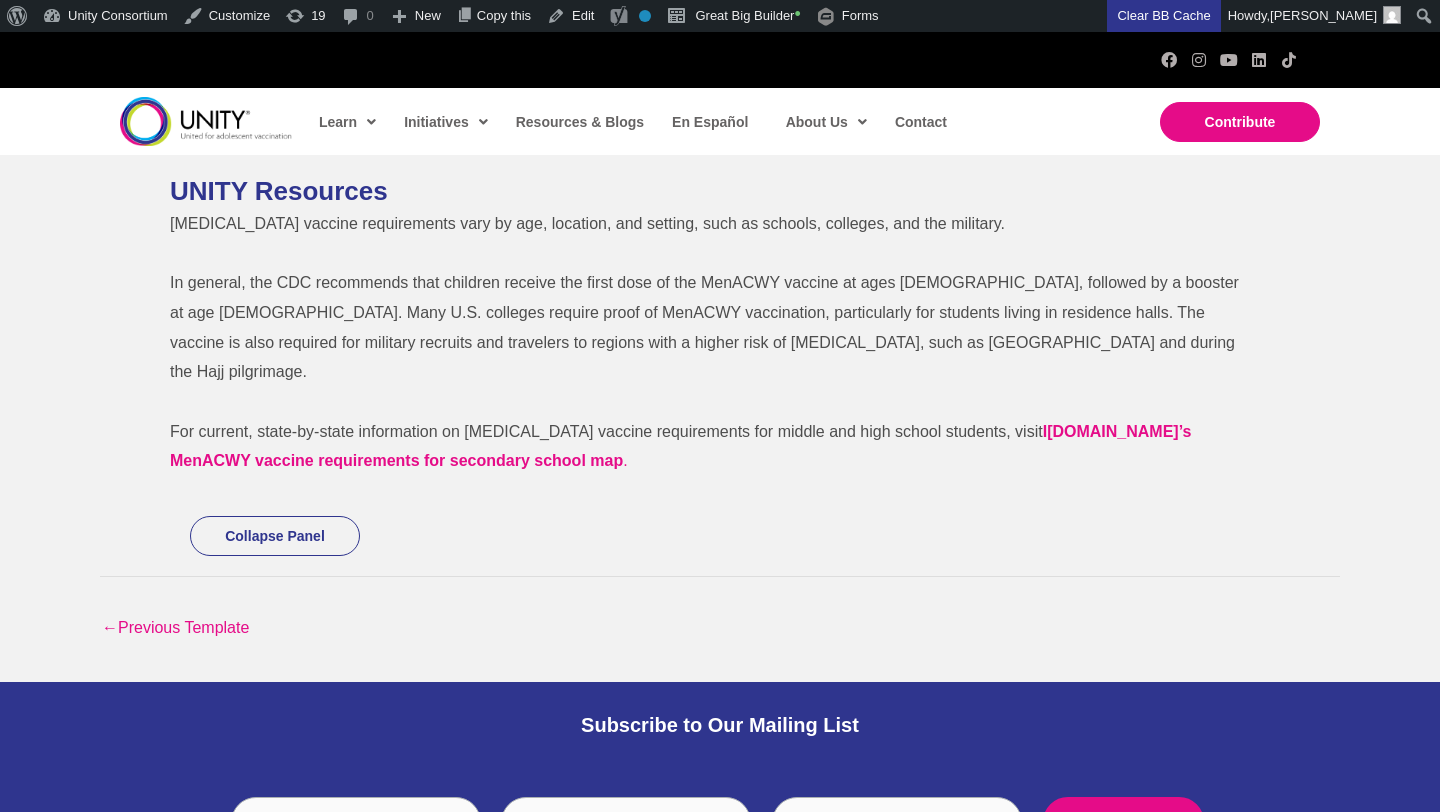 scroll, scrollTop: 0, scrollLeft: 0, axis: both 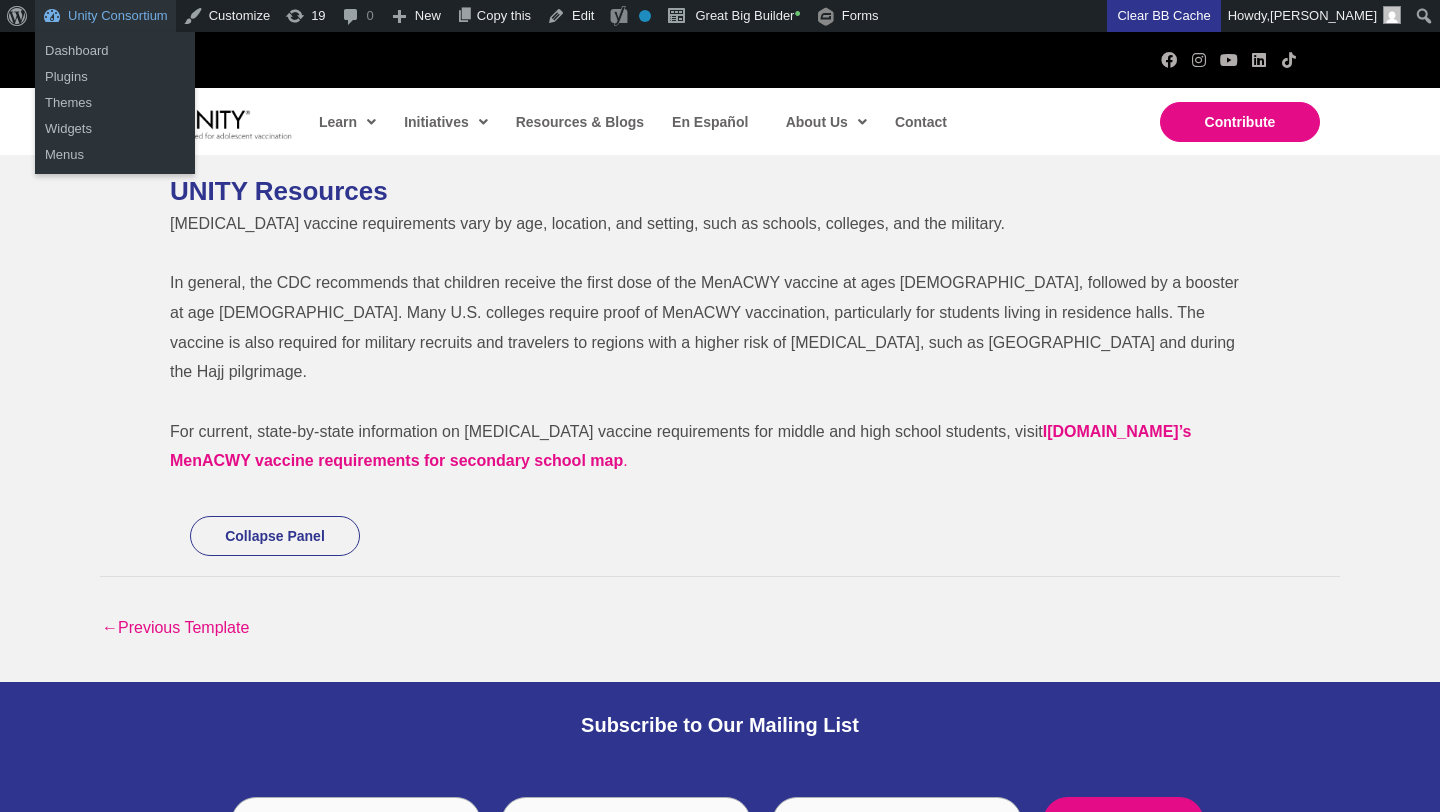 click on "Unity Consortium" at bounding box center (105, 16) 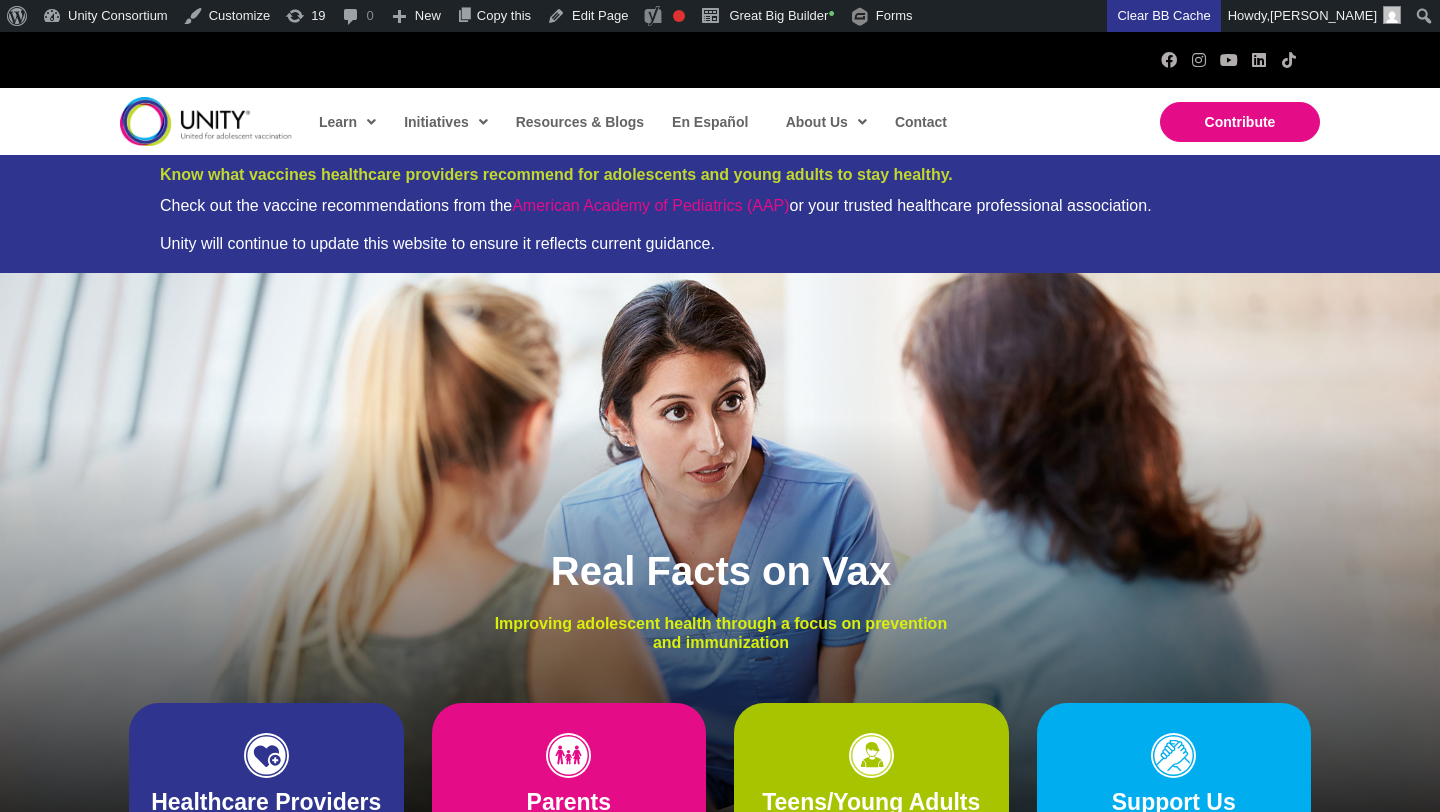 scroll, scrollTop: 0, scrollLeft: 0, axis: both 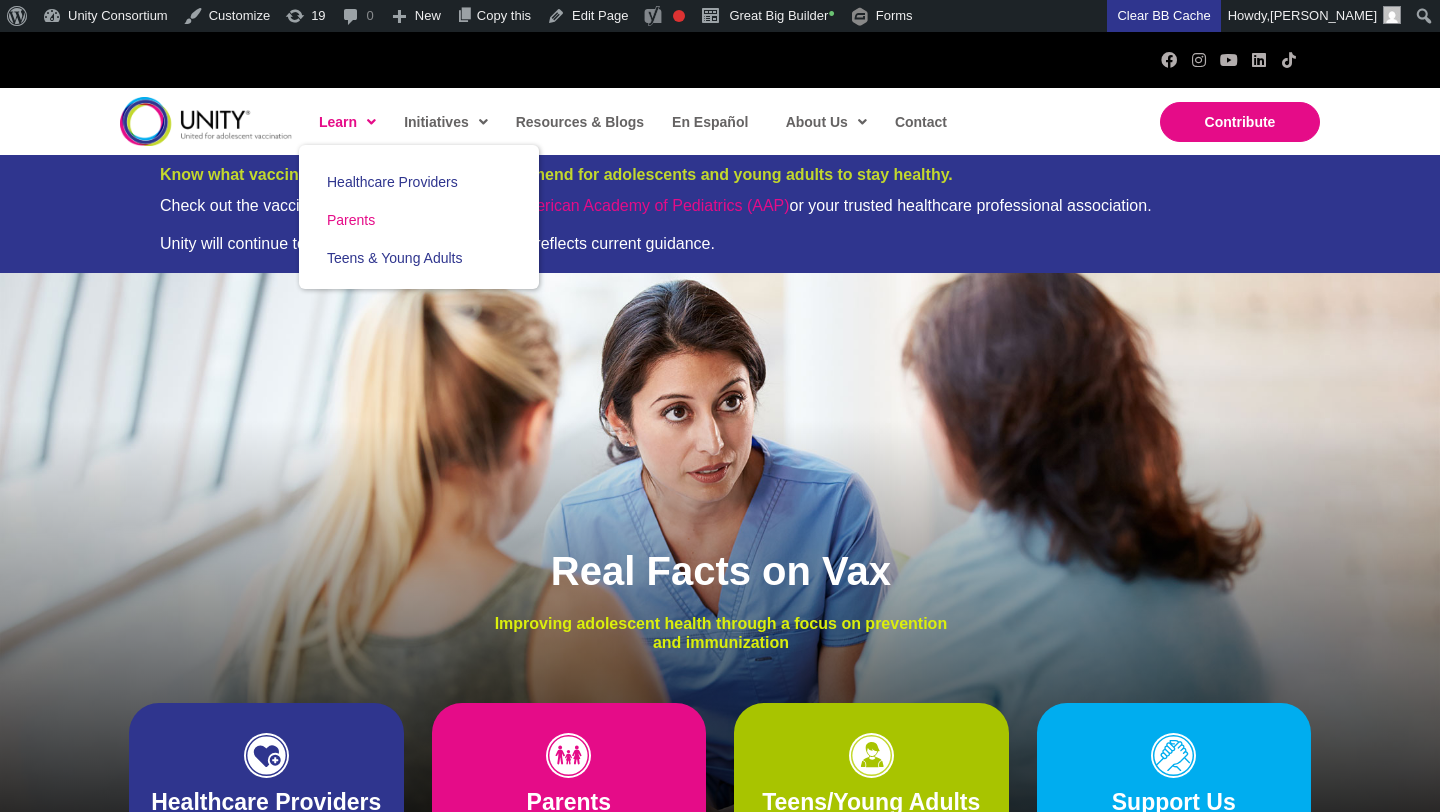 click on "Parents" at bounding box center (419, 220) 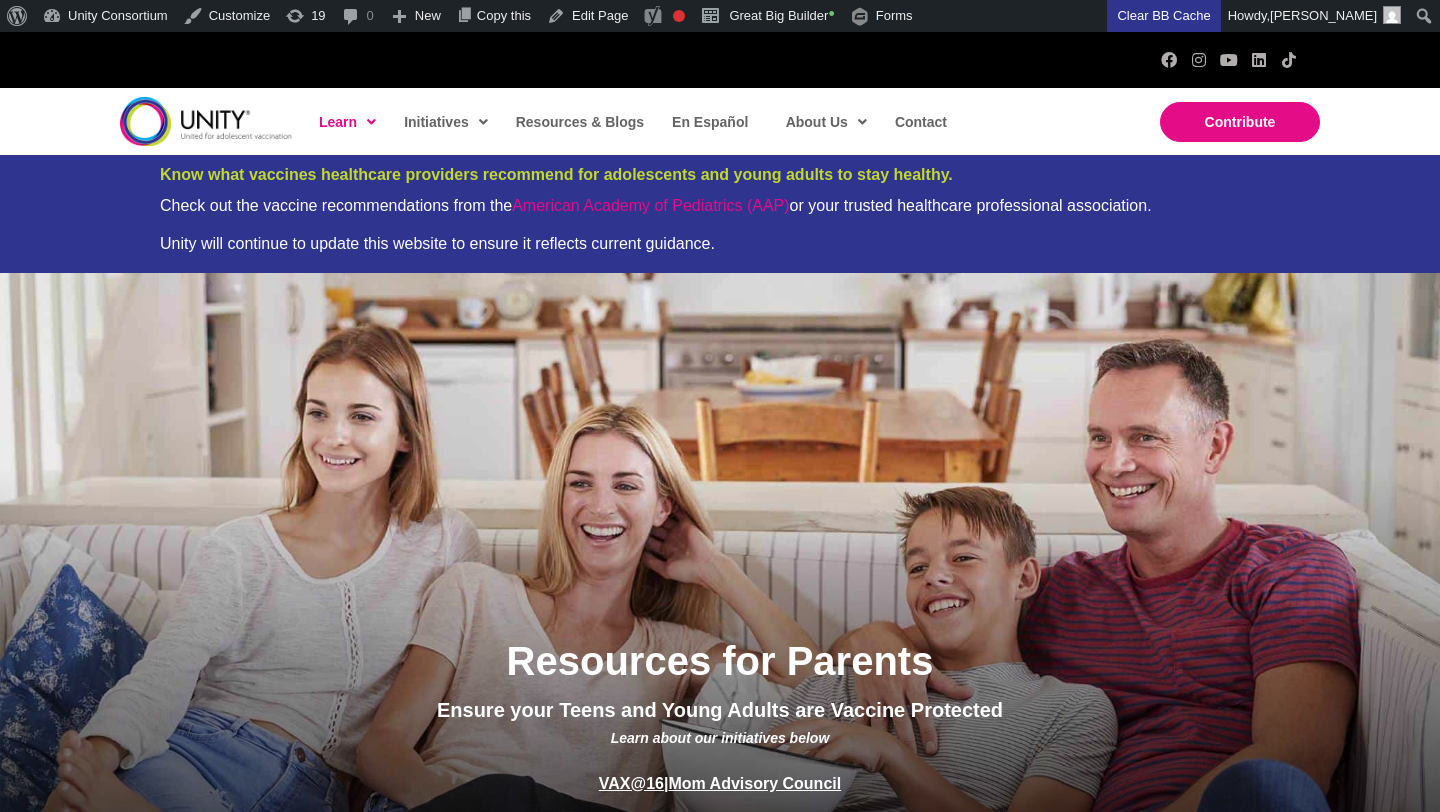 scroll, scrollTop: 0, scrollLeft: 0, axis: both 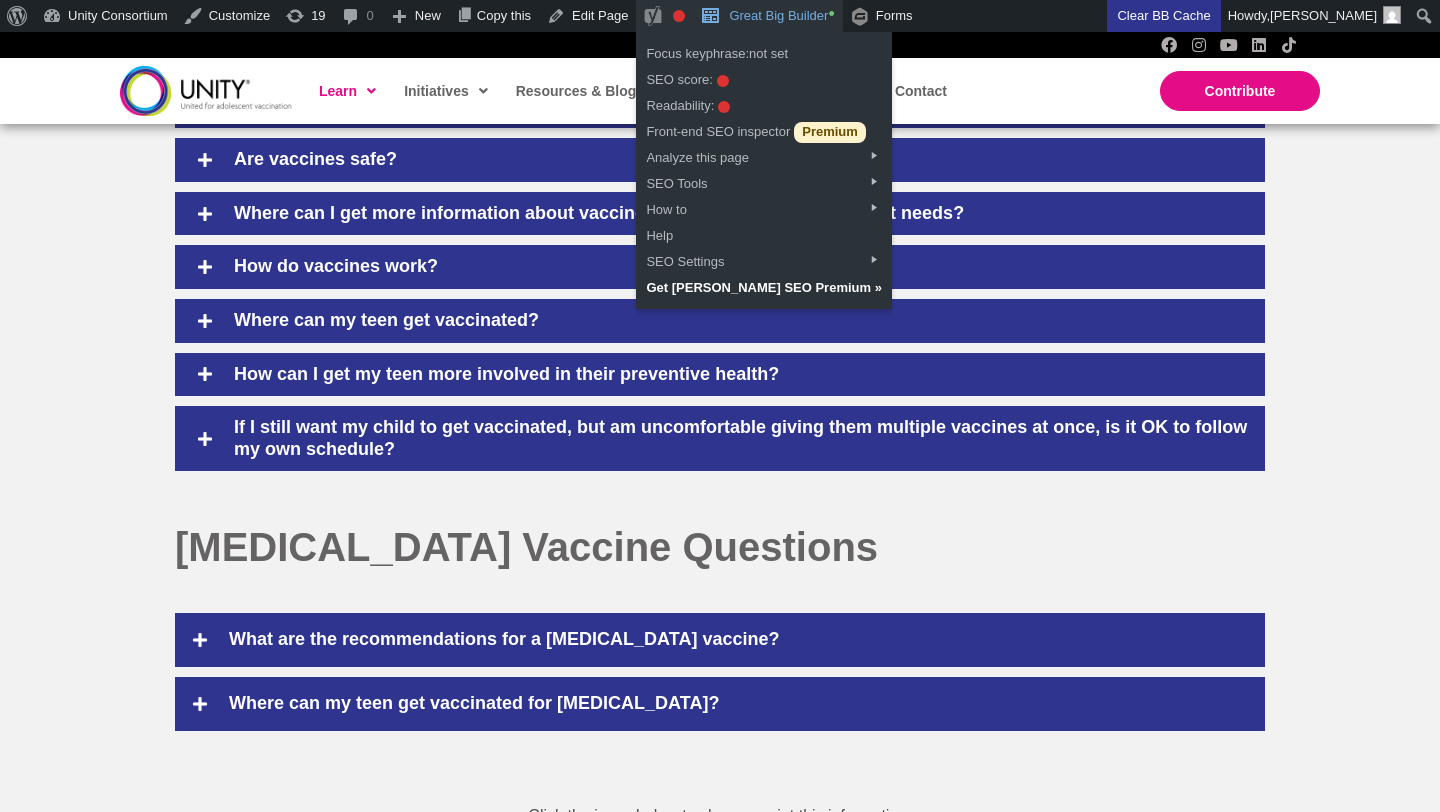 click on "Great Big Builder  •" at bounding box center (767, 16) 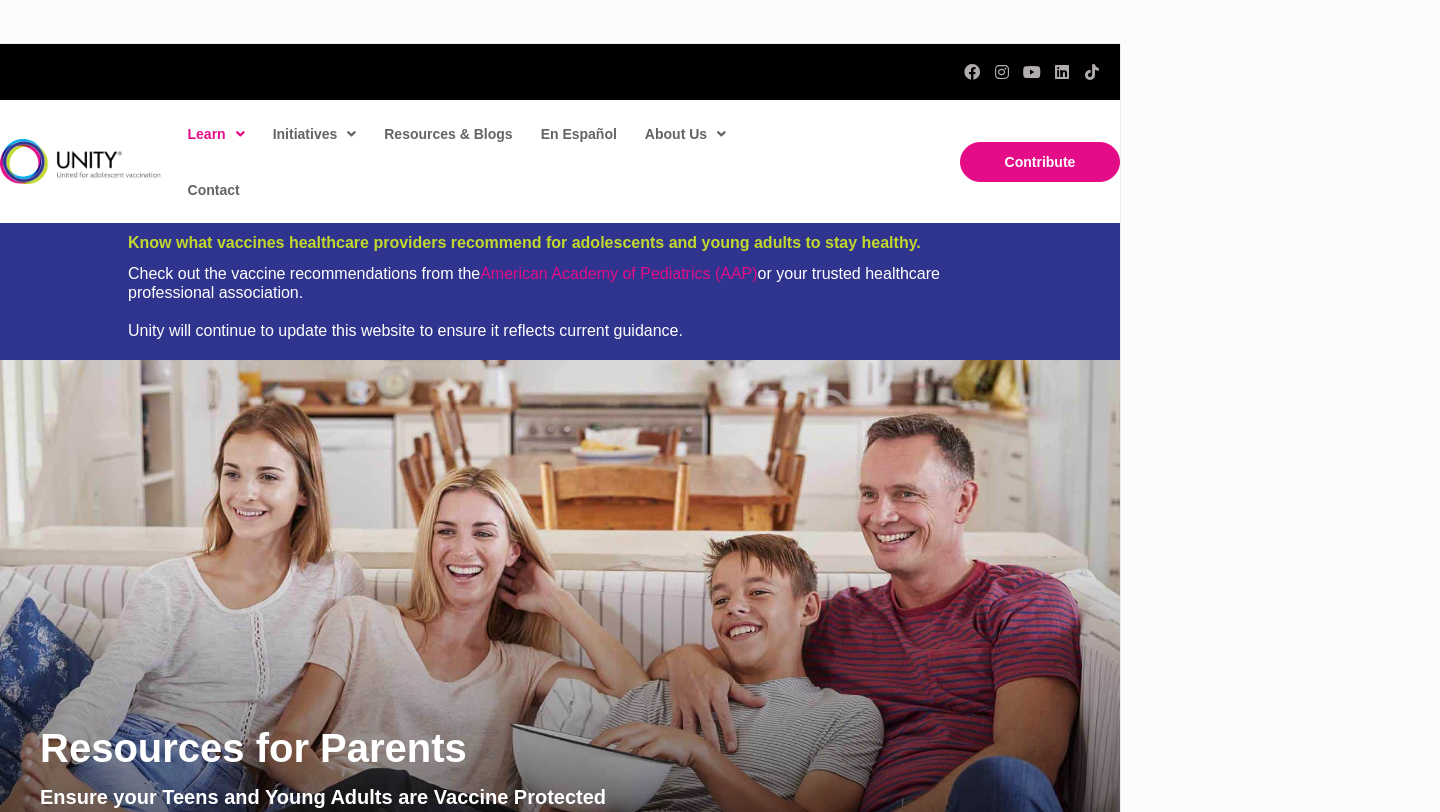 scroll, scrollTop: 0, scrollLeft: 0, axis: both 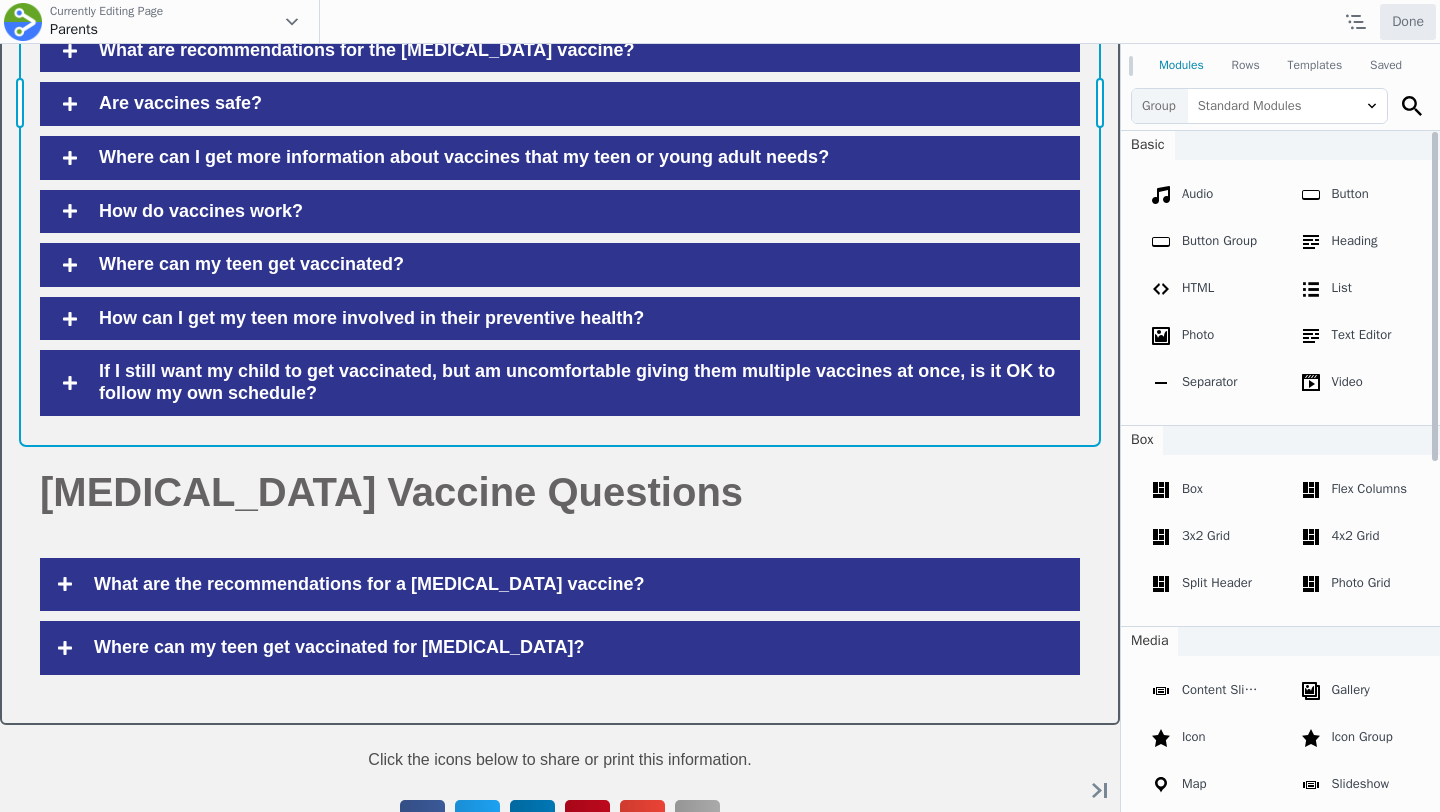 click on "Move Up
Move Down
Advanced Accordion Settings
Copy Advanced Accordion Settings
Paste Advanced Accordion Settings
Row
Row Settings
Move Row
Duplicate Row
Remove Row" at bounding box center (560, 103) 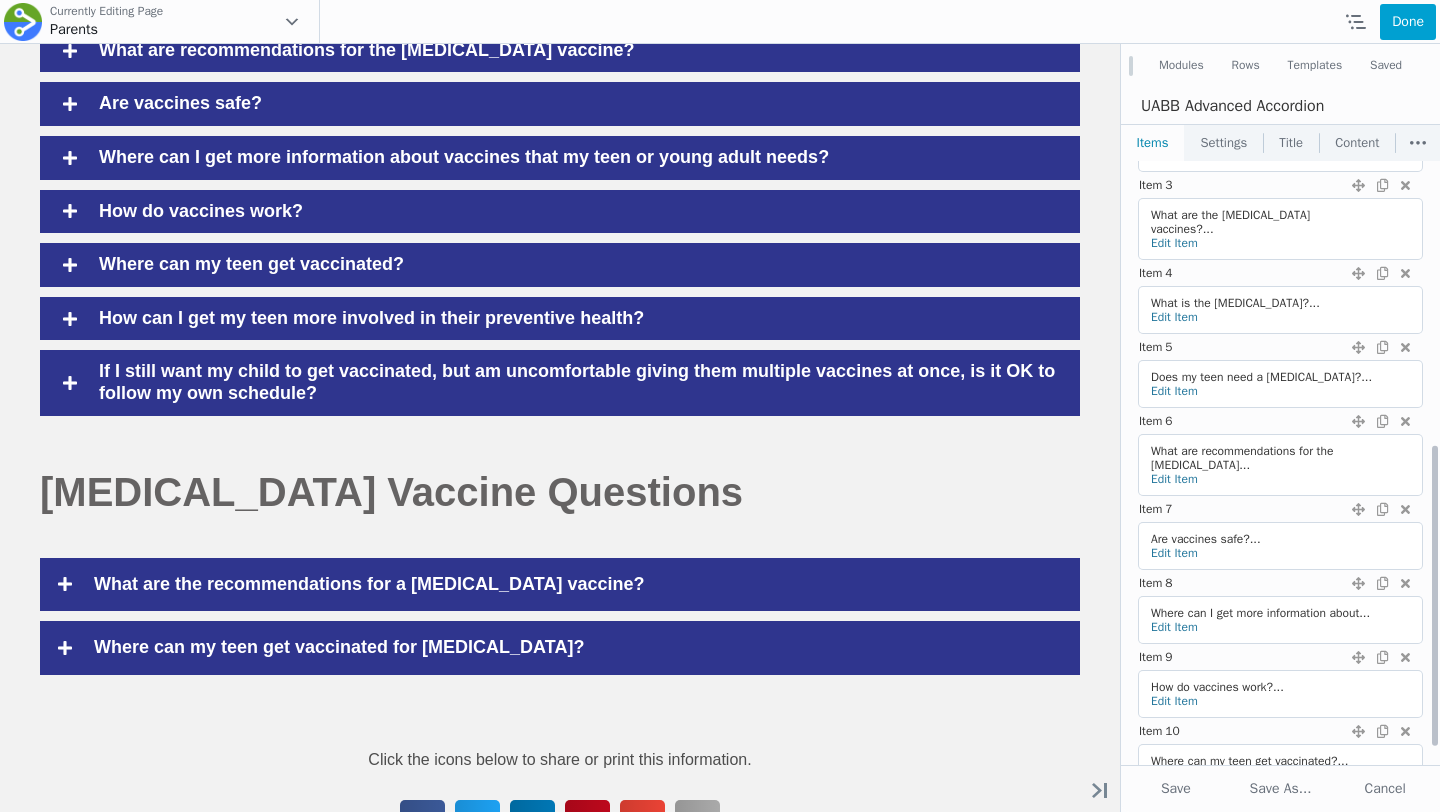scroll, scrollTop: 606, scrollLeft: 0, axis: vertical 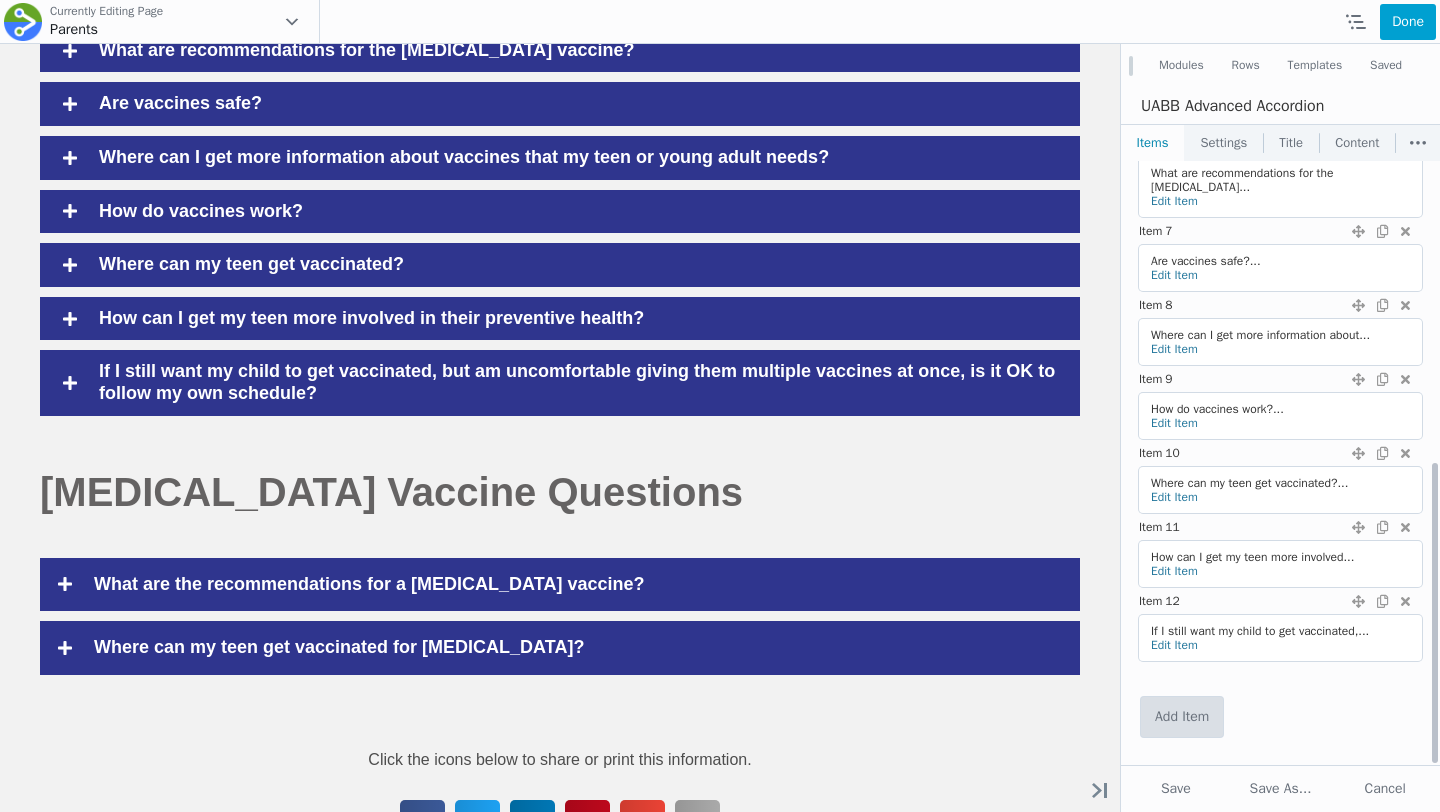 click on "Add Item" at bounding box center (1182, 717) 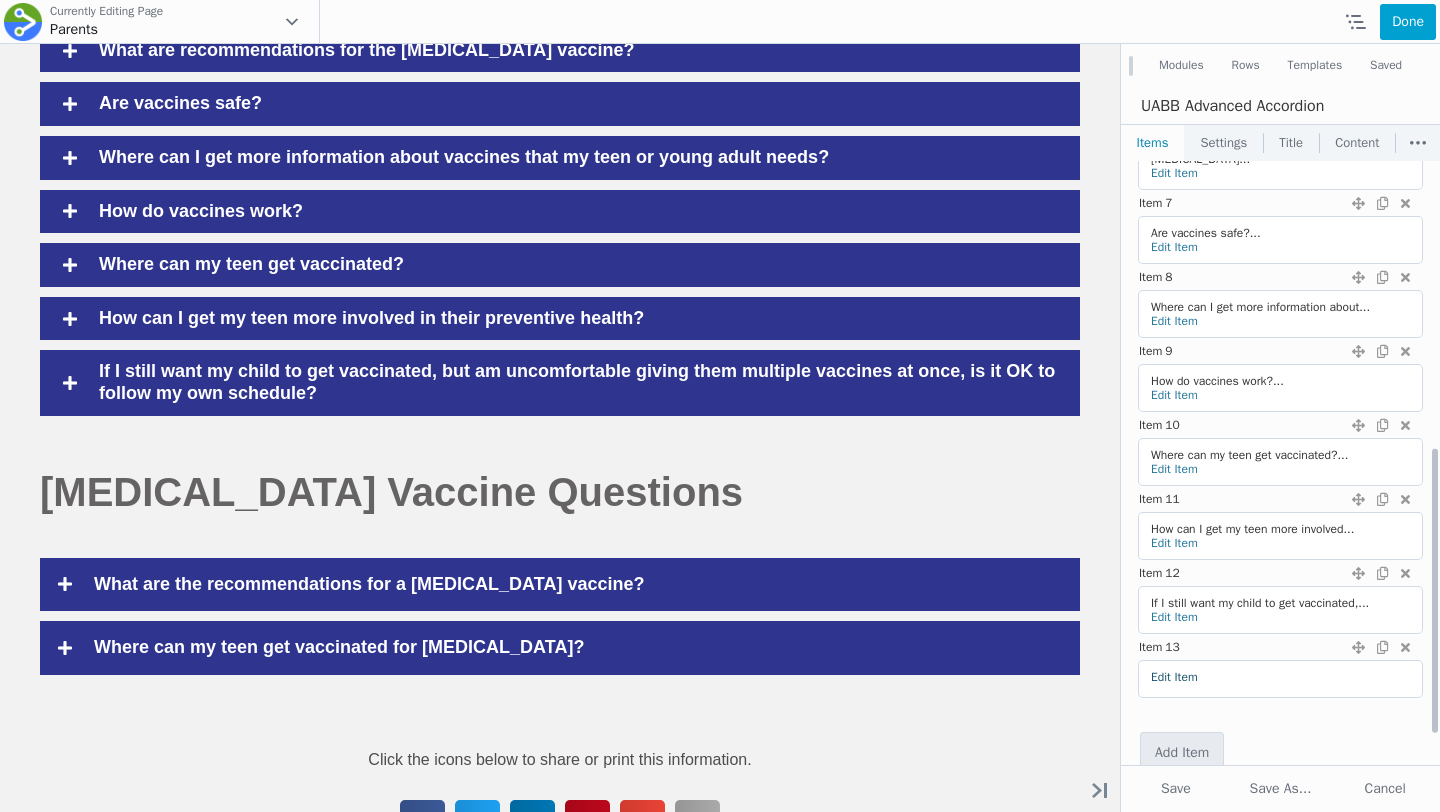 click on "Edit Item" at bounding box center (1174, 677) 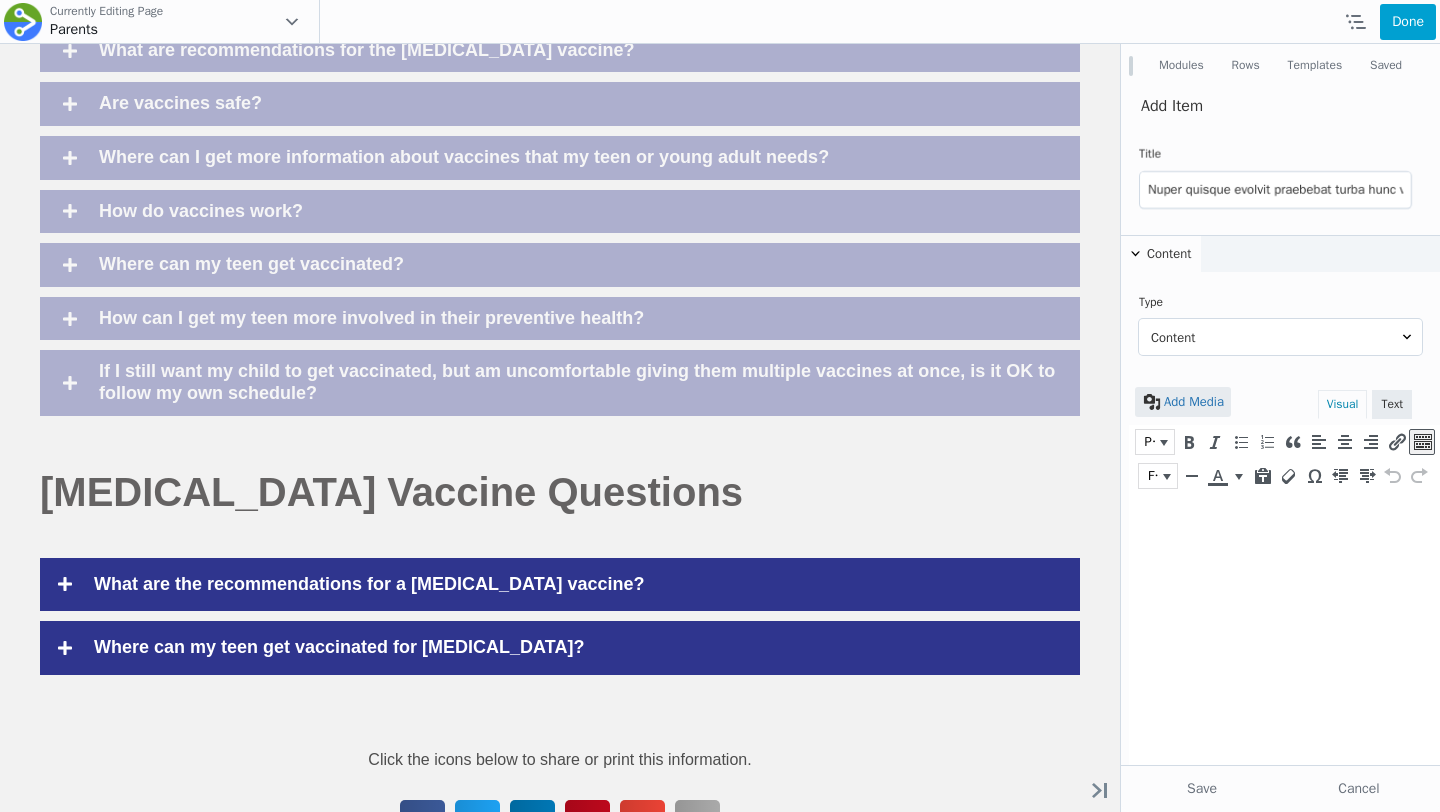 scroll, scrollTop: 0, scrollLeft: 0, axis: both 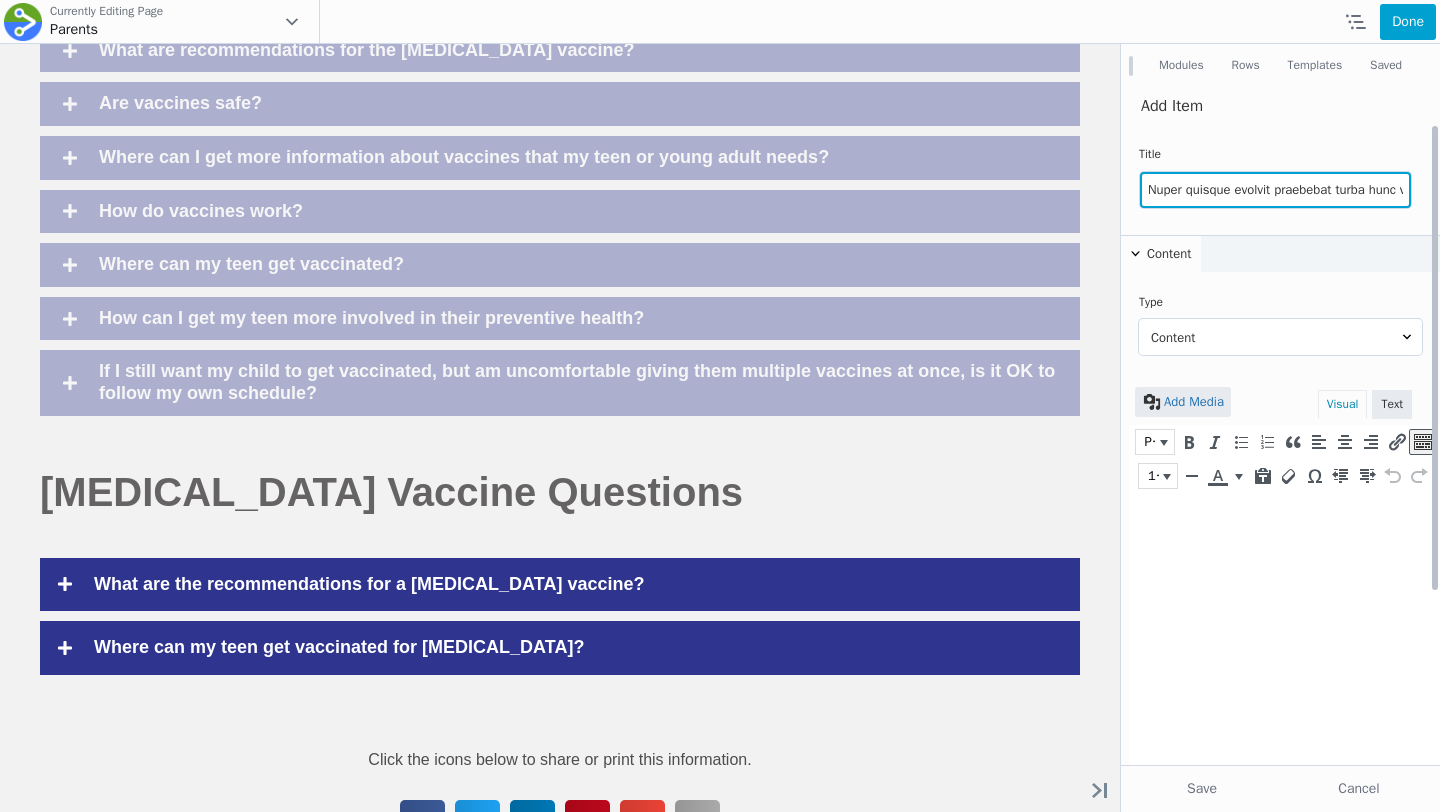 click on "Nuper quisque evolvit praebebat turba hunc viseret foret vultus." at bounding box center (1275, 190) 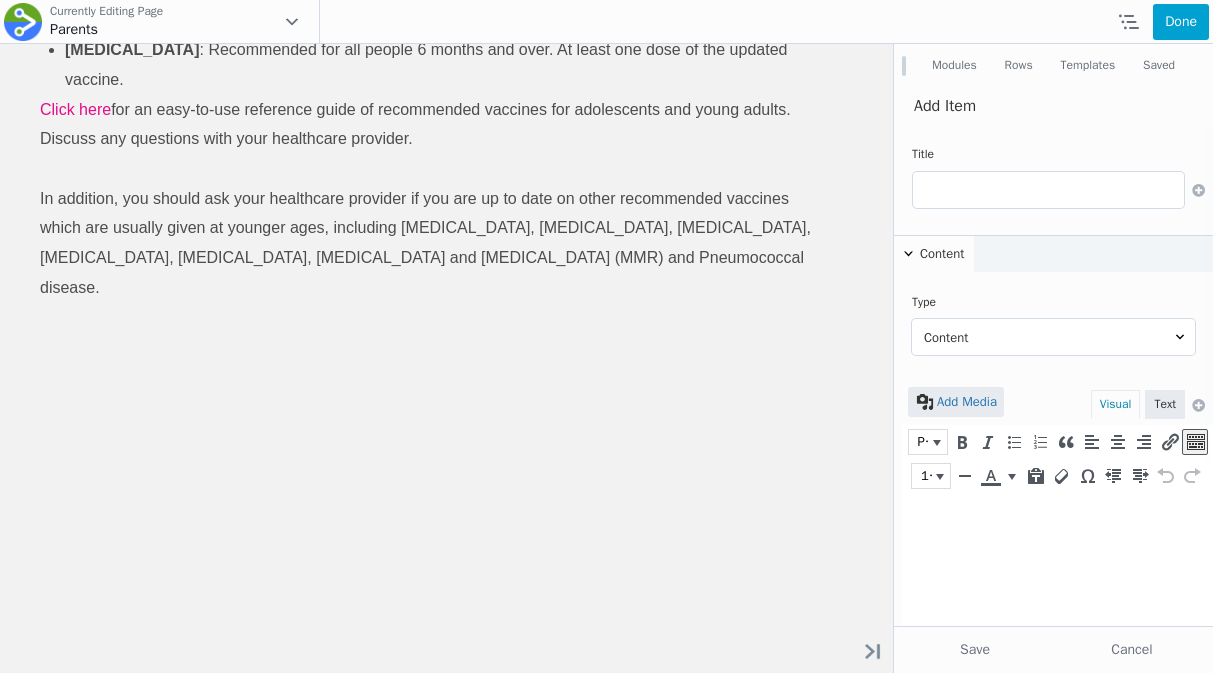scroll, scrollTop: 1536, scrollLeft: 0, axis: vertical 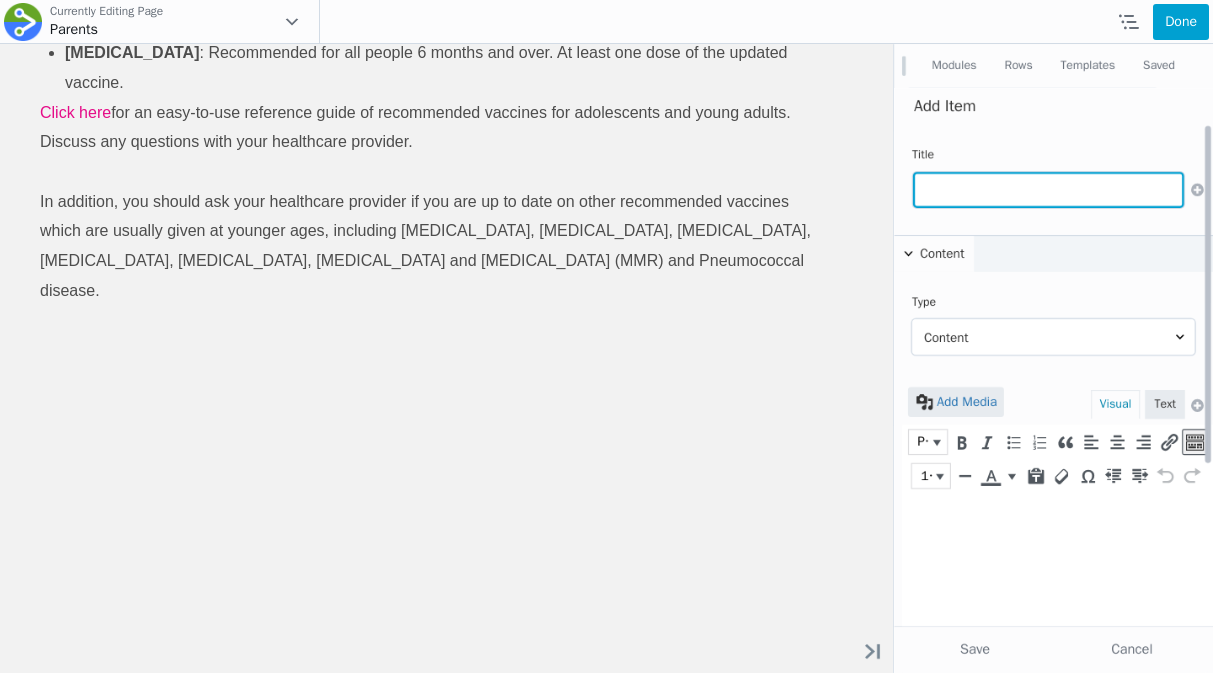 click at bounding box center (1048, 190) 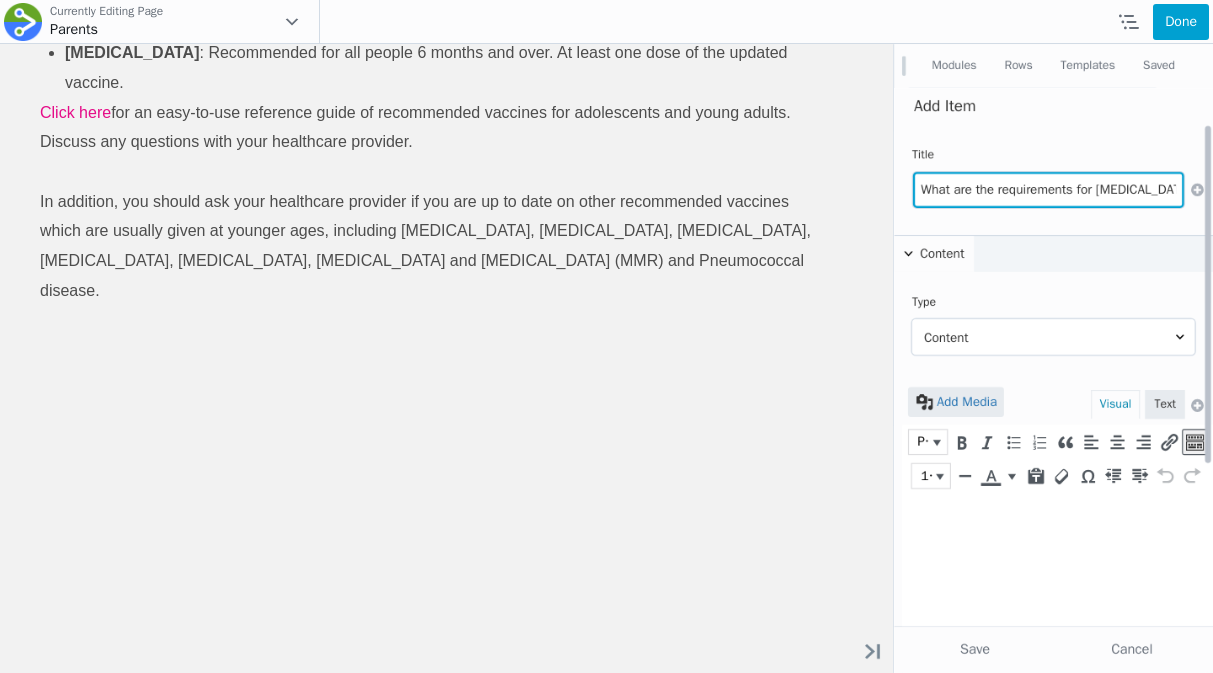scroll, scrollTop: 0, scrollLeft: 84, axis: horizontal 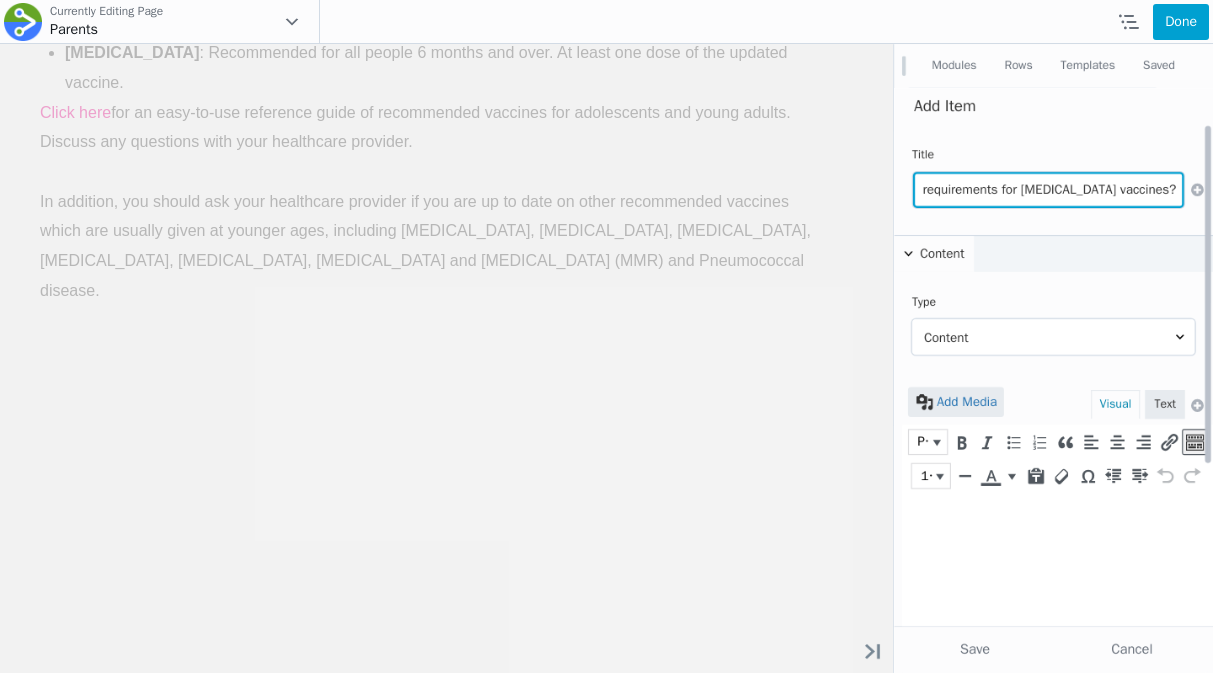 type on "What are the requirements for meningococcal vaccines?" 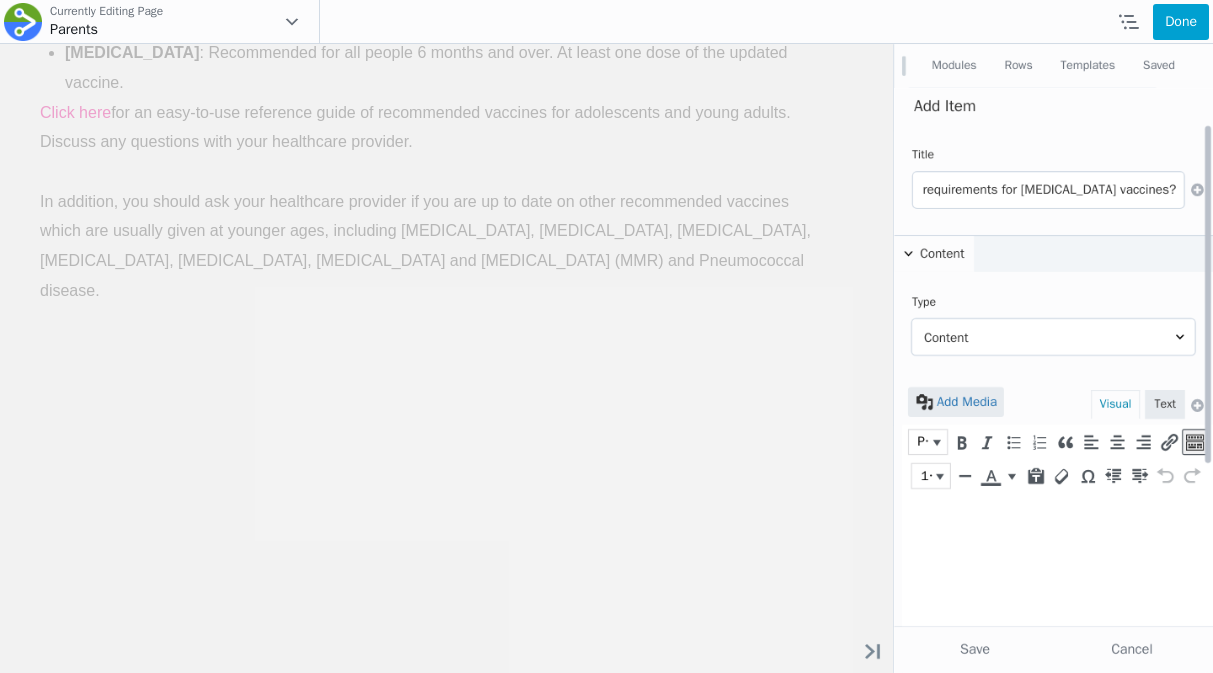 click at bounding box center [1057, 519] 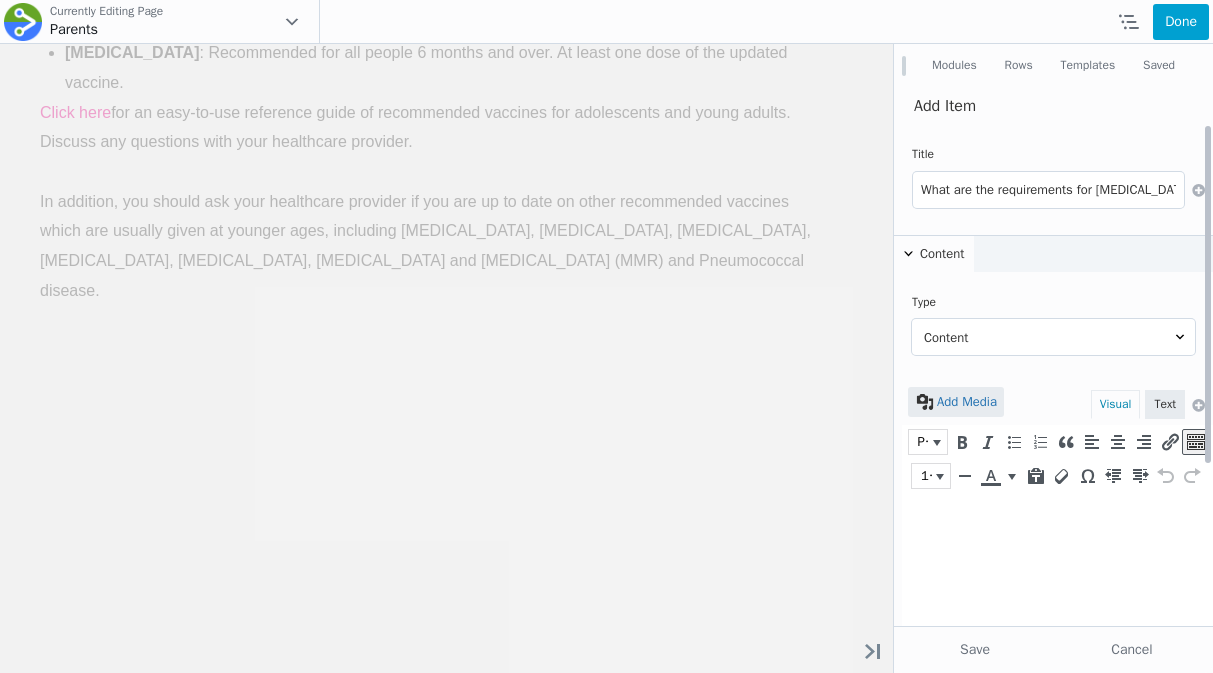 click on "Content
Photo
Video Embed Code
Saved Rows
Saved Modules
Saved Page Templates" at bounding box center [1053, 337] 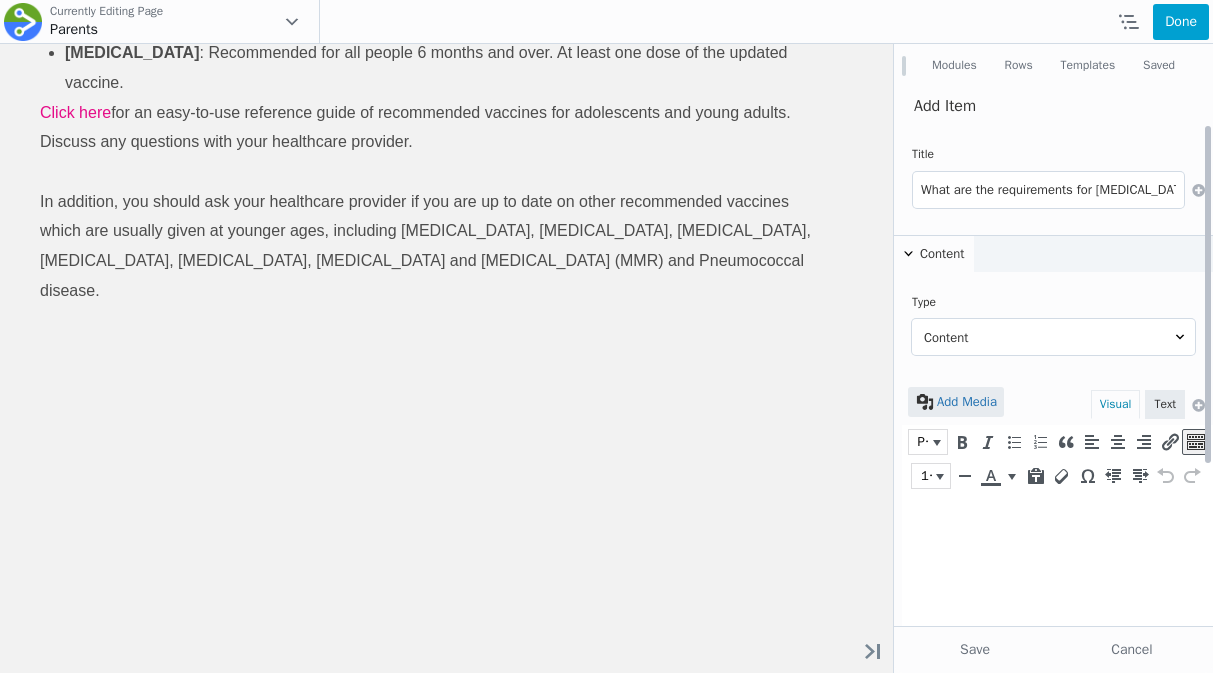 scroll, scrollTop: 1539, scrollLeft: 0, axis: vertical 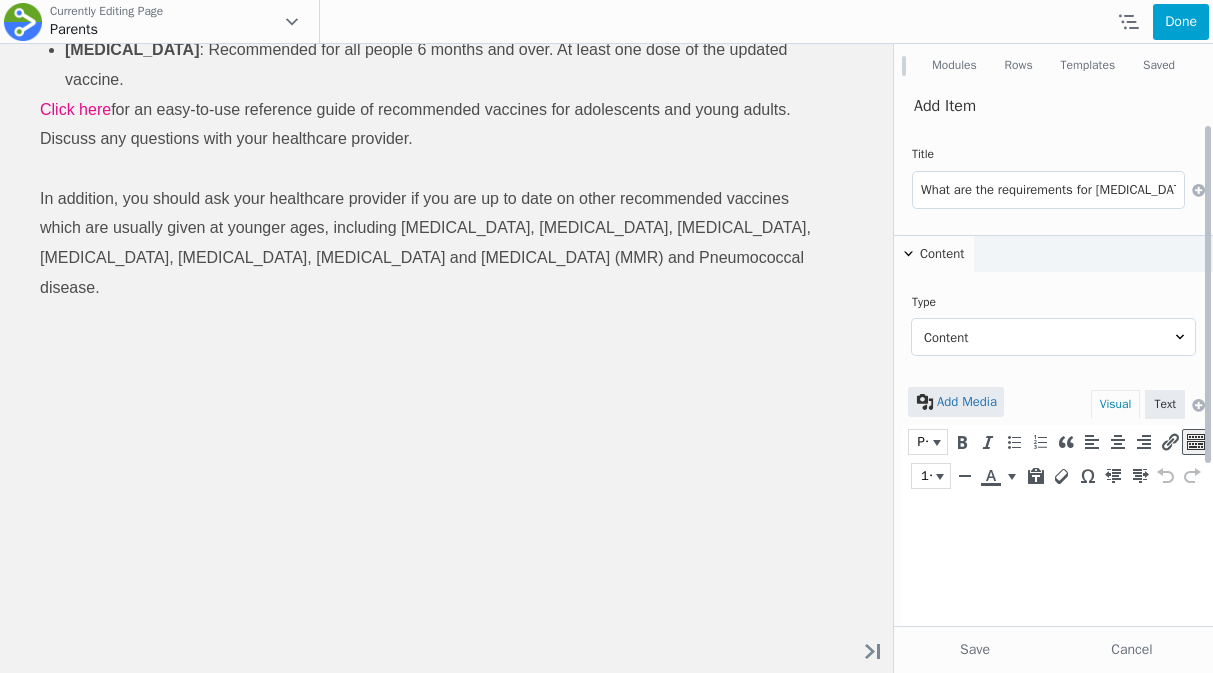 click on "Content
Photo
Video Embed Code
Saved Rows
Saved Modules
Saved Page Templates" at bounding box center [1053, 337] 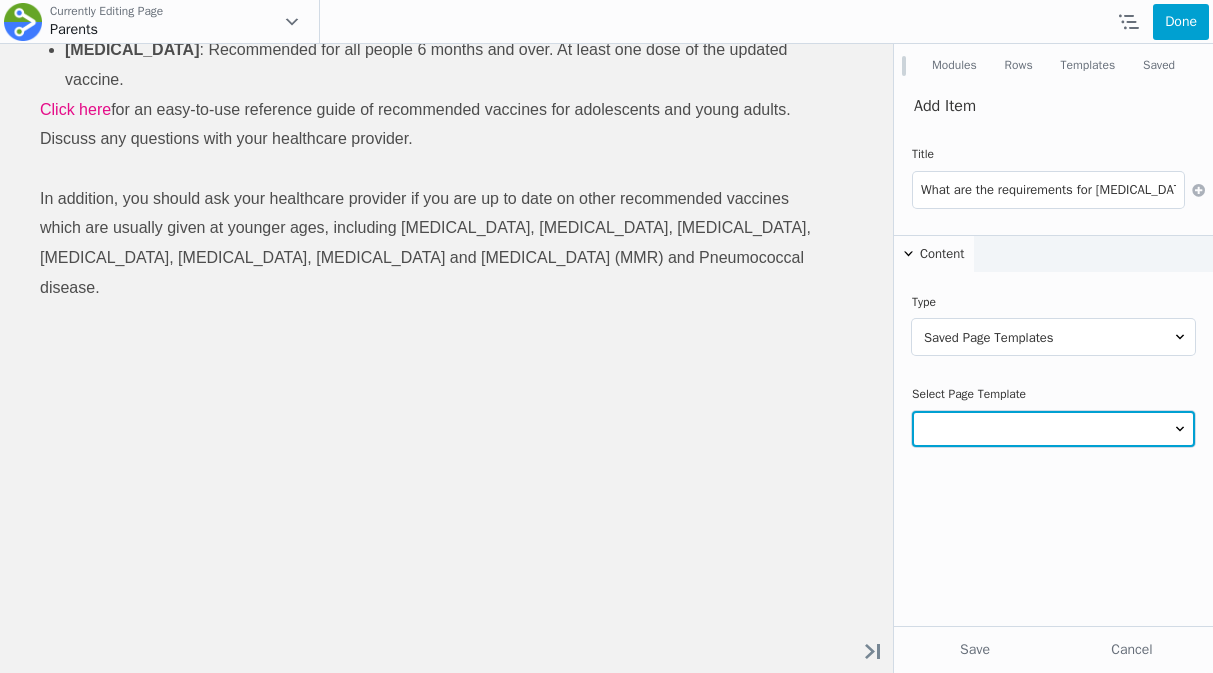 click at bounding box center [1053, 429] 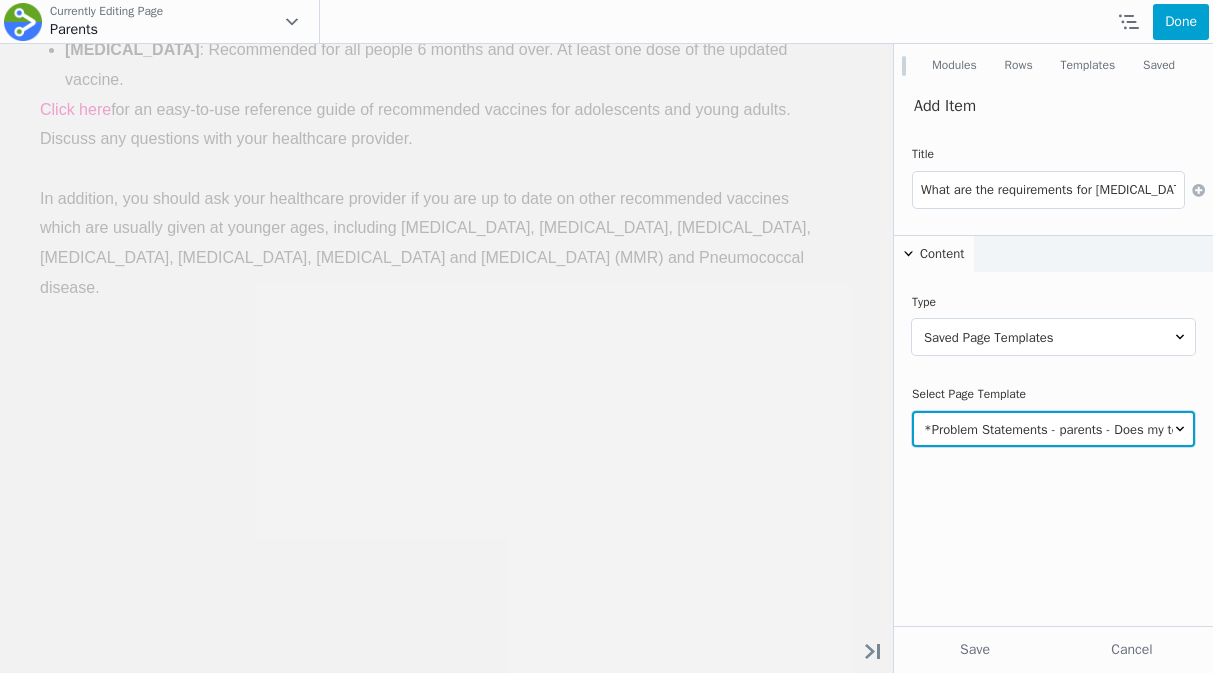 click on "*Problem Statements - parents -  Does my teen need a flu vaccine *Problem Statements - parents -  What are recommendations for the COVID-19 vaccine? *Problem Statements - parents -  What are the Meningococcal vaccines *Problem Statements - parents -  What is the HPV vaccine *Problem Statements - parents -  What is the Tdap Vaccine *Problem Statements - parents -  Where can I get more information *Problem Statements - parents - What vaccines do my teens or young *Problem Statements - teens -  How do vaccines work *Problem Statements - teens - are vaccines safe *Problem Statements - teens - What Vaccines do I need *Problem Statements - teens - Where can i get more information *Problem Statements - teens - Why do i need these vaccines AIAW copy Clinton webinar template Copy of *Problem Statements - parents -  What are recommendations for the COVID-19 vaccine? Copy of *Problem Statements - parents -  What are the Meningococcal vaccines Copy of *Problem Statements - parents -  What is the HPV vaccine Dashboard DWV" at bounding box center (1053, 429) 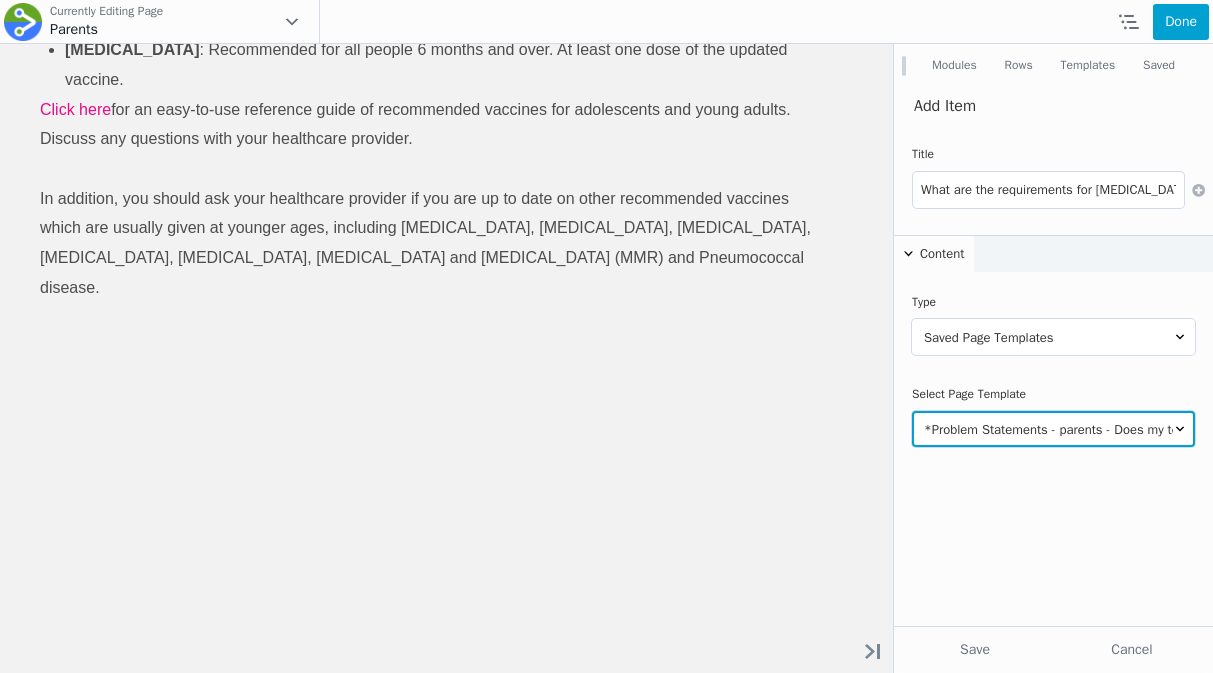 select on "10941" 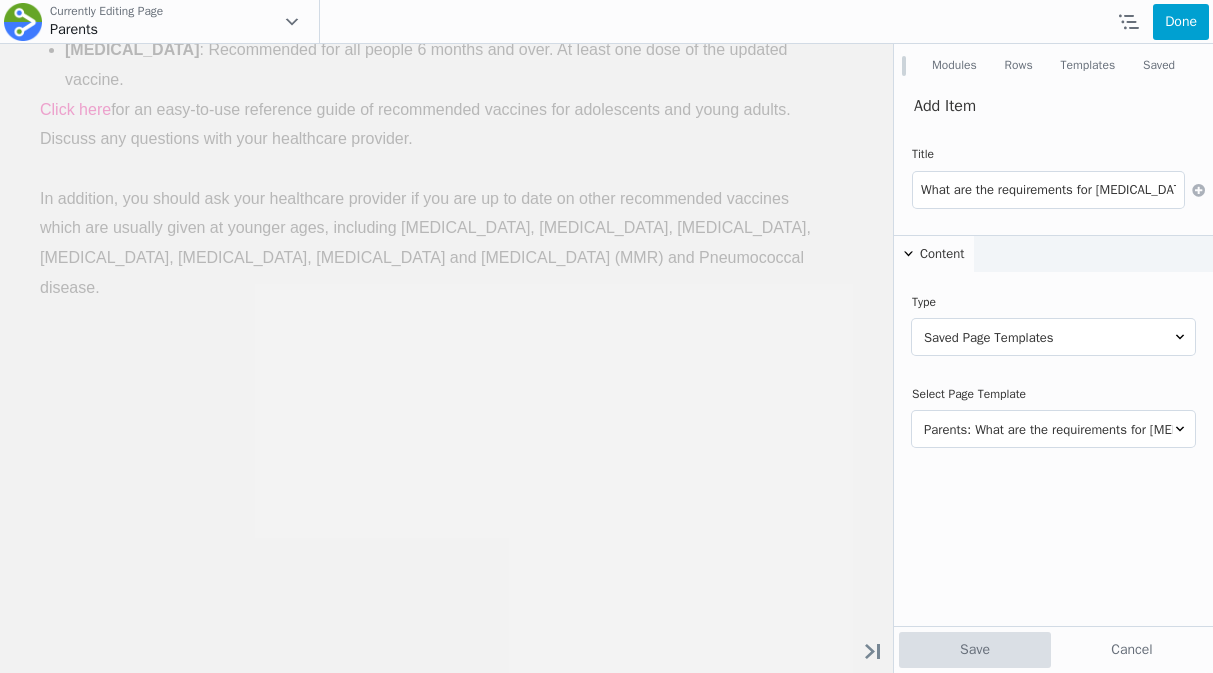click on "Save" at bounding box center (975, 650) 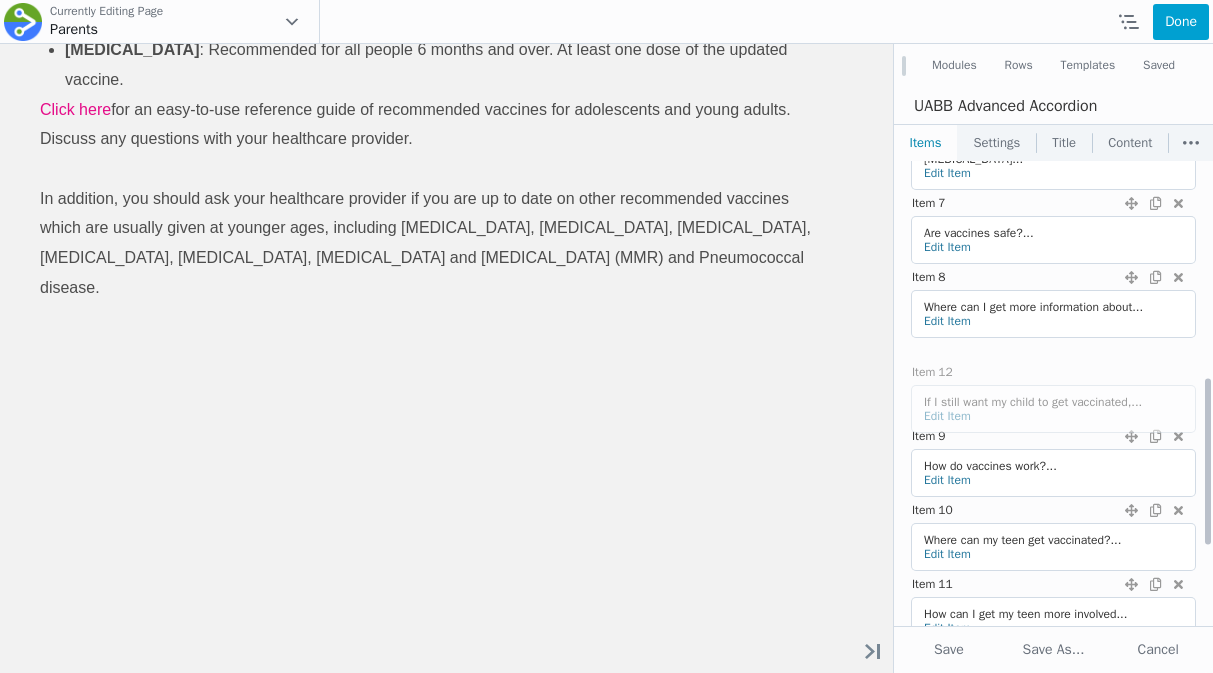 drag, startPoint x: 1125, startPoint y: 396, endPoint x: 1120, endPoint y: 372, distance: 24.5153 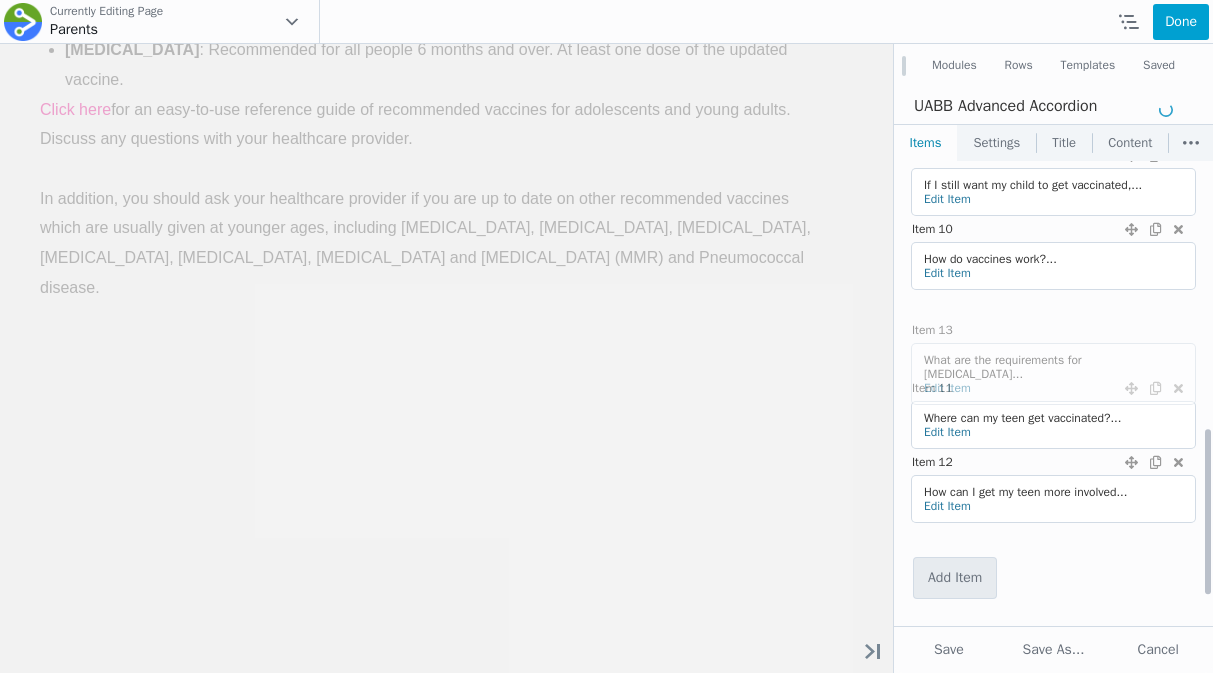 scroll, scrollTop: 745, scrollLeft: 0, axis: vertical 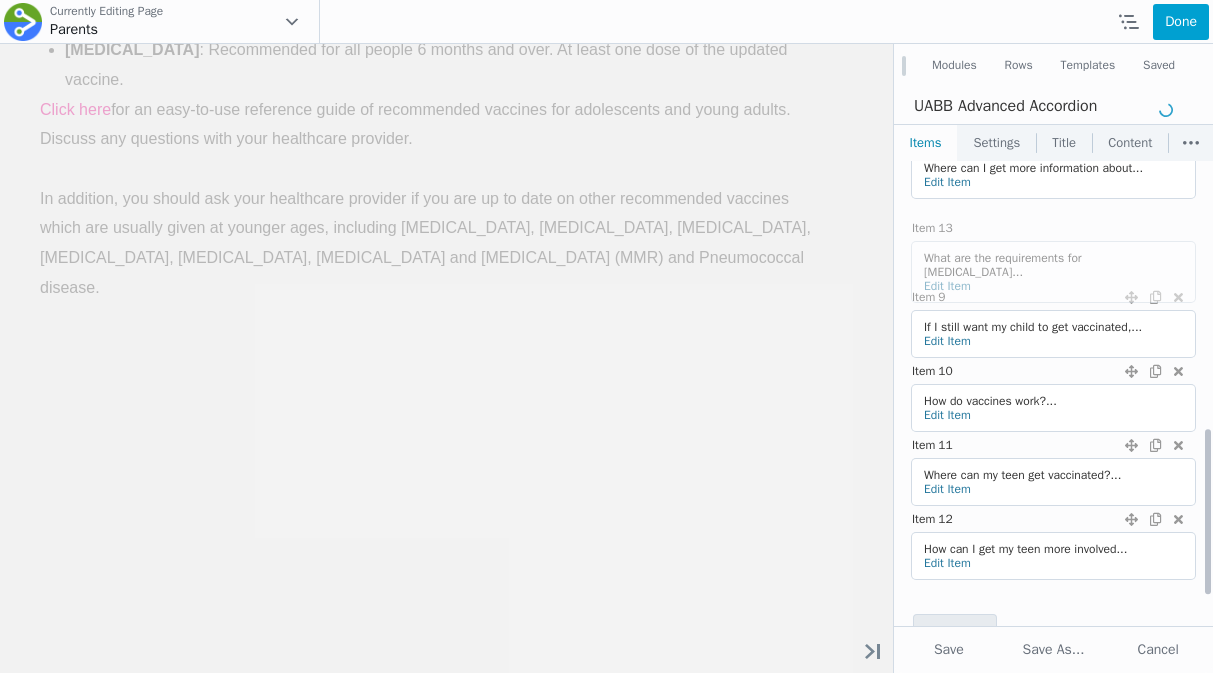drag, startPoint x: 1130, startPoint y: 447, endPoint x: 1101, endPoint y: 234, distance: 214.96512 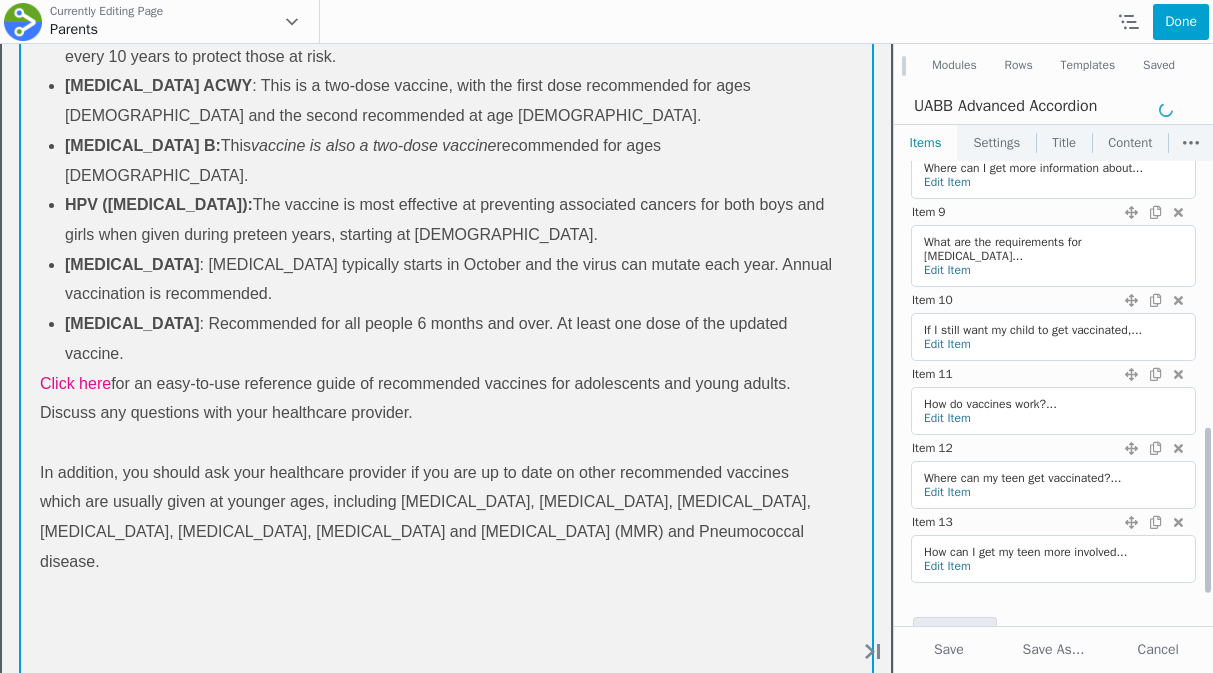 scroll, scrollTop: 1143, scrollLeft: 0, axis: vertical 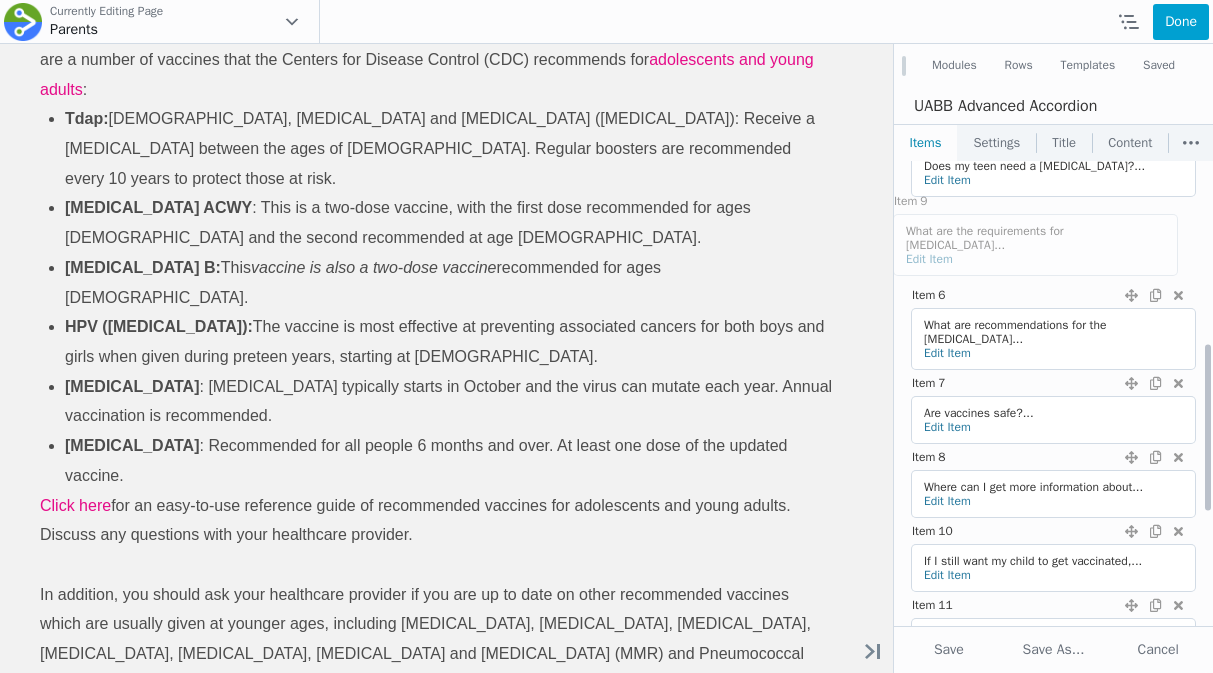 drag, startPoint x: 1128, startPoint y: 465, endPoint x: 1116, endPoint y: 206, distance: 259.27783 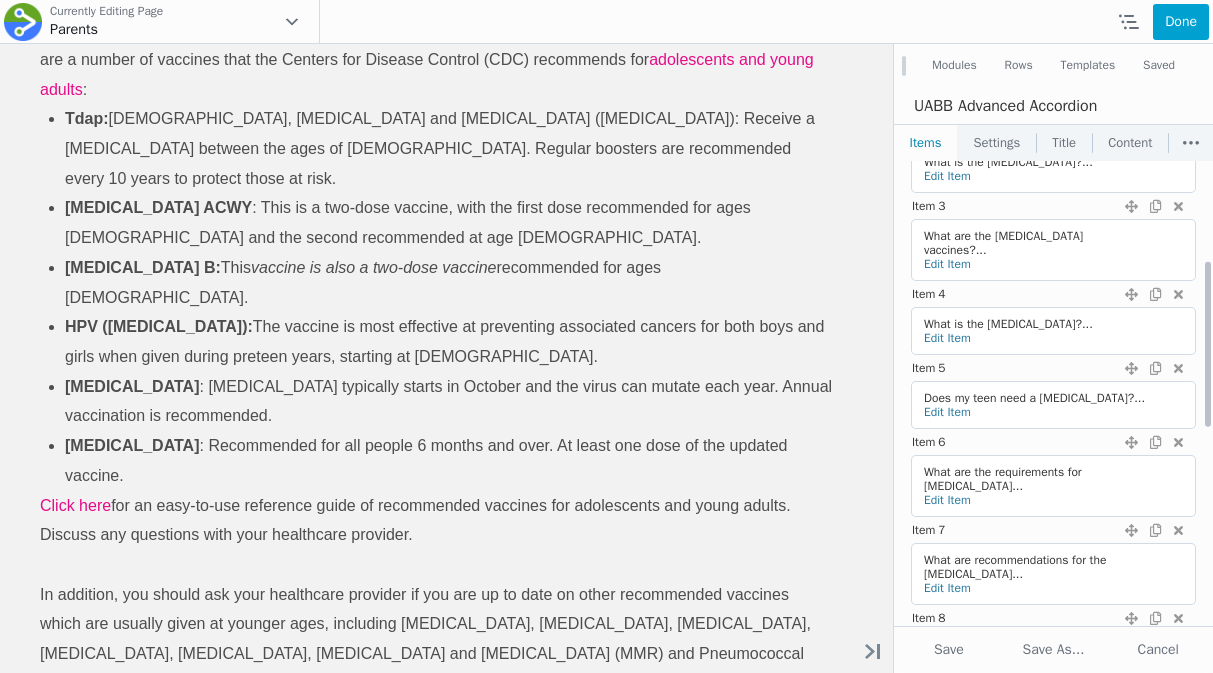 scroll, scrollTop: 276, scrollLeft: 0, axis: vertical 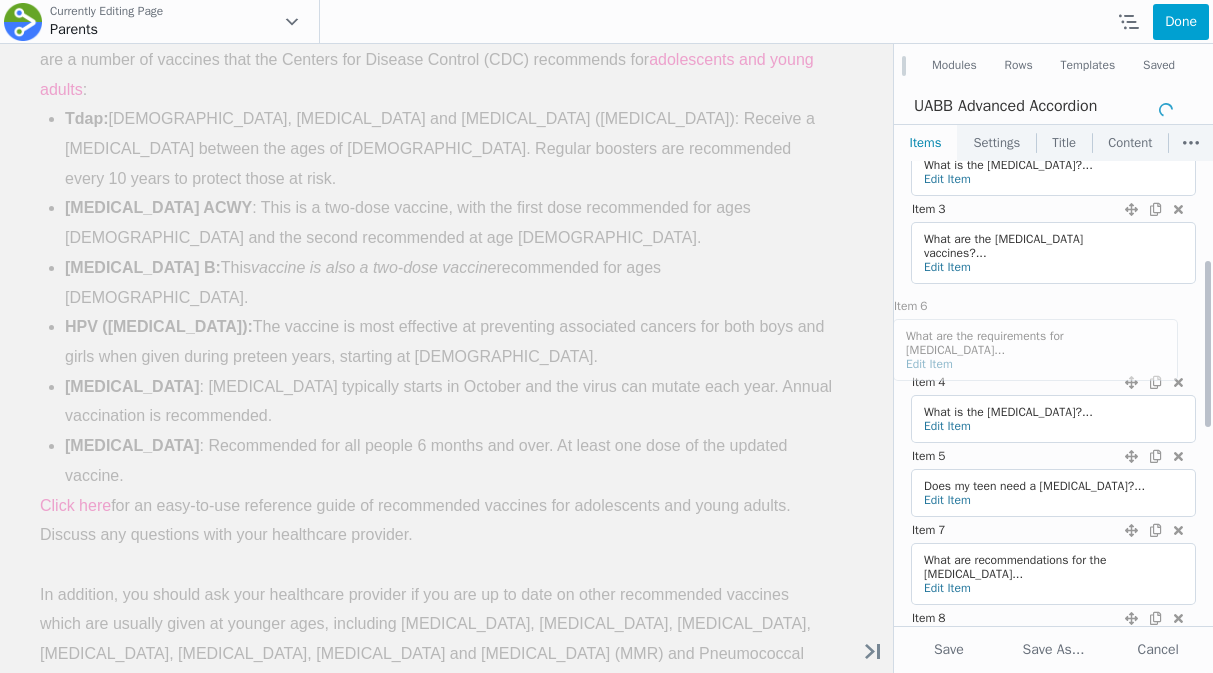 drag, startPoint x: 1137, startPoint y: 448, endPoint x: 1138, endPoint y: 285, distance: 163.00307 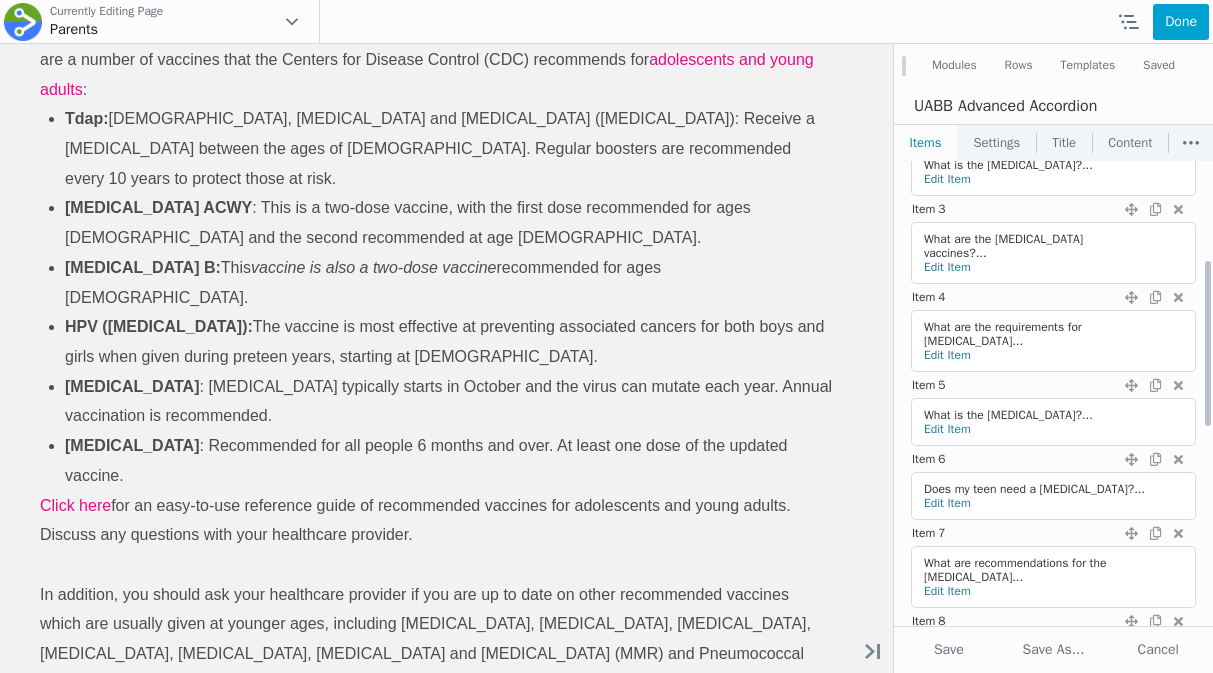 click on "Done" at bounding box center (1181, 22) 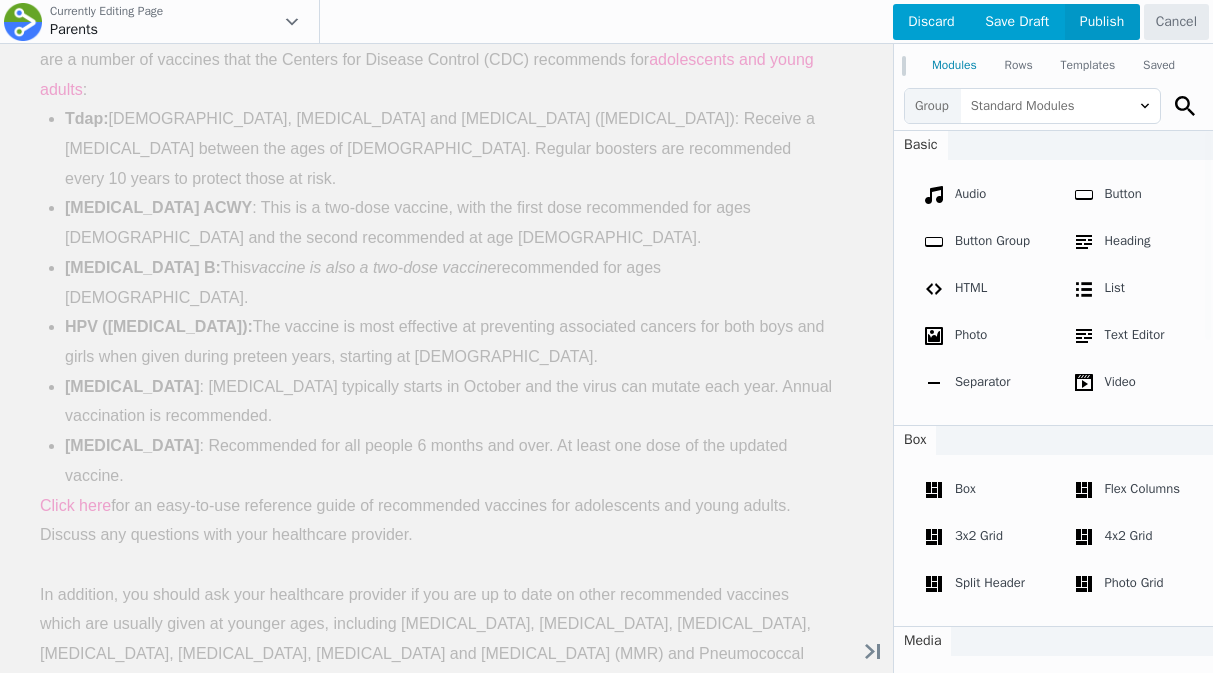 click on "Publish" at bounding box center [1102, 22] 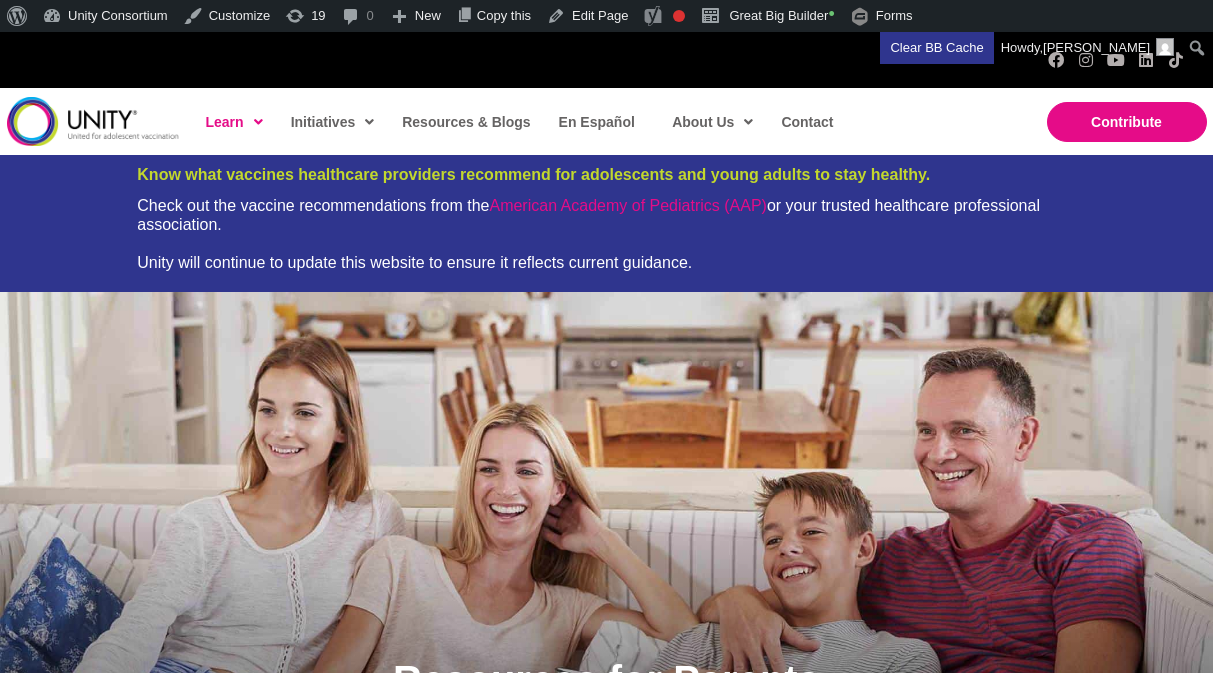 scroll, scrollTop: 0, scrollLeft: 0, axis: both 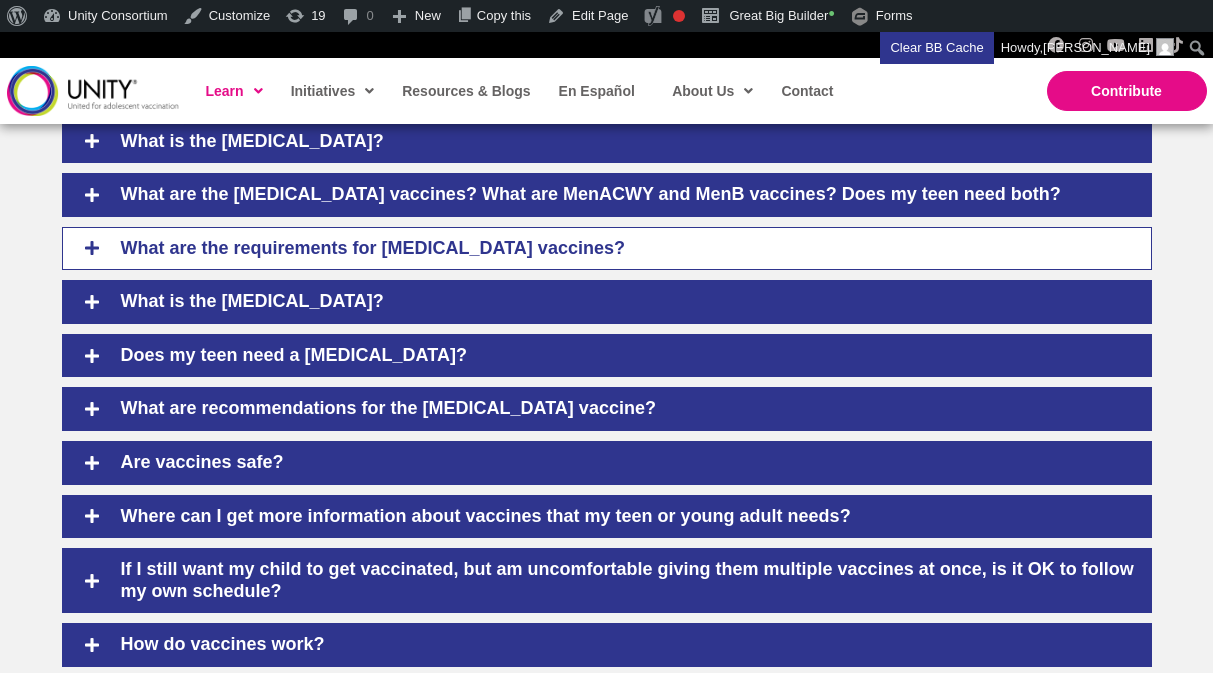 click on "What are the requirements for [MEDICAL_DATA] vaccines?" at bounding box center [607, 249] 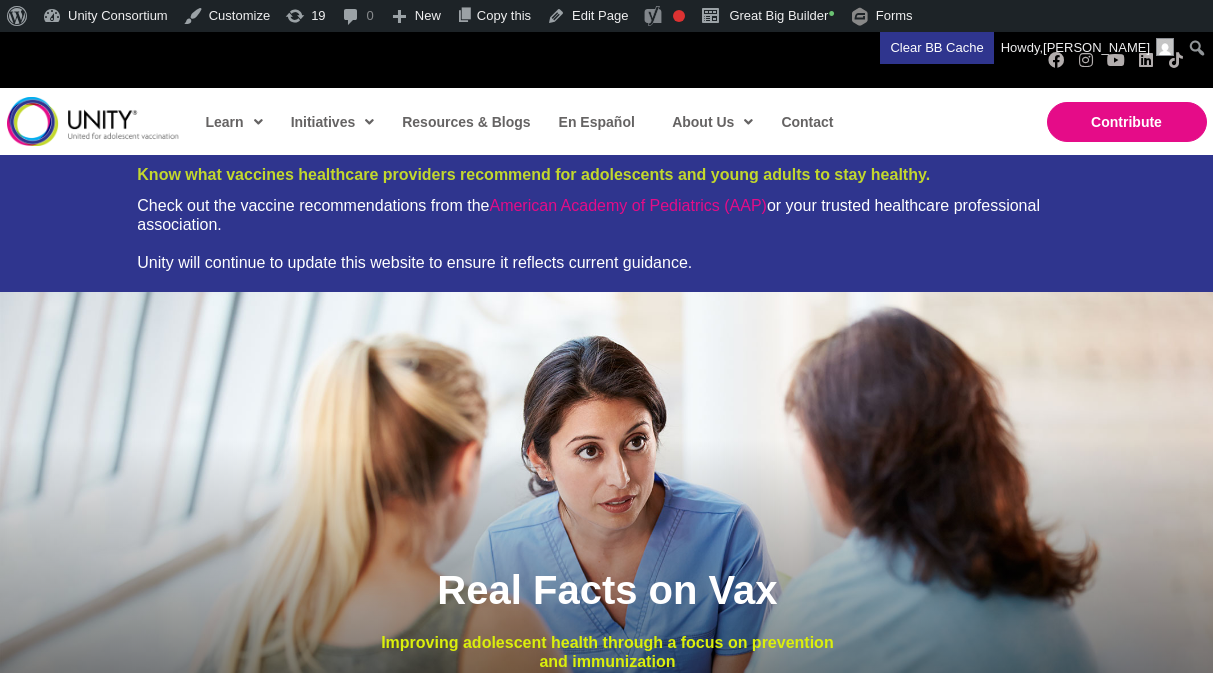 scroll, scrollTop: 0, scrollLeft: 0, axis: both 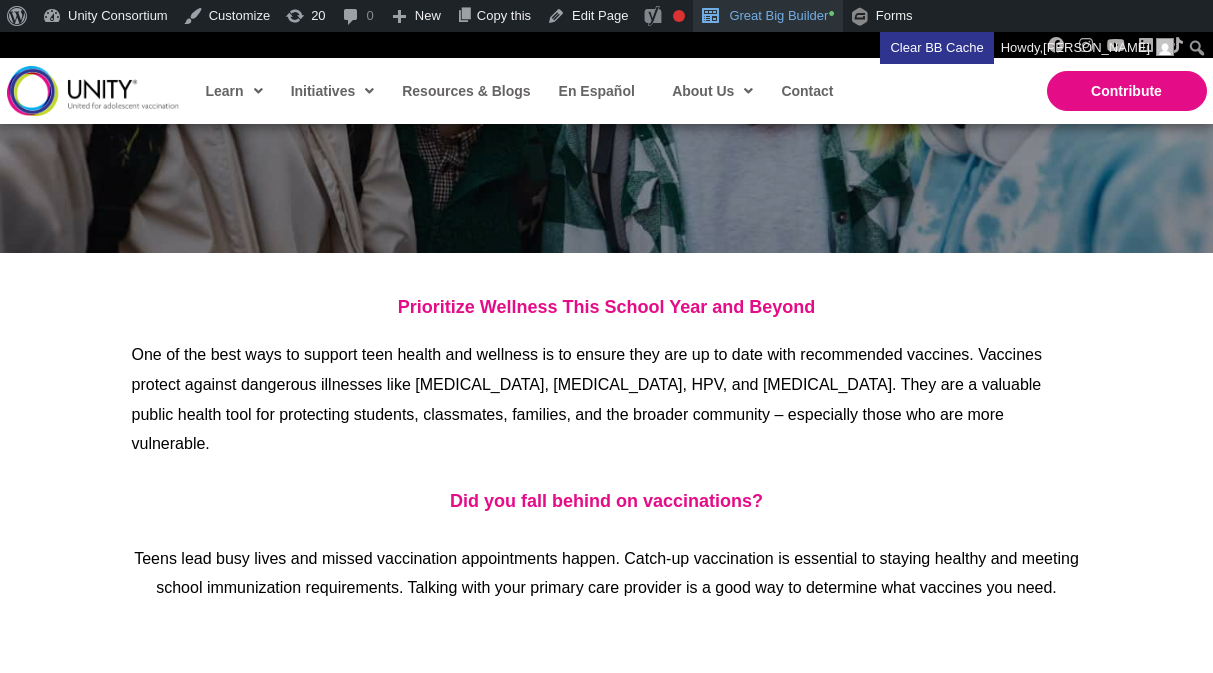 click on "Great Big Builder  •" at bounding box center [767, 16] 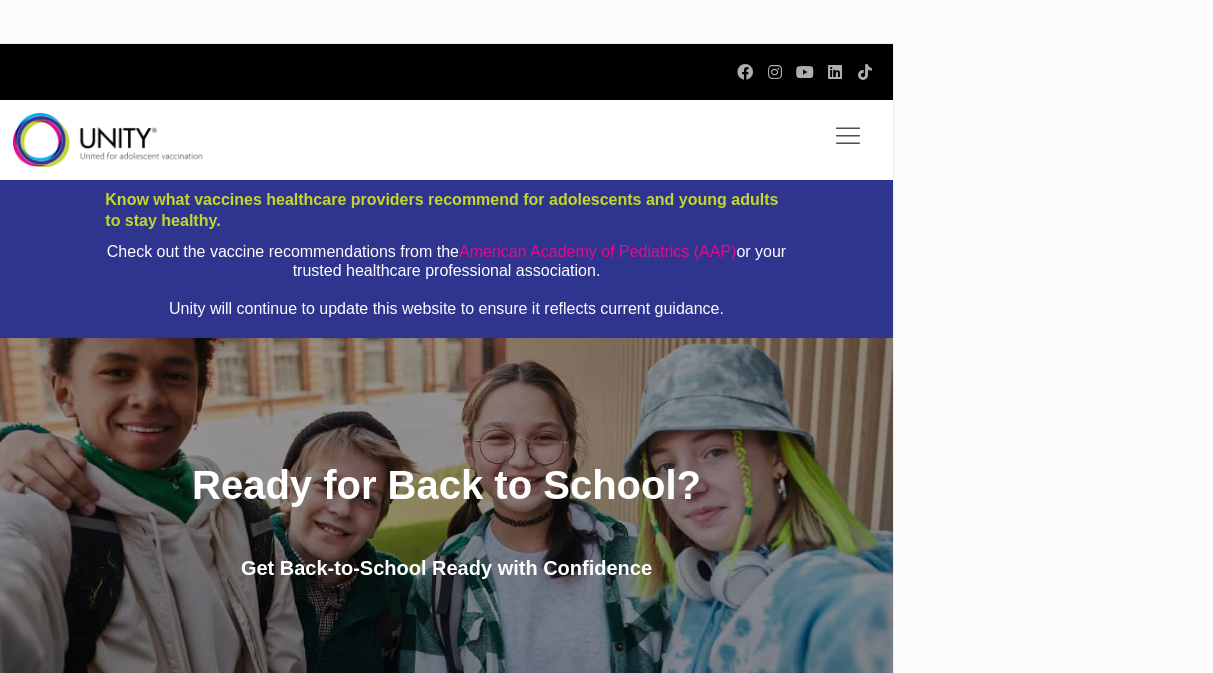 scroll, scrollTop: 0, scrollLeft: 0, axis: both 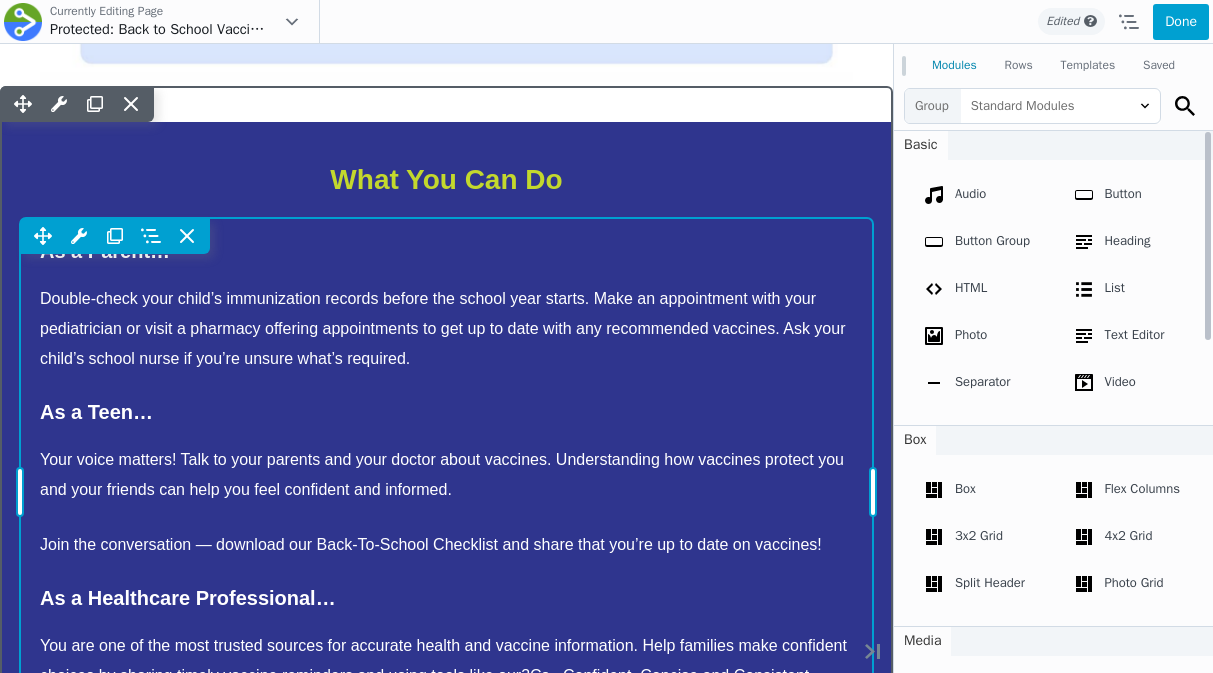 click on "Move Up
Move Down
Text Editor Settings
Copy Text Editor Settings
Paste Text Editor Settings
Row
Row Settings
Move Row
Duplicate Row
Remove Row" at bounding box center (446, 492) 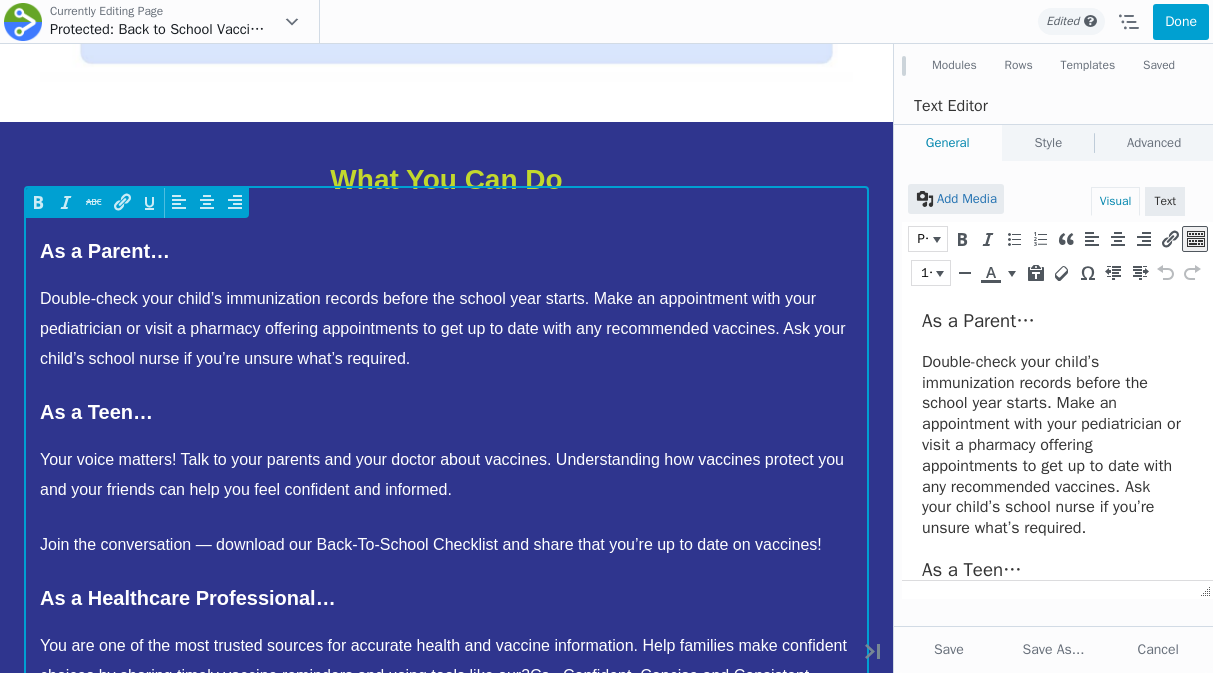 scroll, scrollTop: 0, scrollLeft: 0, axis: both 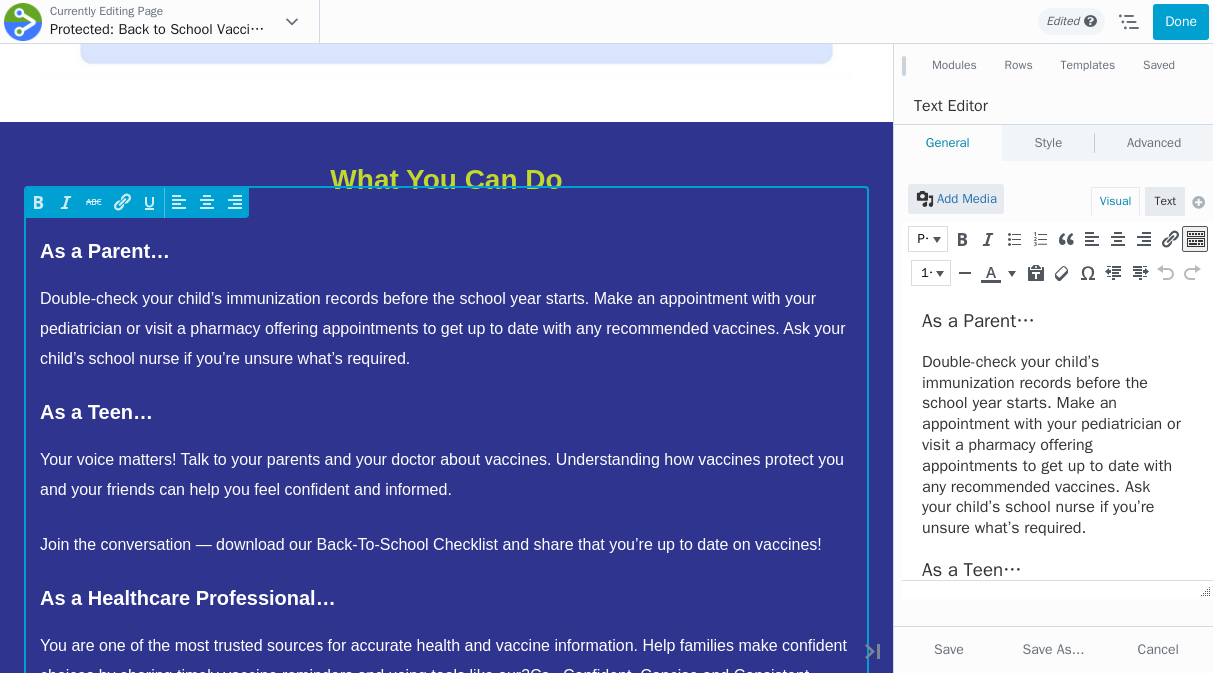 click on "Join the conversation — download our Back-To-School Checklist and share that you’re up to date on vaccines!" at bounding box center (446, 545) 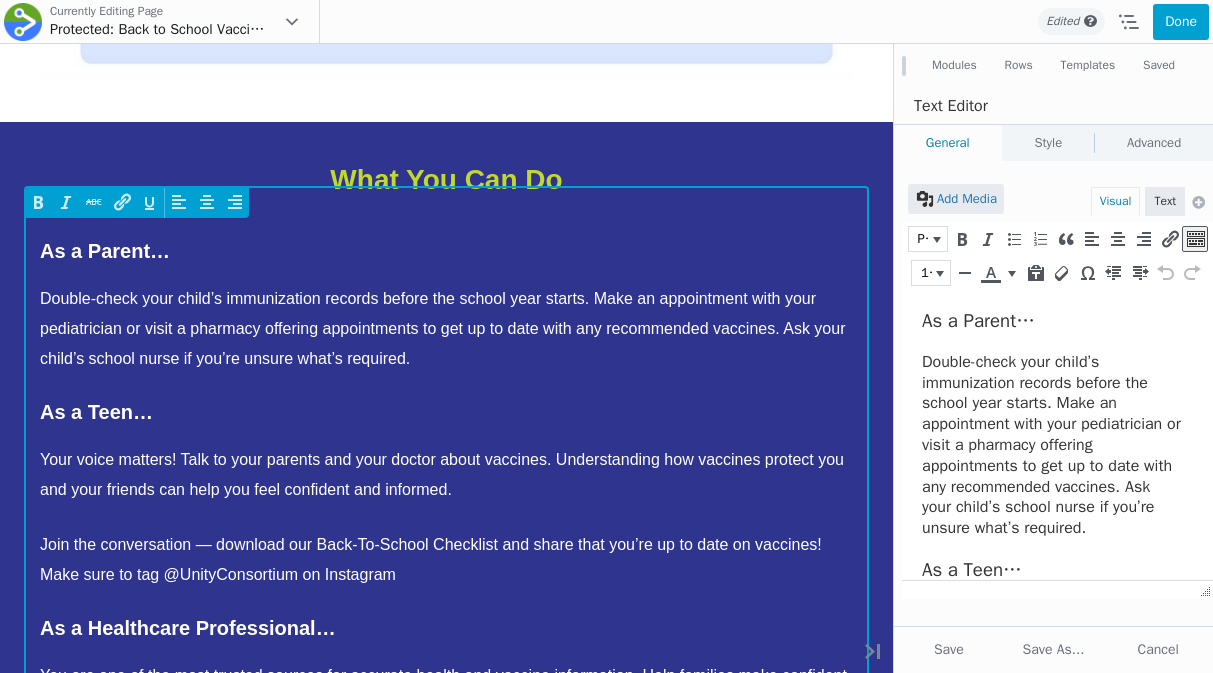 drag, startPoint x: 497, startPoint y: 517, endPoint x: 505, endPoint y: 542, distance: 26.24881 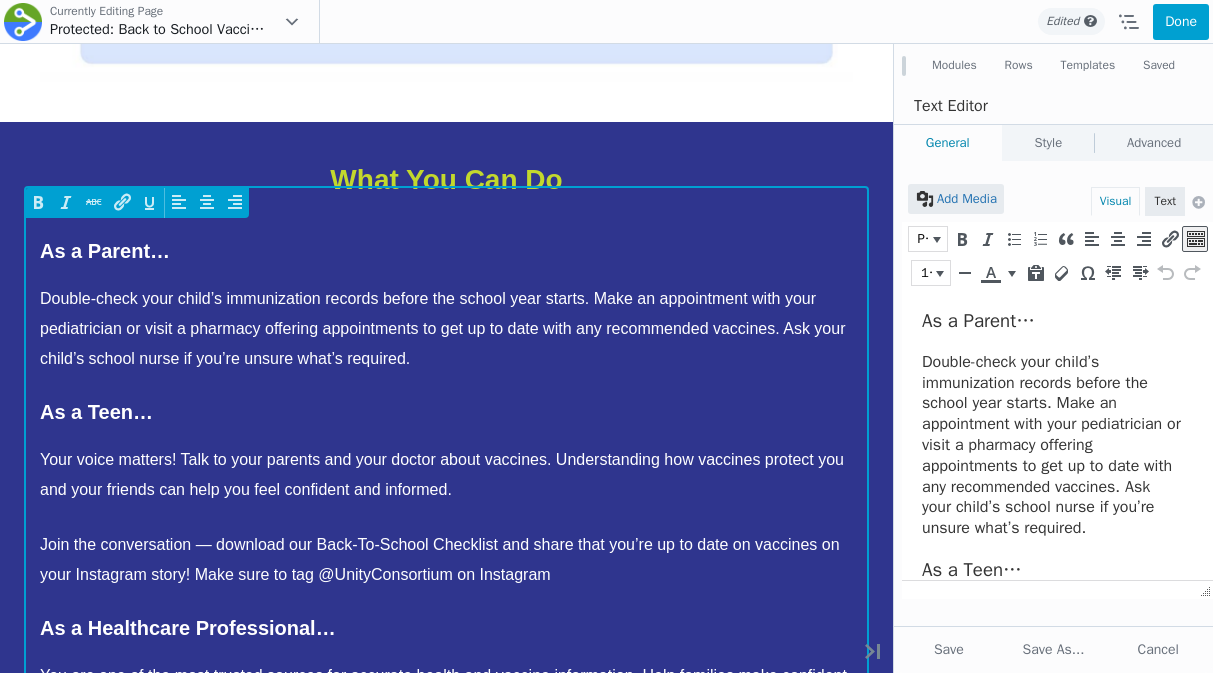 click on "As a Parent… Double-check your child’s immunization records before the school year starts. Make an appointment with your pediatrician or visit a pharmacy offering appointments to get up to date with any recommended vaccines. Ask your child’s school nurse if you’re unsure what’s required. As a Teen… Your voice matters! Talk to your parents and your doctor about vaccines. Understanding how vaccines protect you and your friends can help you feel confident and informed. Join the conversation — download our Back-To-School Checklist and share that you’re up to date on vaccines on your Instagram story! Make sure to tag @UnityConsortium on Instagram  As a Healthcare Professional… You are one of the most trusted sources for accurate health and vaccine information. Help families make confident choices by sharing timely vaccine reminders and using tools like our  3Cs  – Confident, Concise and Consistent communication – to promote vaccine confidence and encourage vaccination." at bounding box center [446, 494] 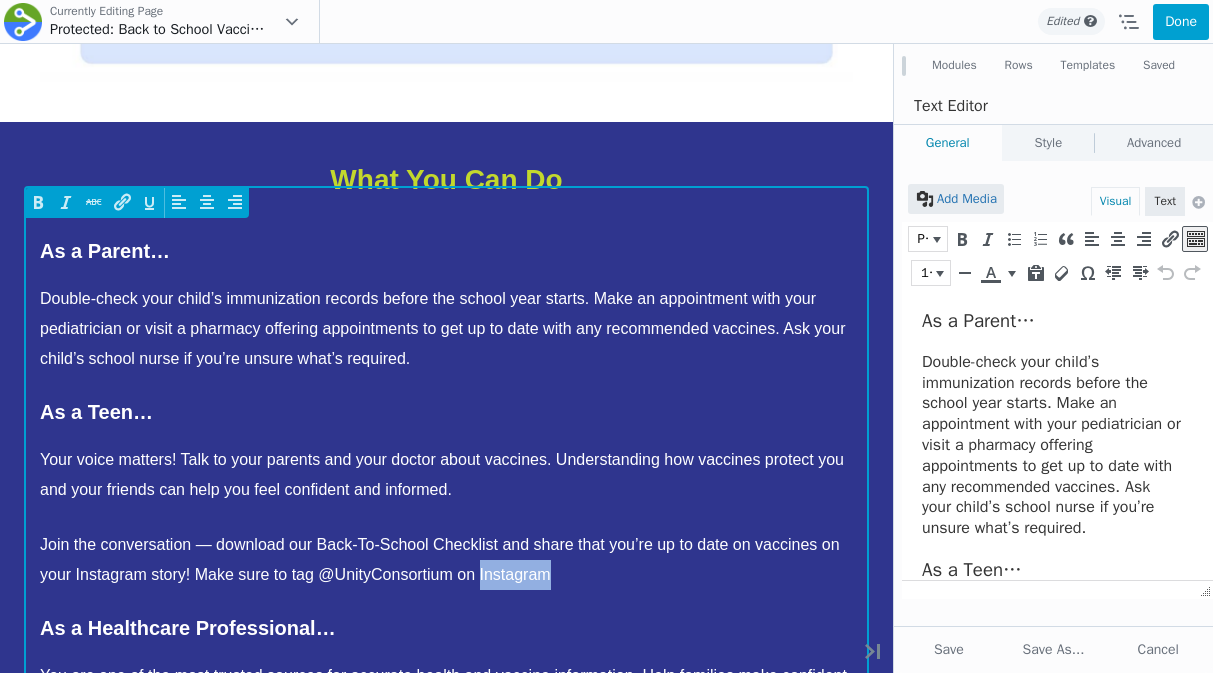 click on "Join the conversation — download our Back-To-School Checklist and share that you’re up to date on vaccines on your Instagram story! Make sure to tag @UnityConsortium on Instagram" at bounding box center [446, 559] 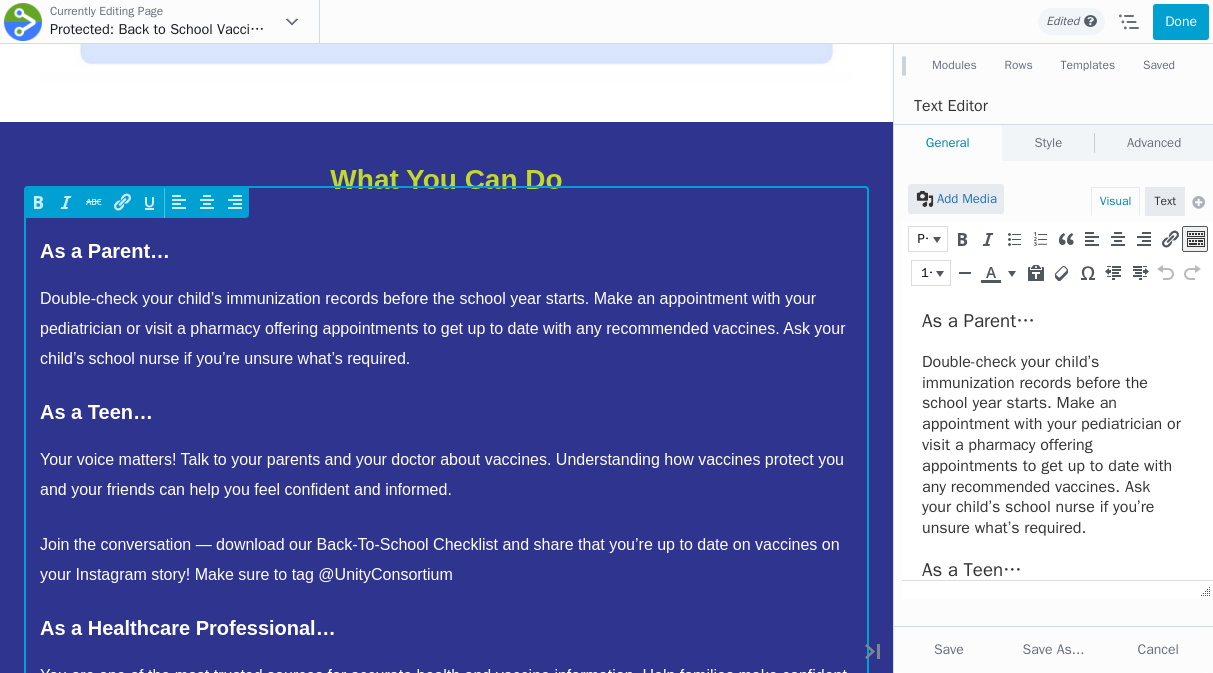 click on "Join the conversation — download our Back-To-School Checklist and share that you’re up to date on vaccines on your Instagram story! Make sure to tag @UnityConsortium" at bounding box center (446, 559) 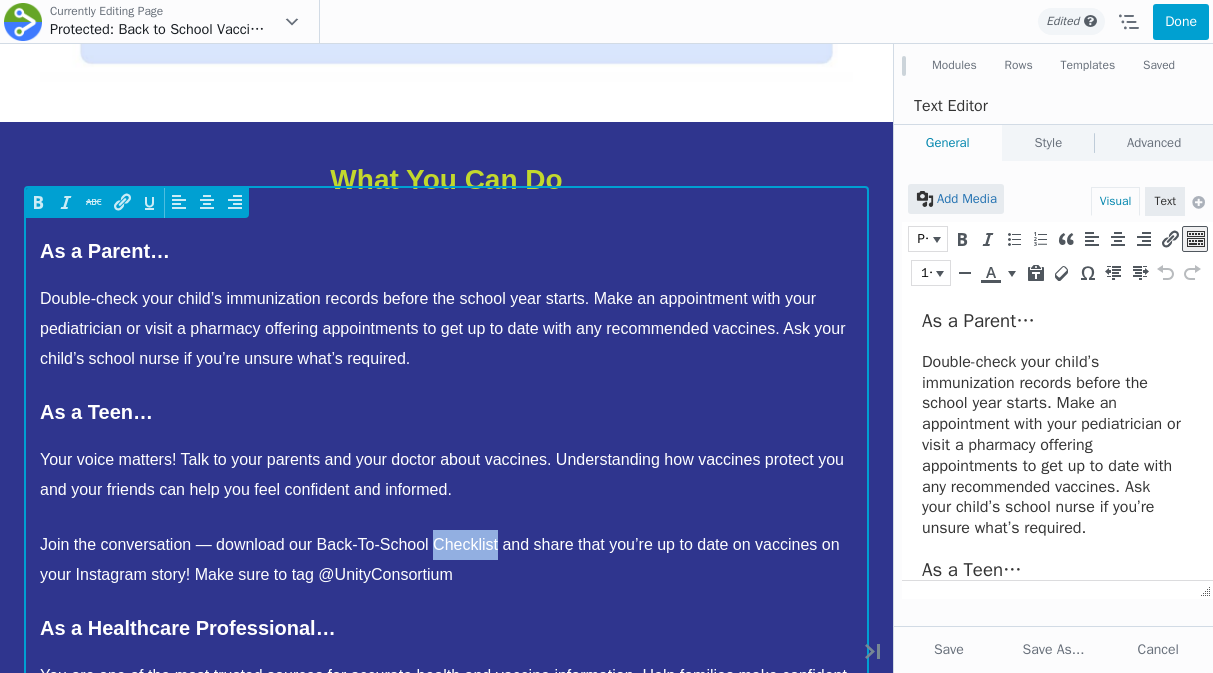 click on "Join the conversation — download our Back-To-School Checklist and share that you’re up to date on vaccines on your Instagram story! Make sure to tag @UnityConsortium" at bounding box center (446, 559) 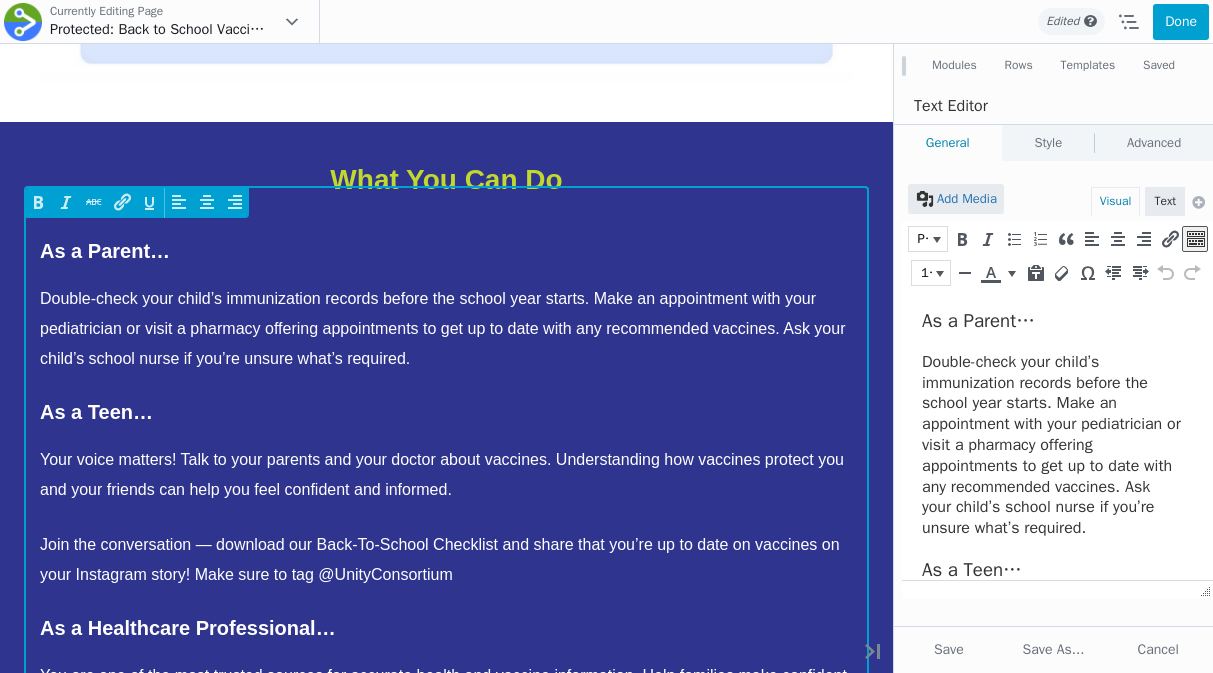 click on "Join the conversation — download our Back-To-School Checklist and share that you’re up to date on vaccines on your Instagram story! Make sure to tag @UnityConsortium" at bounding box center [446, 559] 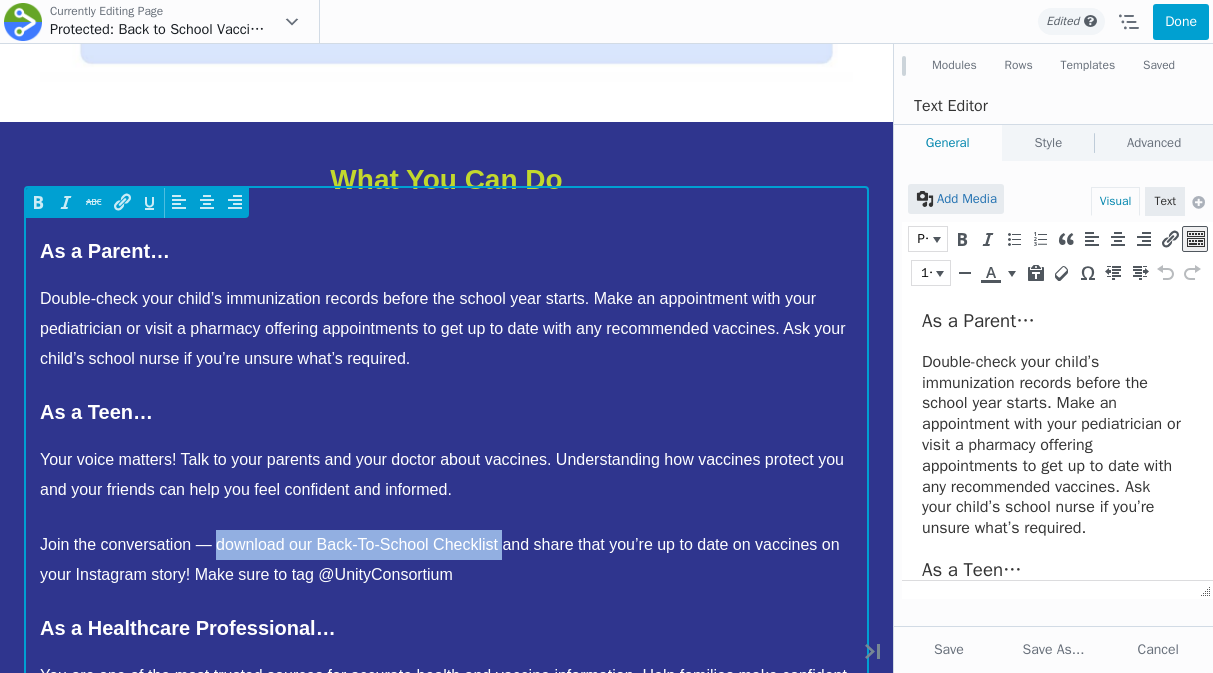 drag, startPoint x: 220, startPoint y: 514, endPoint x: 501, endPoint y: 519, distance: 281.0445 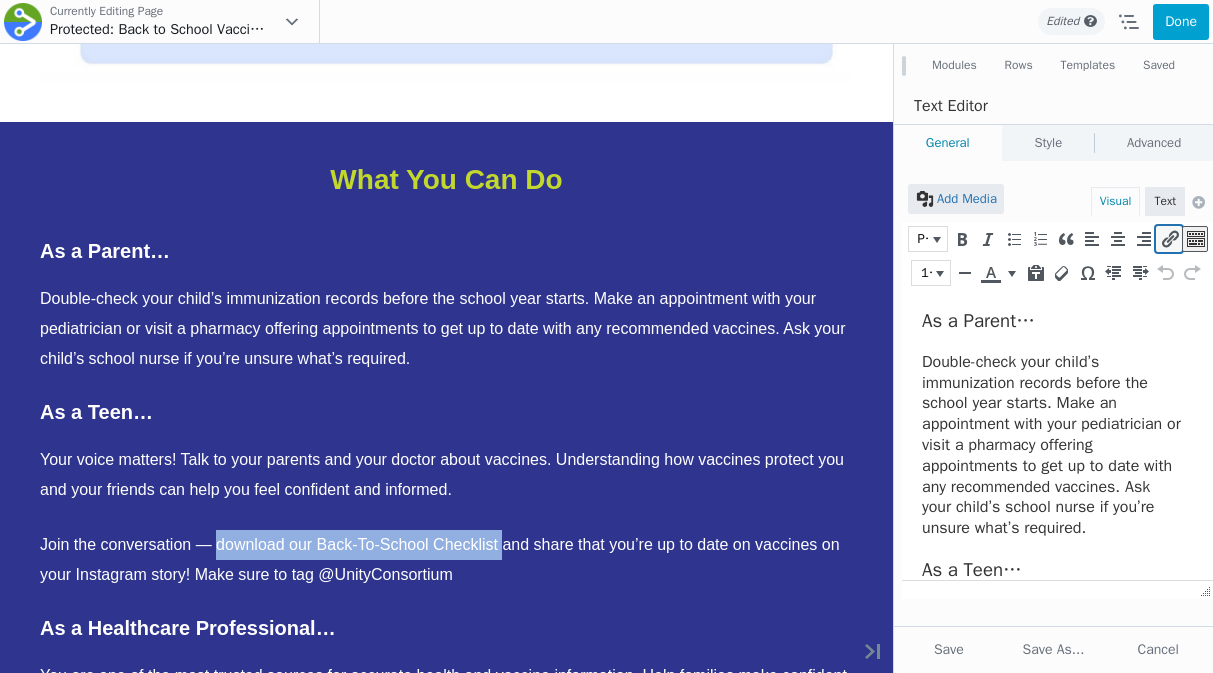click at bounding box center (1169, 239) 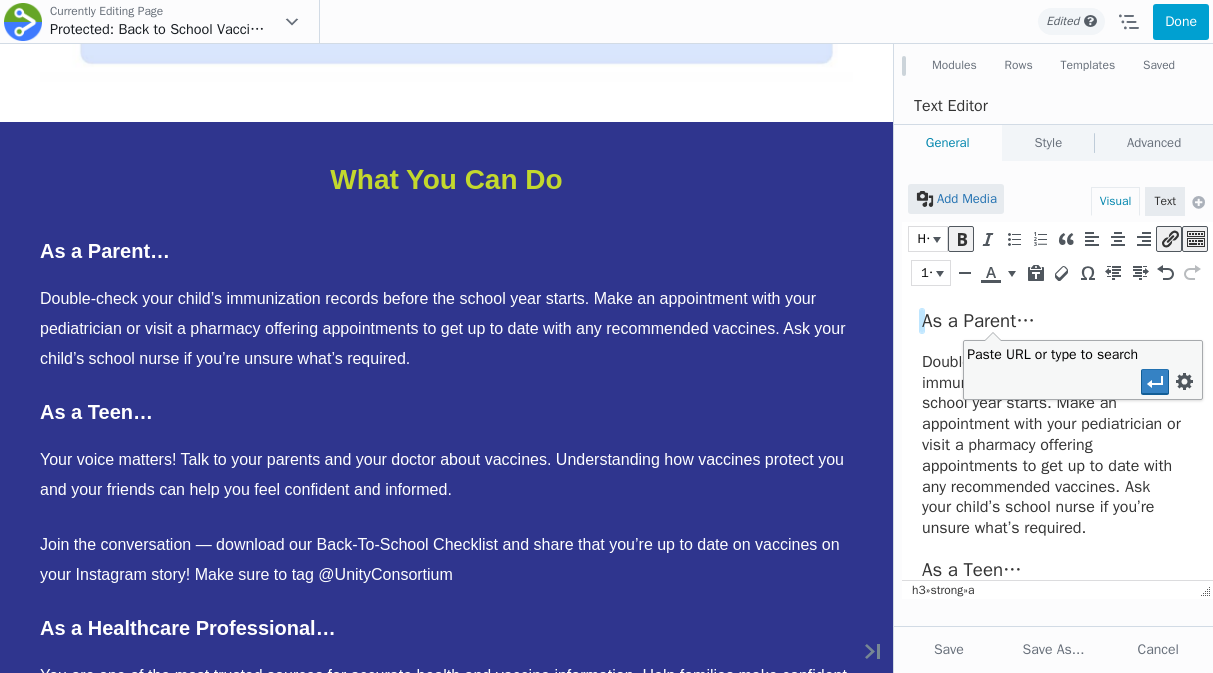 click on "Paste URL or type to search" at bounding box center (1036, 381) 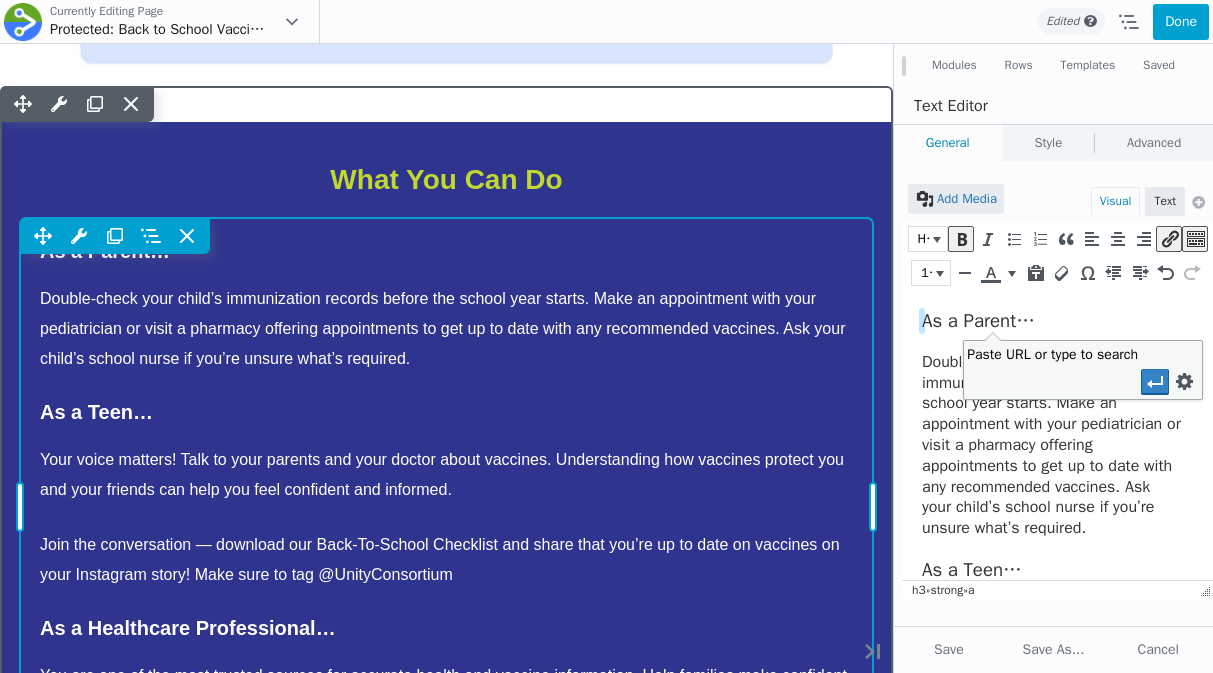 click on "Move Up
Move Down
Text Editor Settings
Copy Text Editor Settings
Paste Text Editor Settings
Row
Row Settings
Move Row
Duplicate Row
Remove Row" at bounding box center (446, 506) 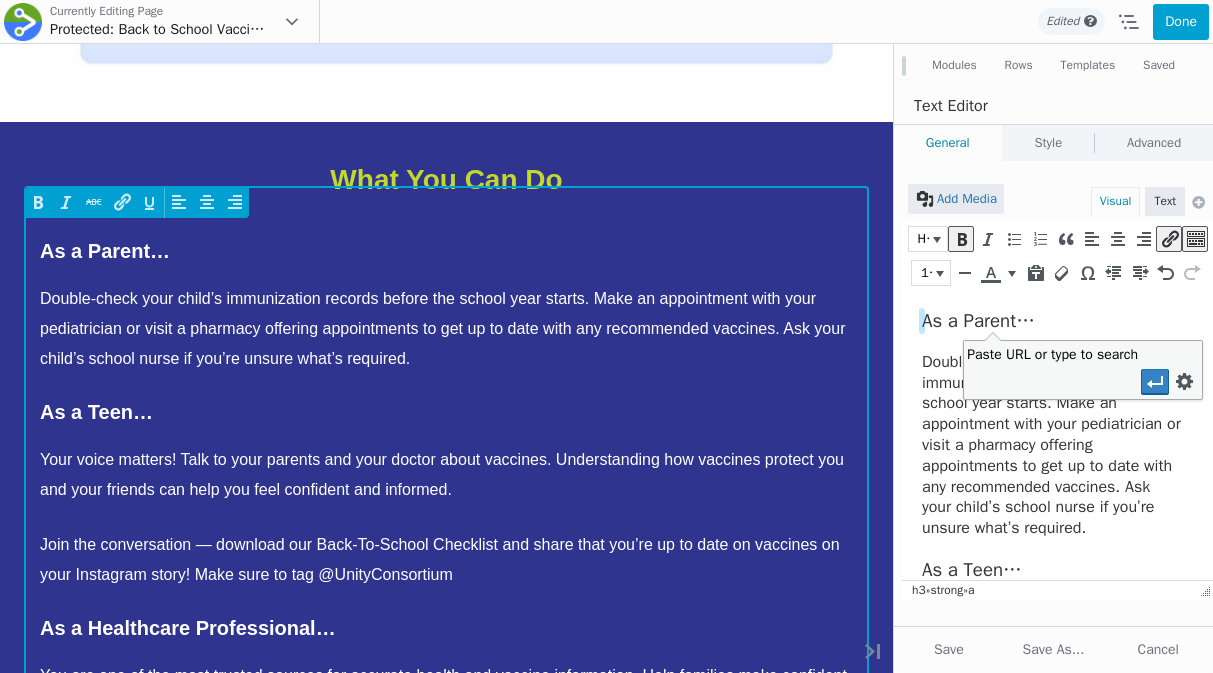 click on "Join the conversation — download our Back-To-School Checklist and share that you’re up to date on vaccines on your Instagram story! Make sure to tag @UnityConsortium" at bounding box center [446, 559] 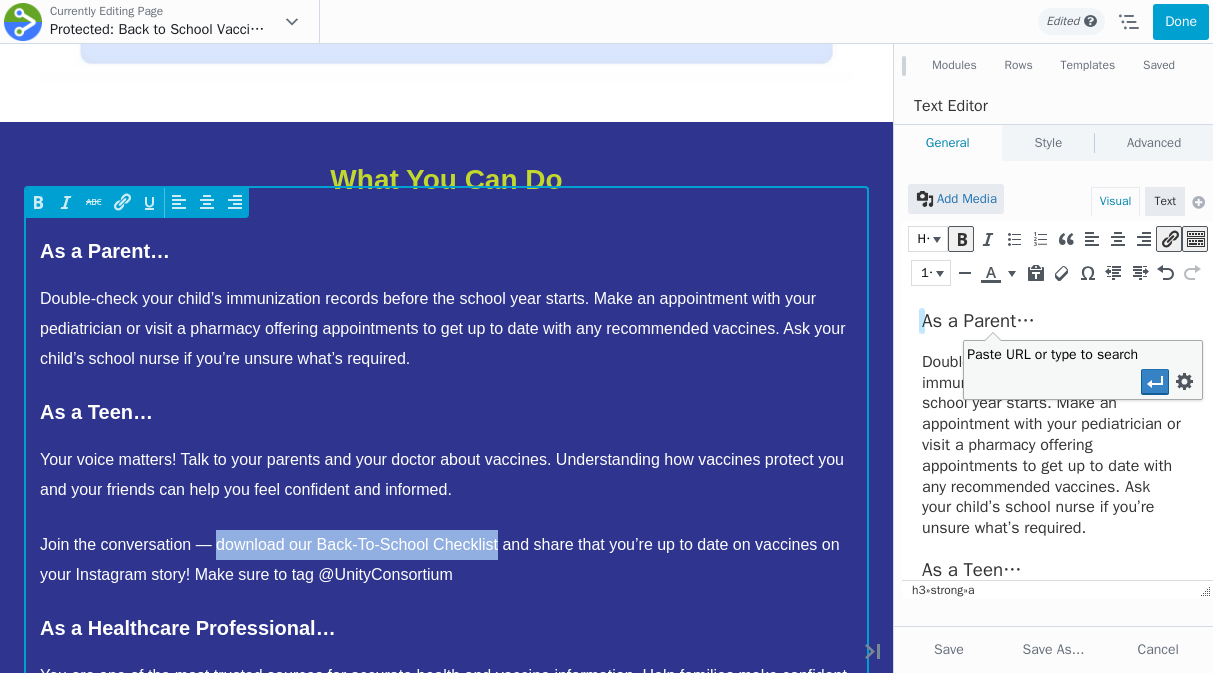 drag, startPoint x: 214, startPoint y: 515, endPoint x: 497, endPoint y: 516, distance: 283.00177 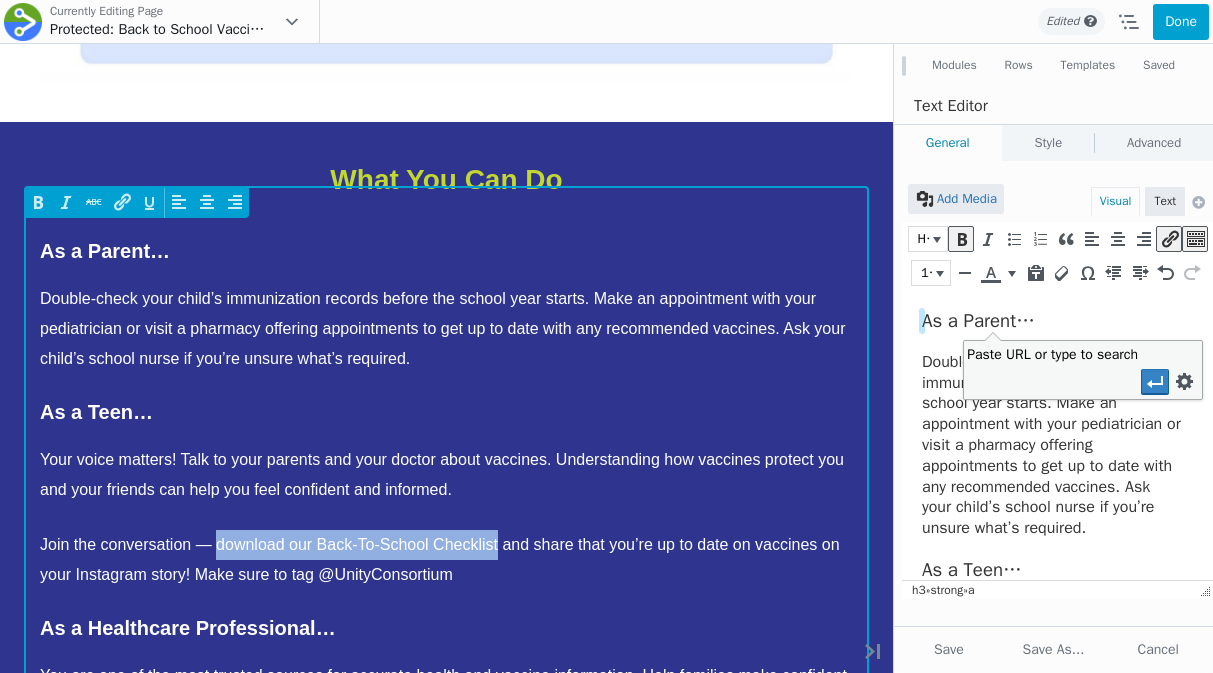 click on "Join the conversation — download our Back-To-School Checklist and share that you’re up to date on vaccines on your Instagram story! Make sure to tag @UnityConsortium" at bounding box center [446, 559] 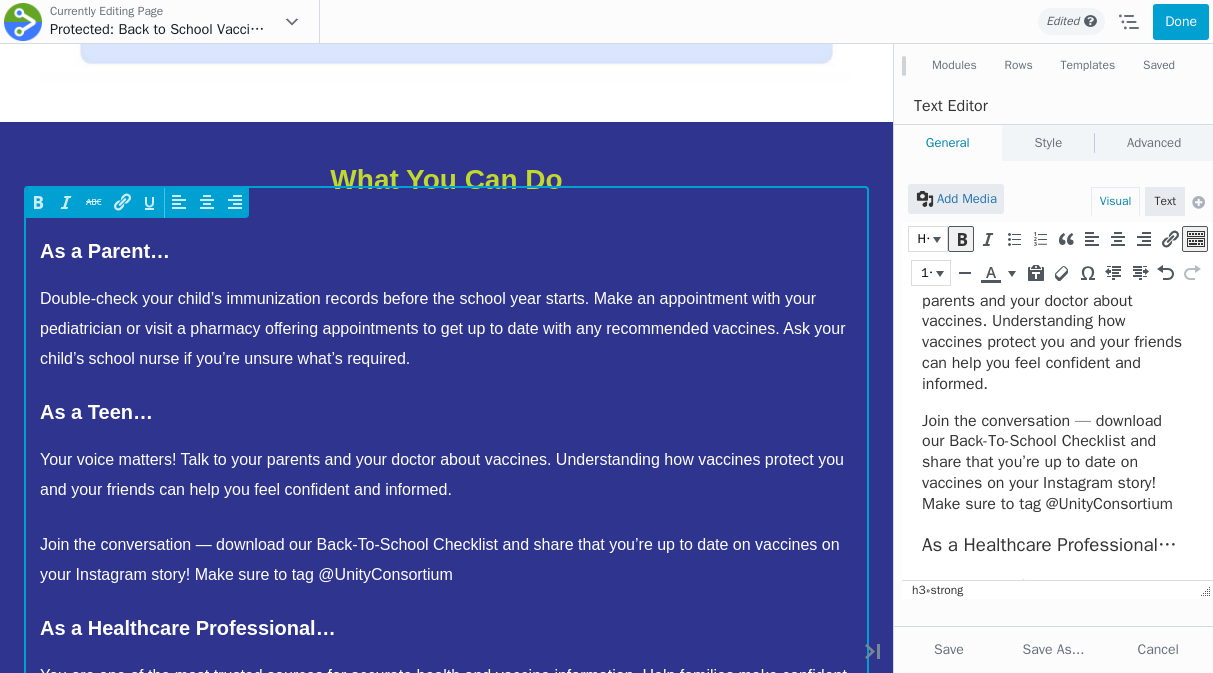 scroll, scrollTop: 358, scrollLeft: 0, axis: vertical 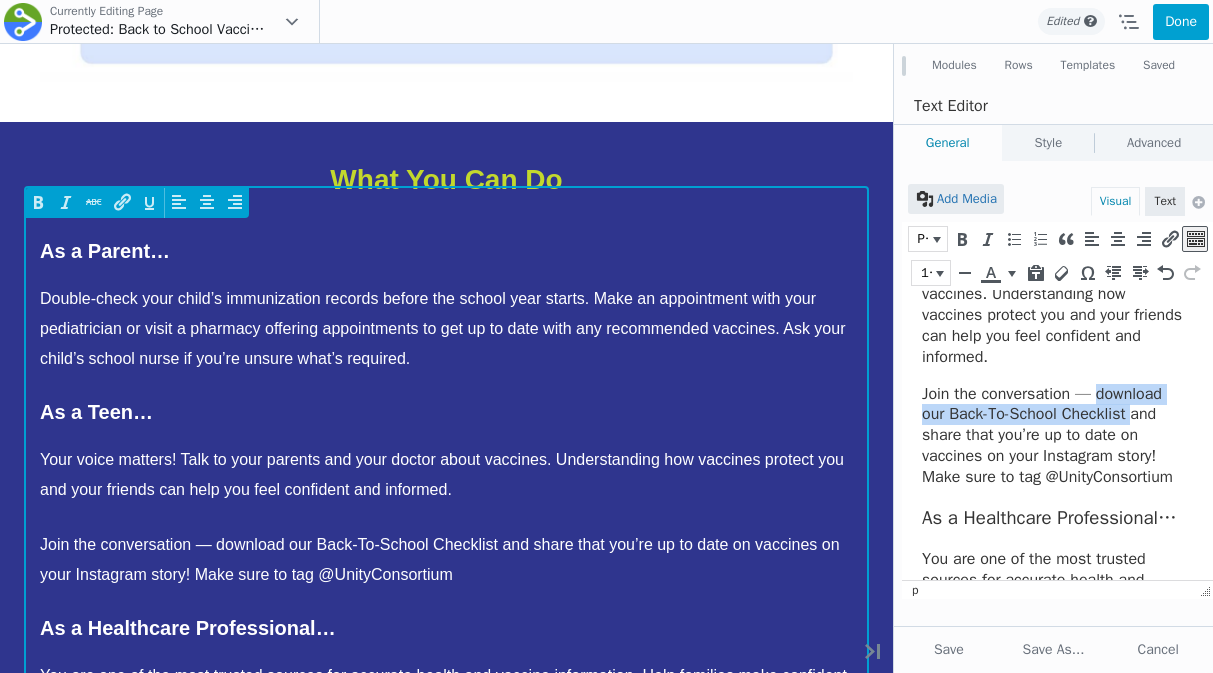 drag, startPoint x: 1102, startPoint y: 393, endPoint x: 1140, endPoint y: 418, distance: 45.486263 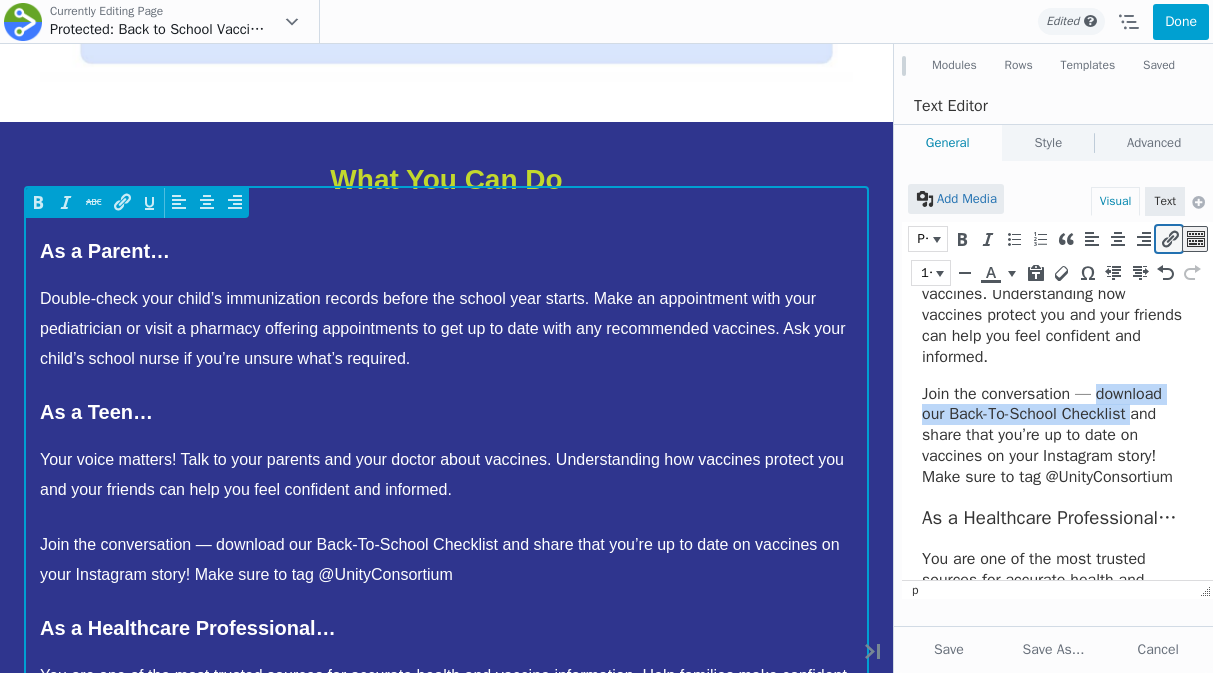 click at bounding box center [1169, 239] 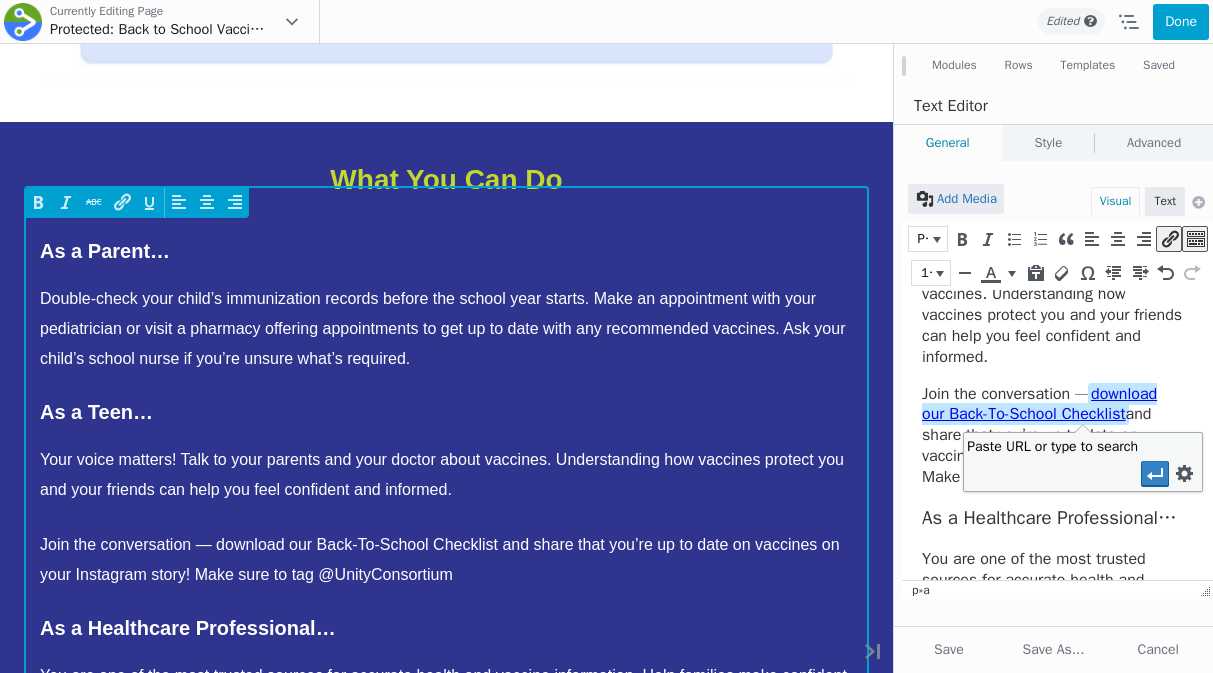 click on "Paste URL or type to search" at bounding box center (1036, 473) 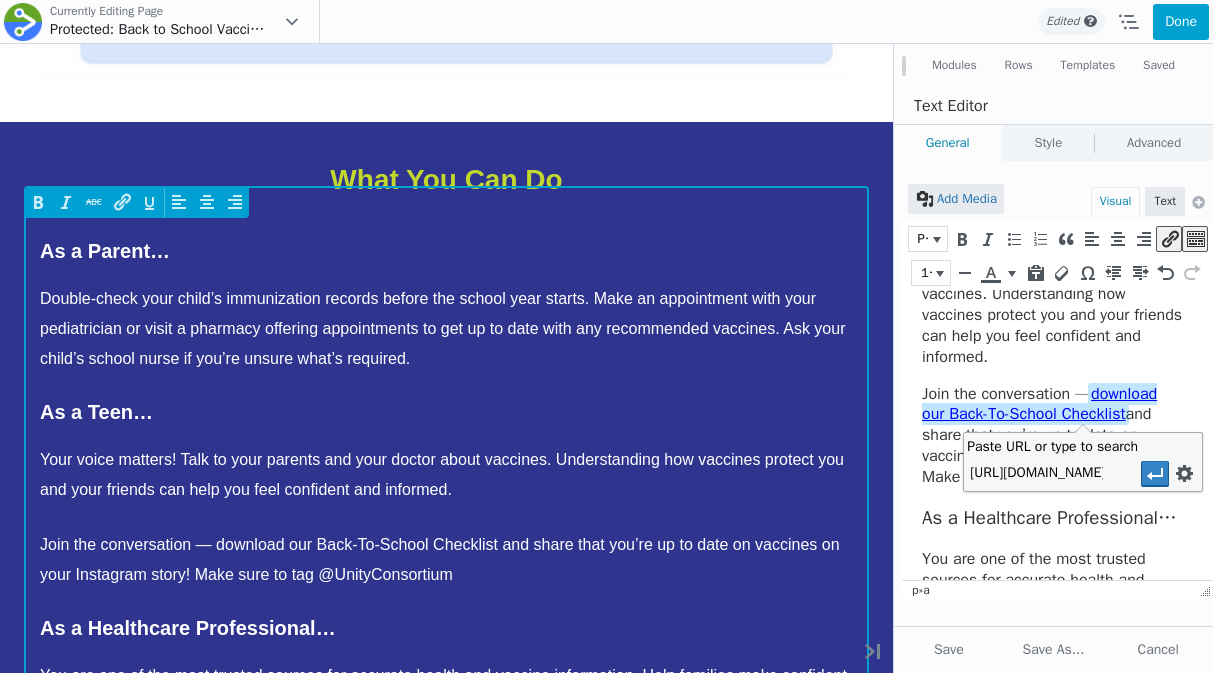 scroll, scrollTop: 0, scrollLeft: 489, axis: horizontal 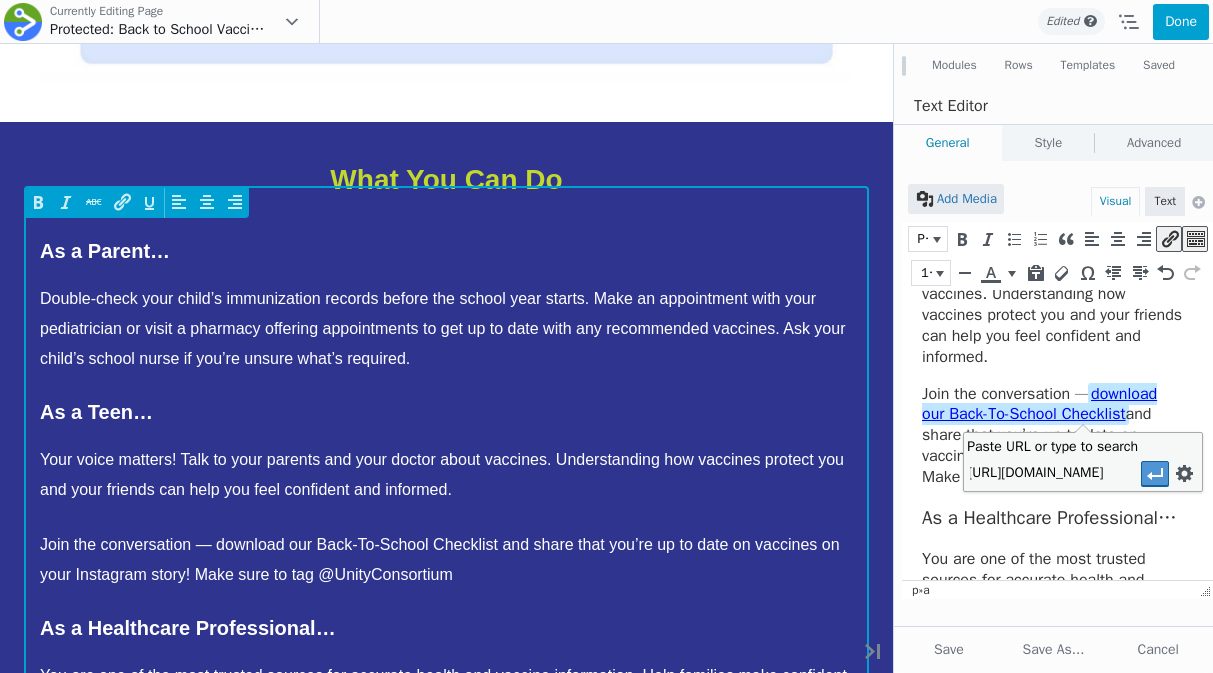 click at bounding box center [1155, 474] 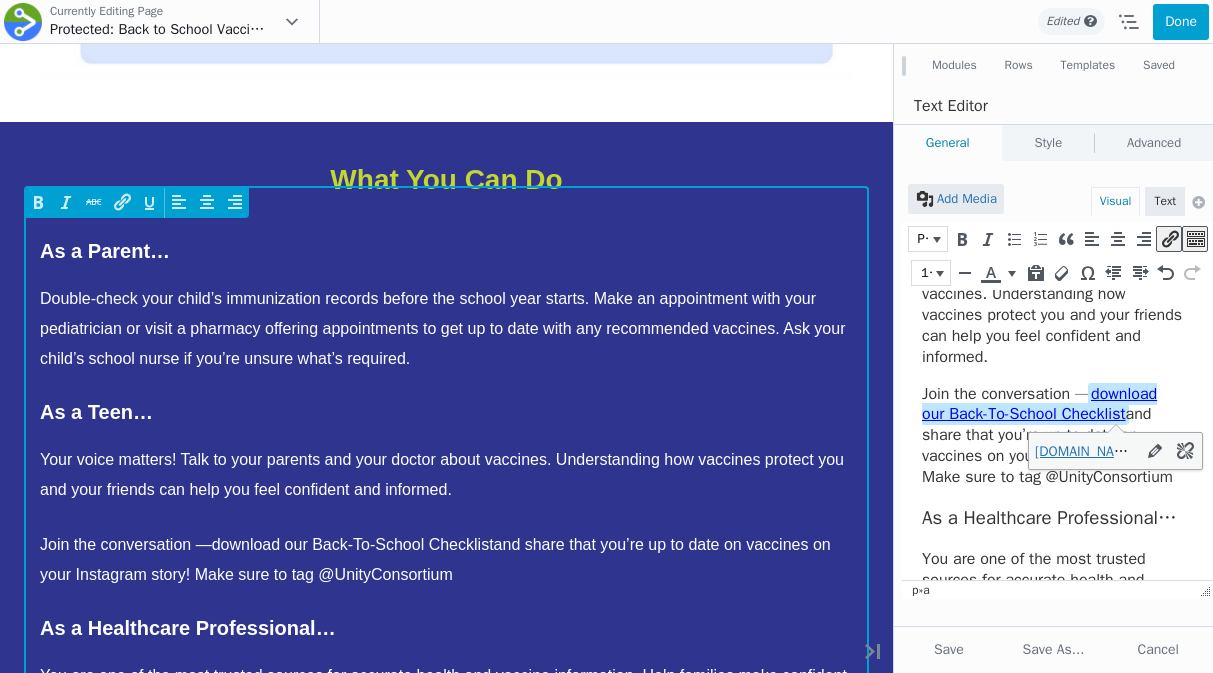 scroll, scrollTop: 0, scrollLeft: 0, axis: both 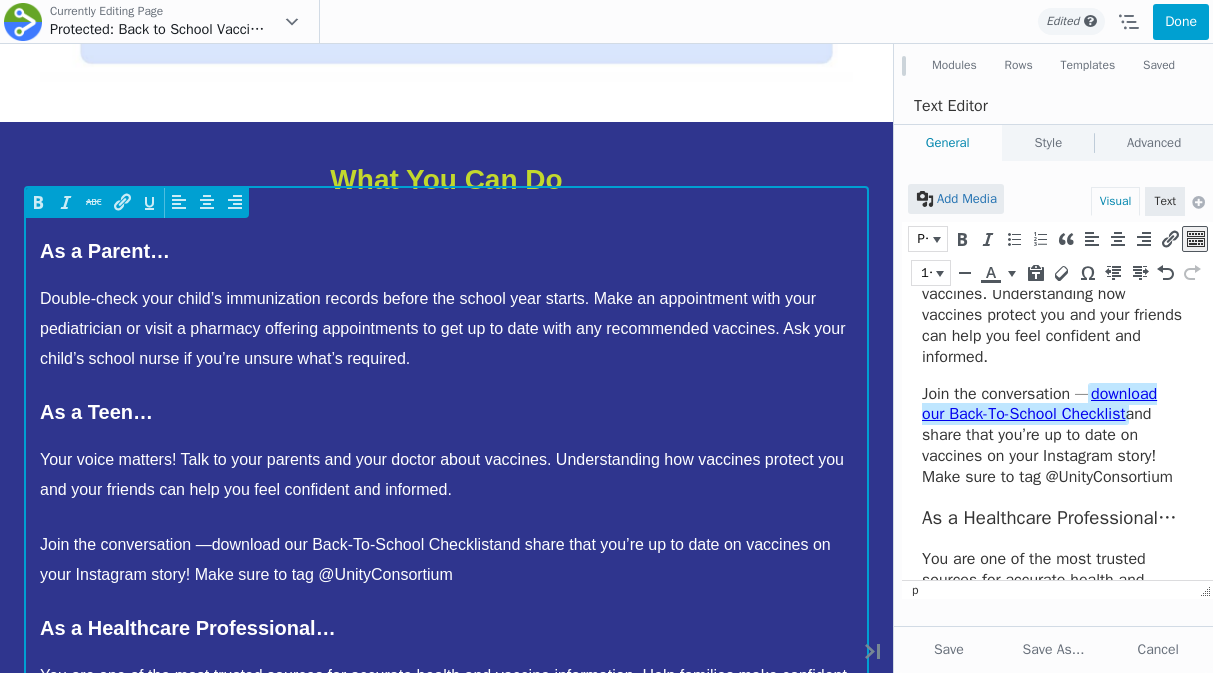 click on "Join the conversation —  download our Back-To-School Checklist  and share that you’re up to date on vaccines on your Instagram story! Make sure to tag @UnityConsortium" at bounding box center (1052, 436) 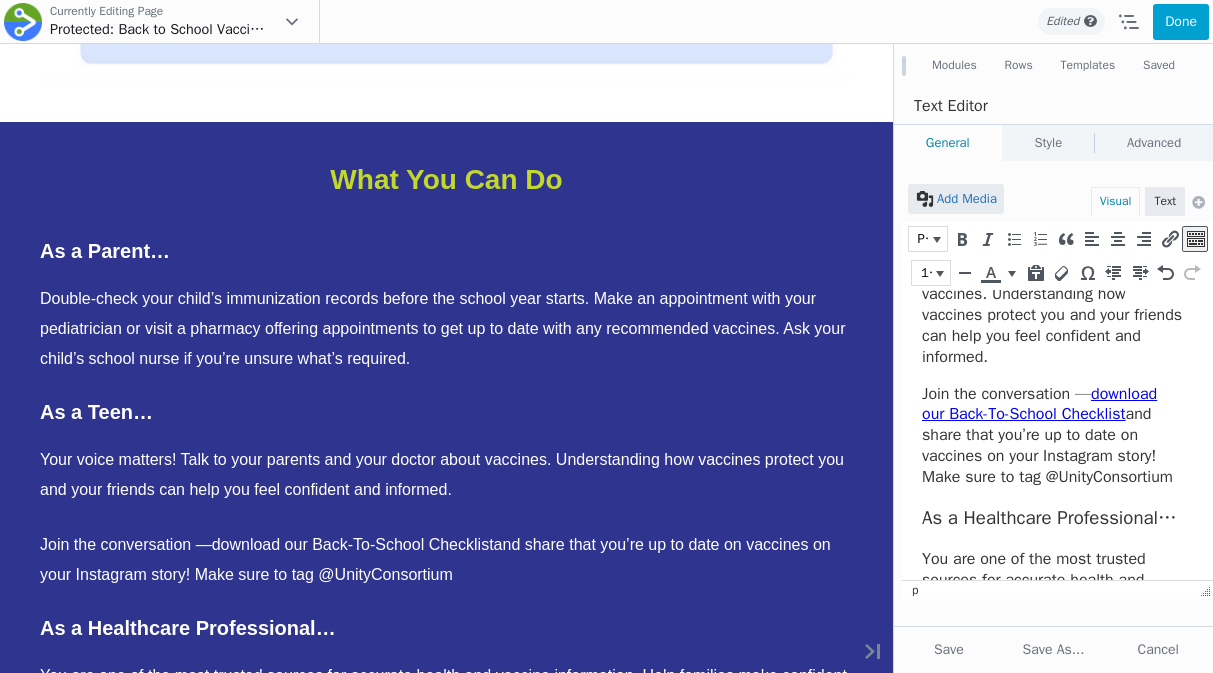 drag, startPoint x: 1072, startPoint y: 495, endPoint x: 936, endPoint y: 494, distance: 136.00368 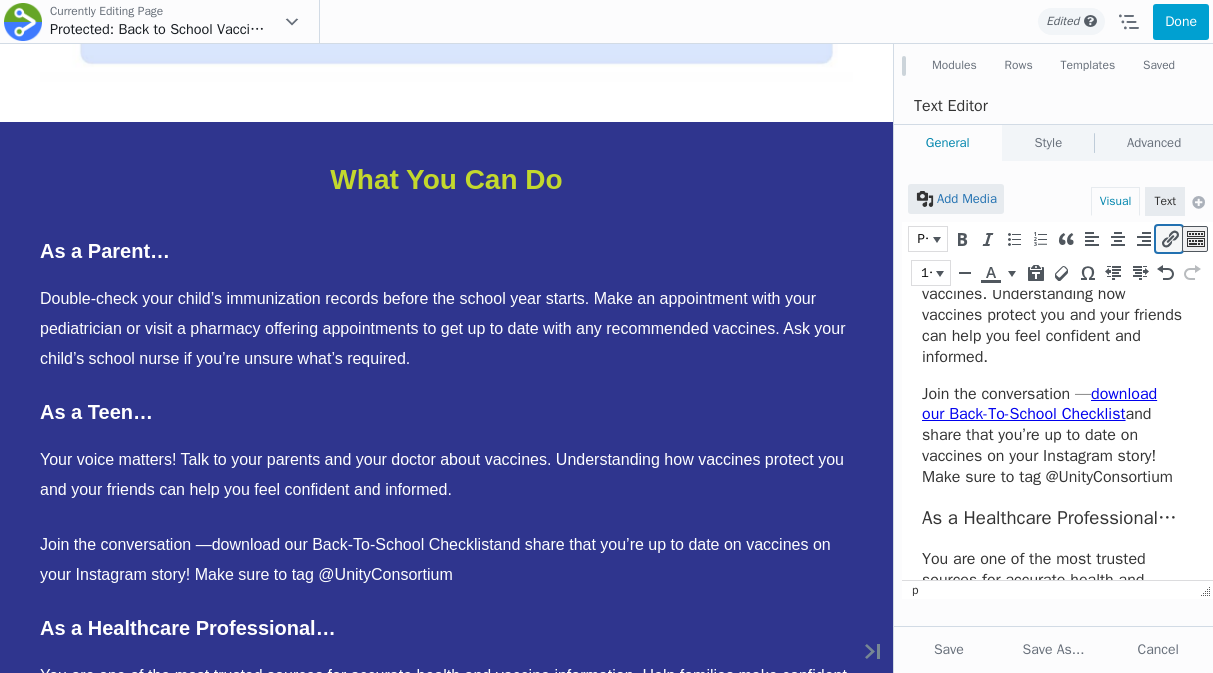 click at bounding box center [1169, 239] 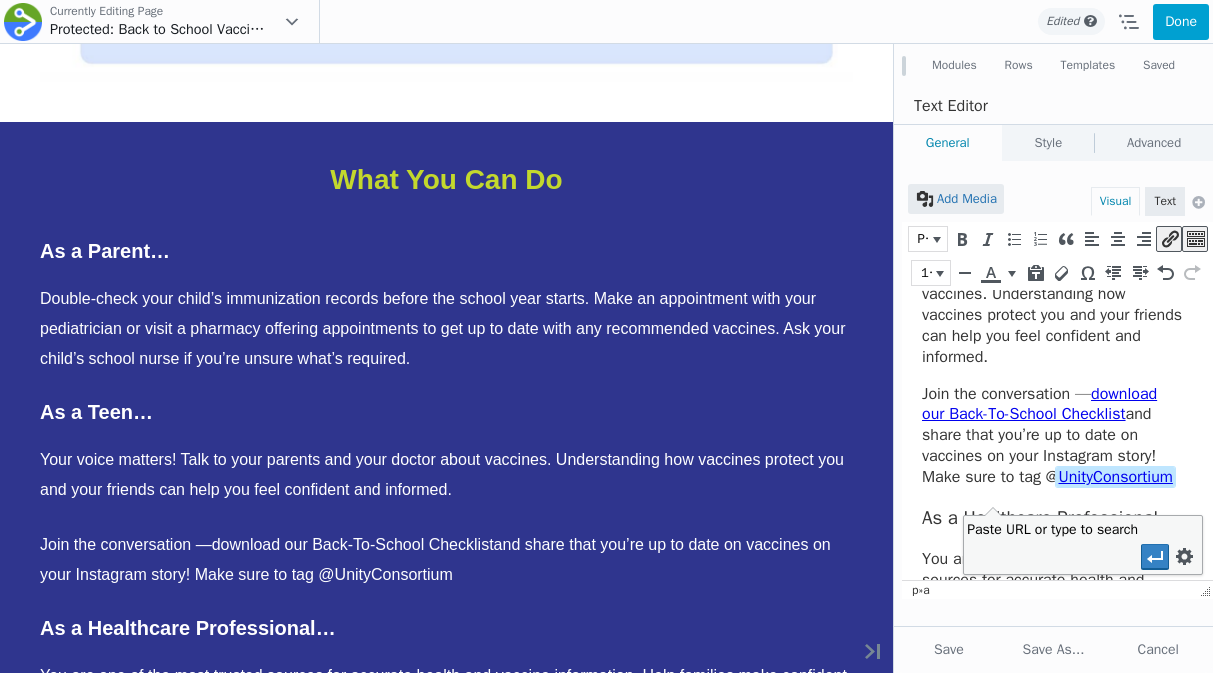 click on "Paste URL or type to search" at bounding box center [1036, 556] 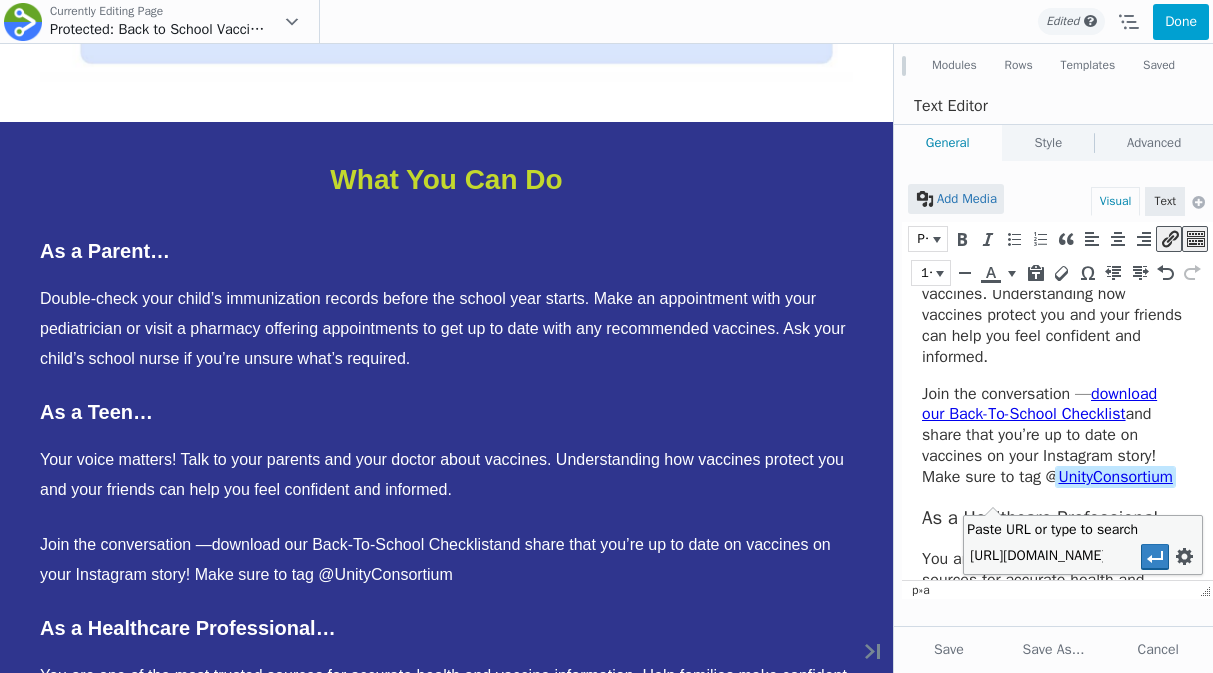 scroll, scrollTop: 0, scrollLeft: 133, axis: horizontal 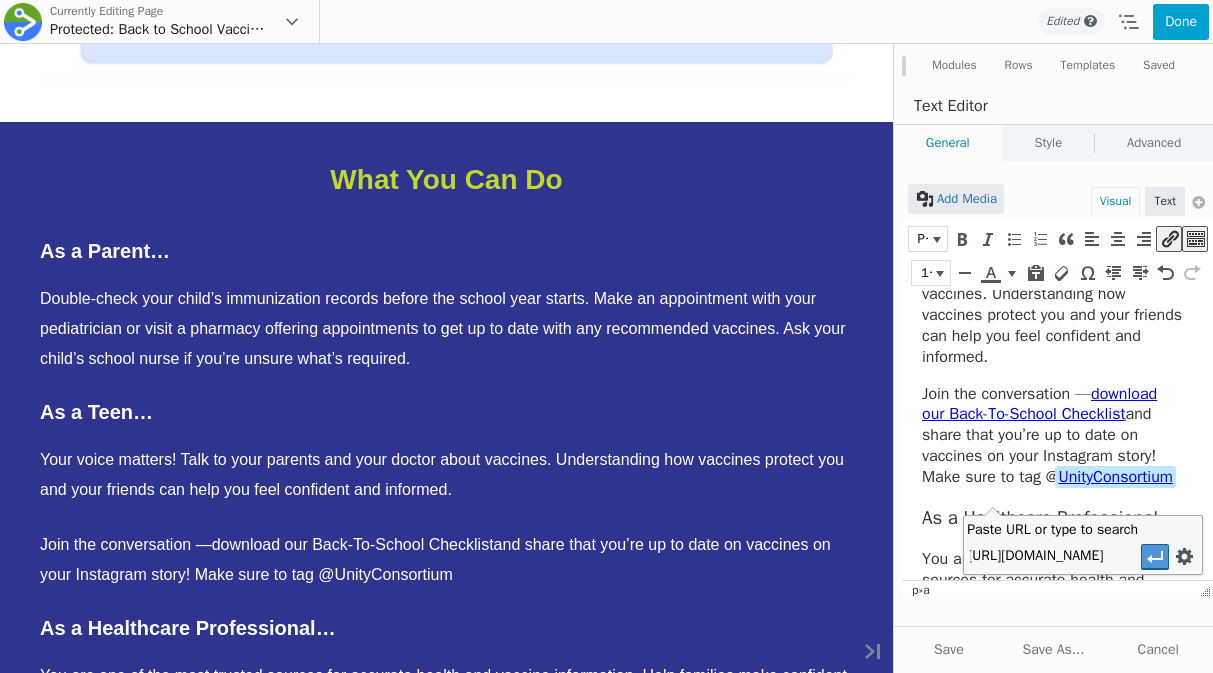 click at bounding box center (1155, 557) 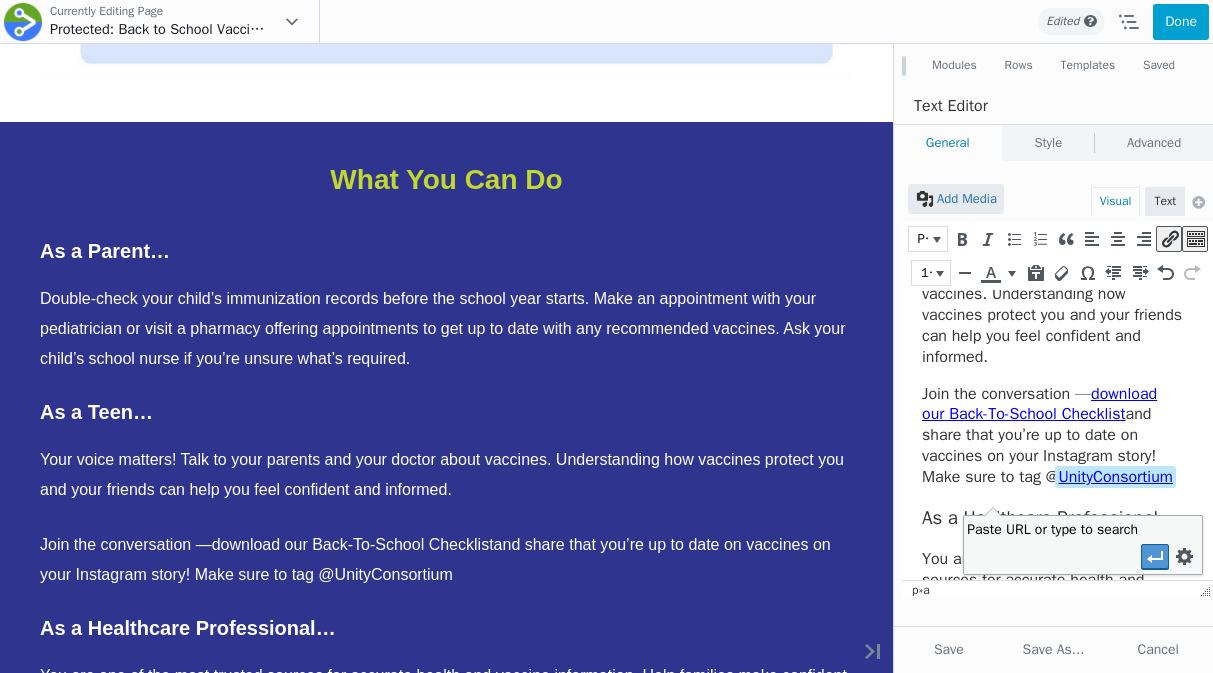 scroll, scrollTop: 0, scrollLeft: 0, axis: both 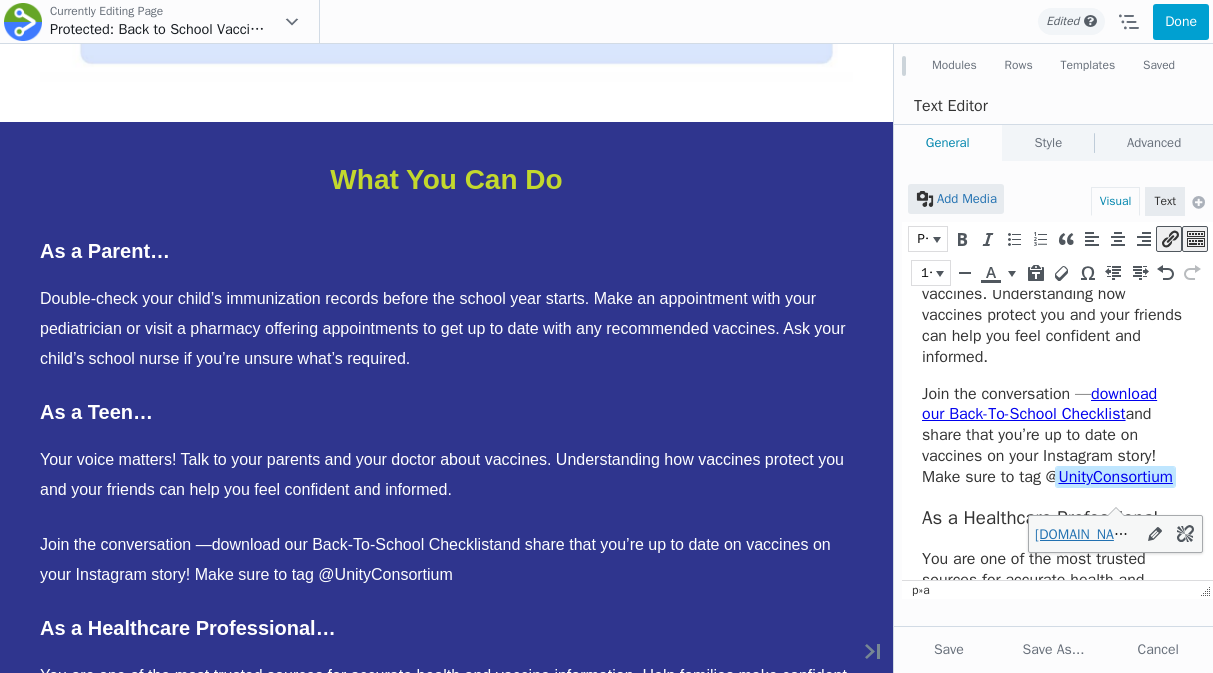 click on "Join the conversation —  download our Back-To-School Checklist  and share that you’re up to date on vaccines on your Instagram story! Make sure to tag @ UnityConsortium" at bounding box center (1052, 436) 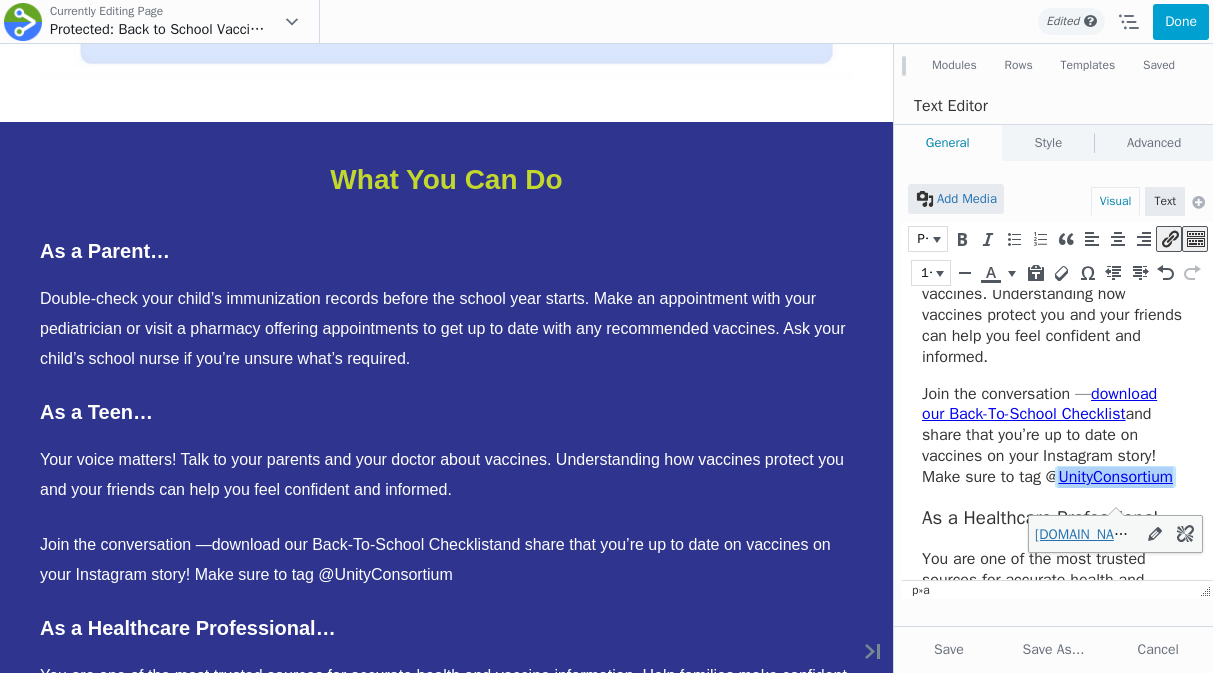click on "UnityConsortium" at bounding box center (1115, 477) 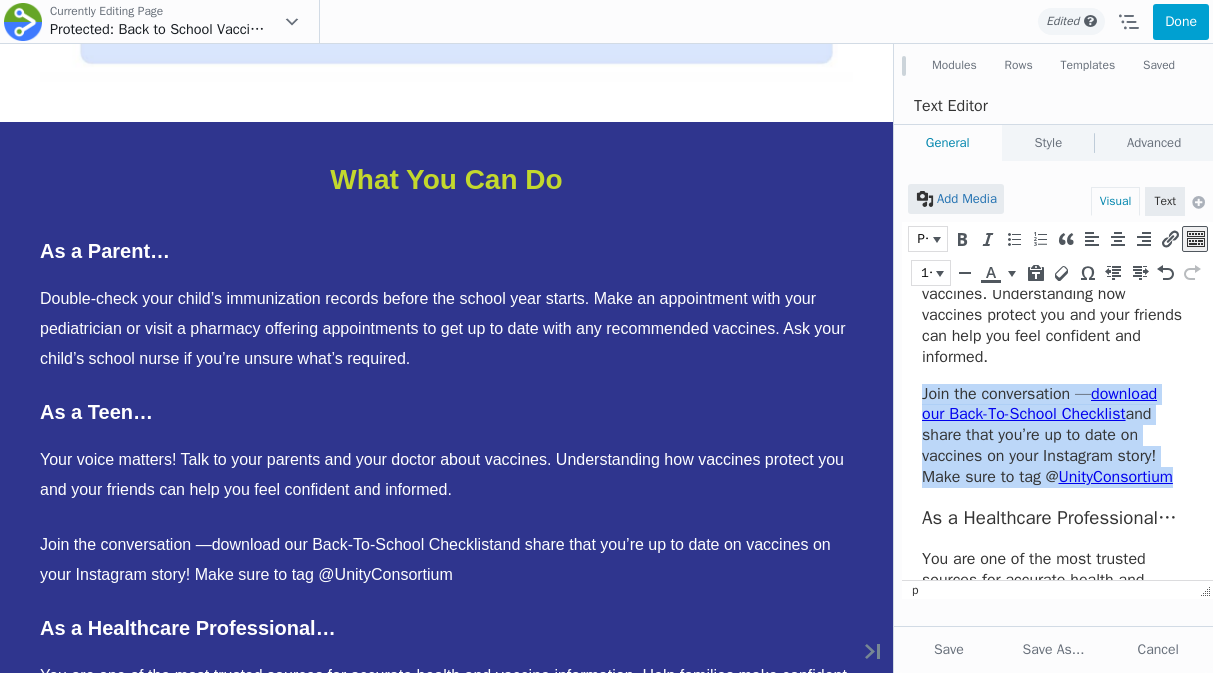 click on "UnityConsortium" at bounding box center (1115, 477) 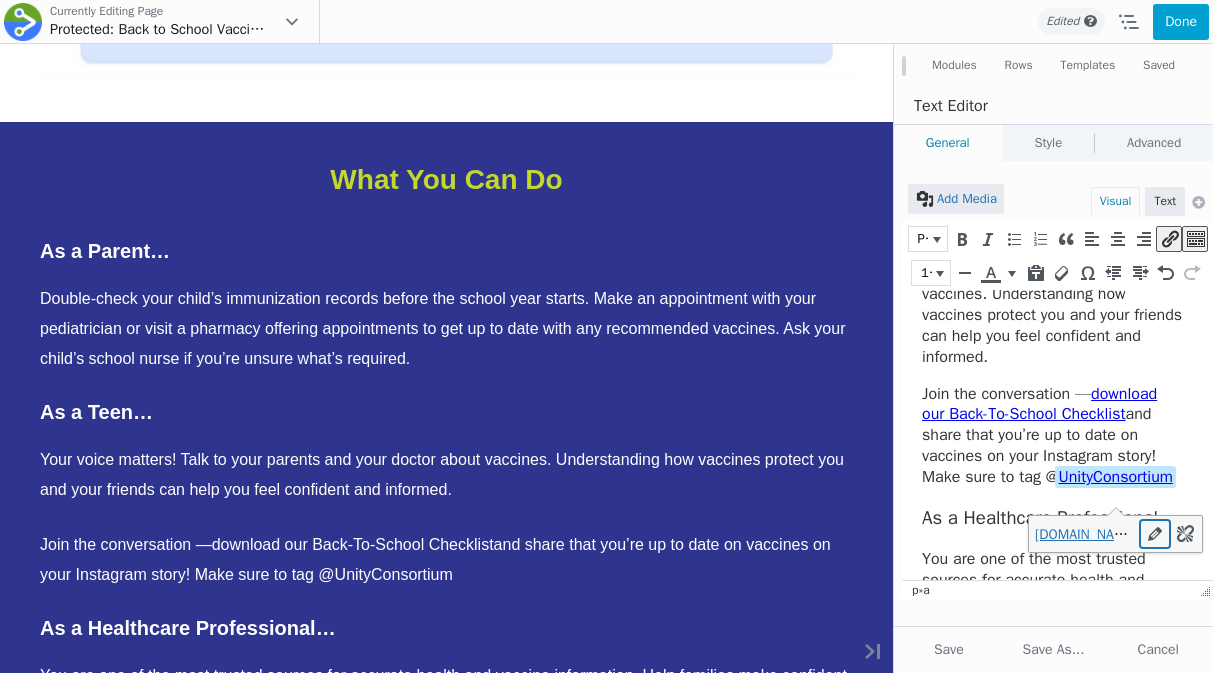 click at bounding box center (1155, 534) 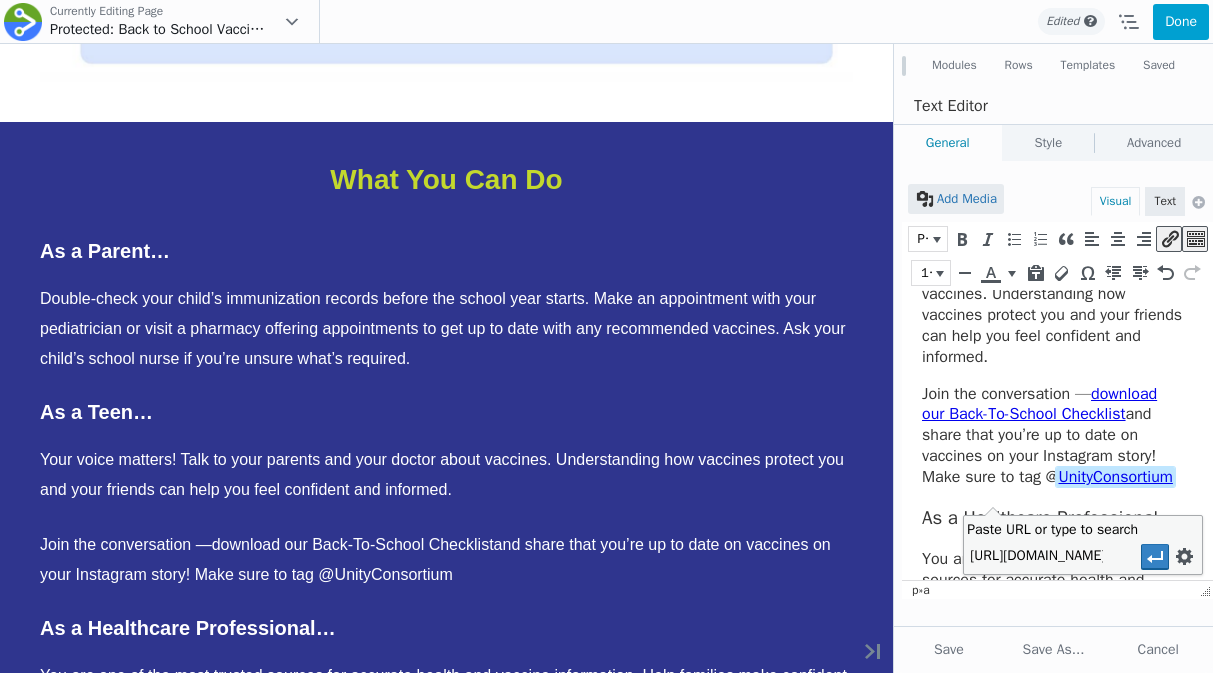 click on "Paste URL or type to search" at bounding box center [1052, 530] 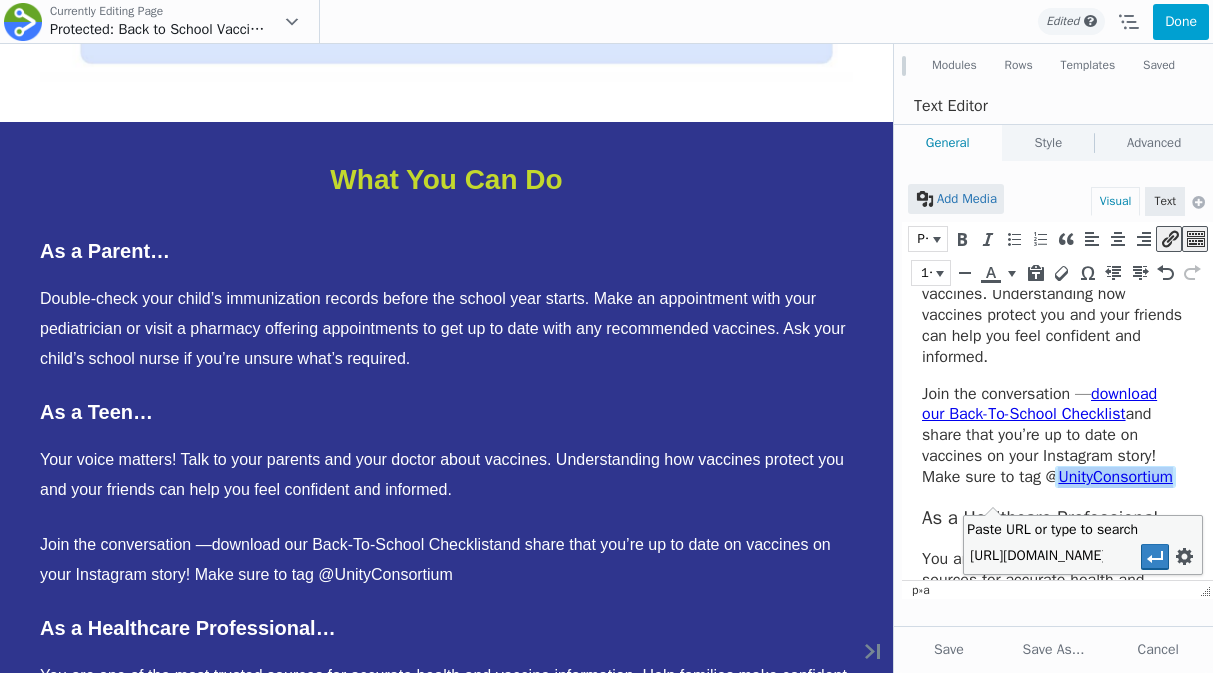 drag, startPoint x: 1067, startPoint y: 492, endPoint x: 941, endPoint y: 492, distance: 126 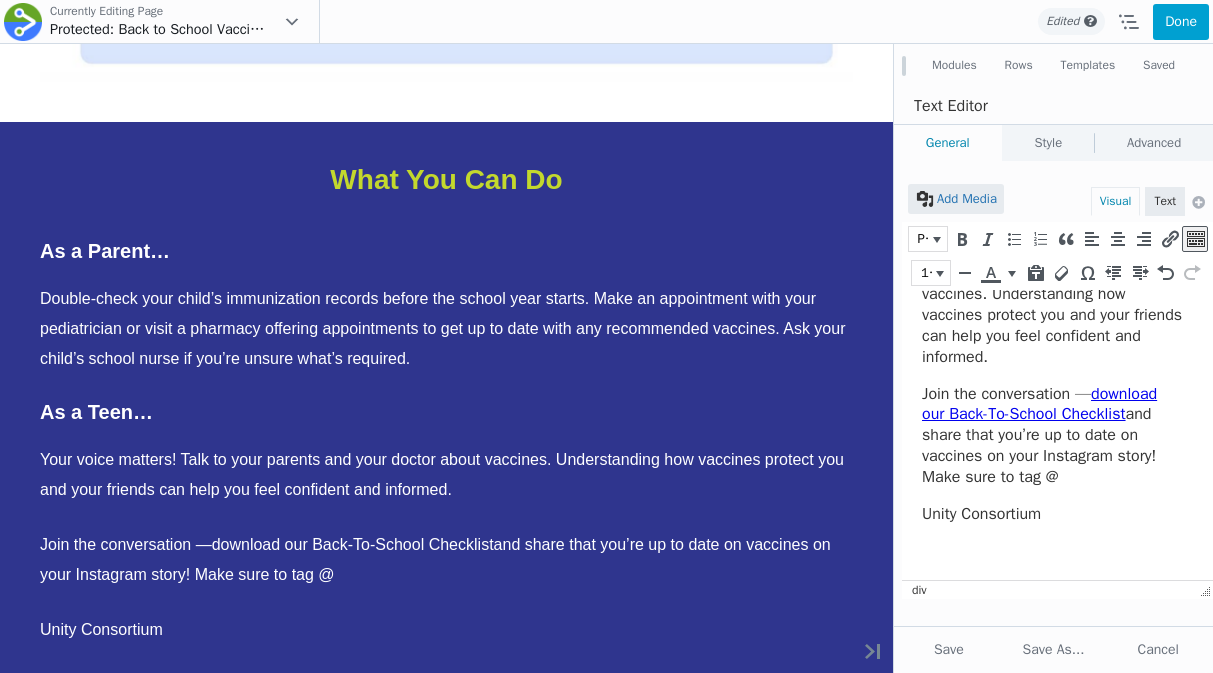 click on "Unity Consortium" at bounding box center [981, 514] 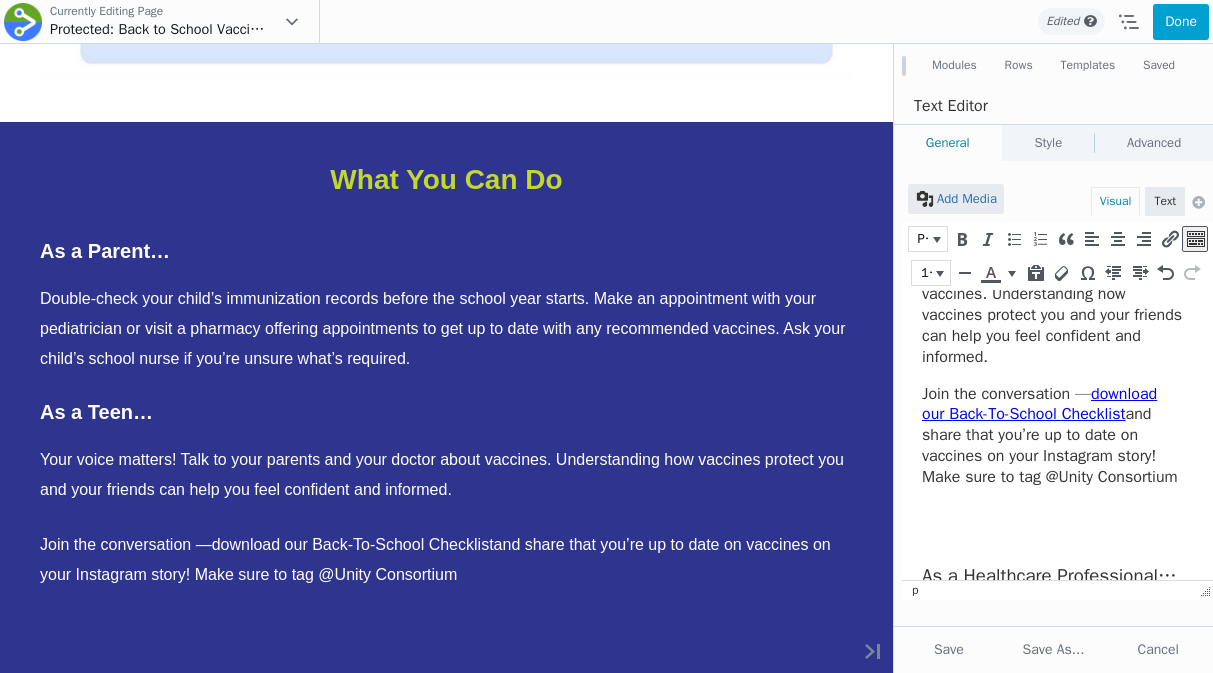 click on "As a Parent… Double-check your child’s immunization records before the school year starts. Make an appointment with your pediatrician or visit a pharmacy offering appointments to get up to date with any recommended vaccines. Ask your child’s school nurse if you’re unsure what’s required. As a Teen… Your voice matters! Talk to your parents and your doctor about vaccines. Understanding how vaccines protect you and your friends can help you feel confident and informed. Join the conversation —  download our Back-To-School Checklist  and share that you’re up to date on vaccines on your Instagram story! Make sure to tag @ Unity Consortium As a Healthcare Professional… You are one of the most trusted sources for accurate health and vaccine information. Help families make confident choices by sharing timely vaccine reminders and using tools like our  3Cs  – Confident, Concise and Consistent communication – to promote vaccine confidence and encourage vaccination." at bounding box center [1057, 381] 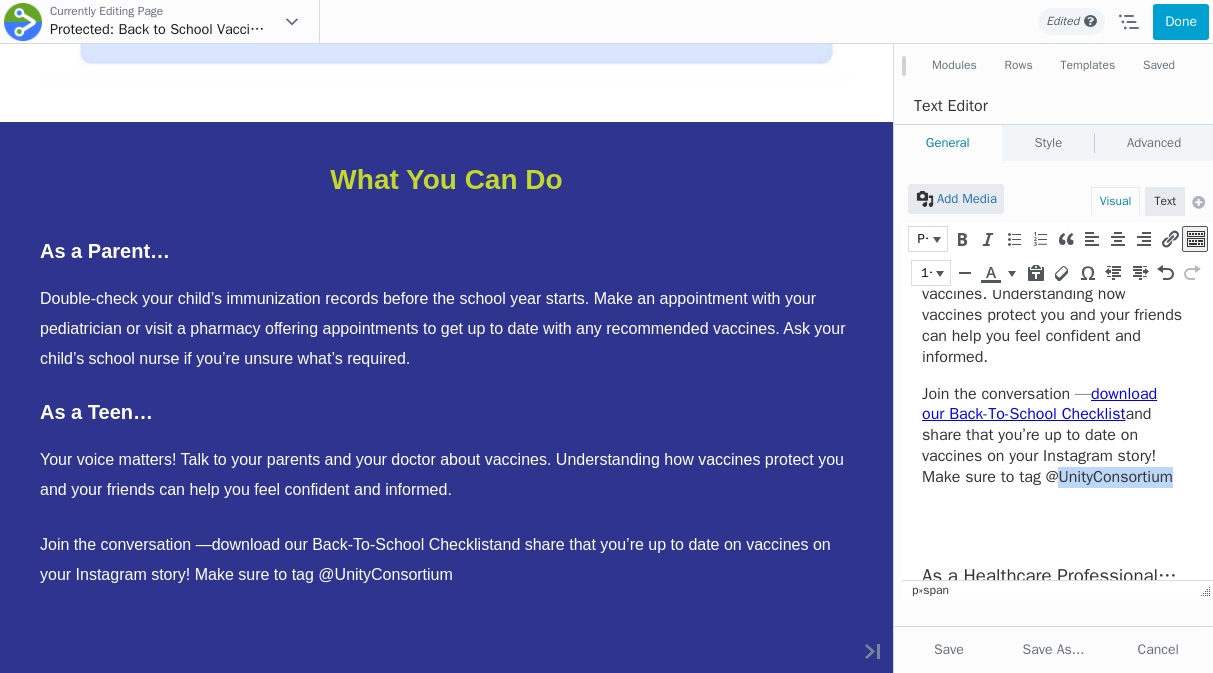 drag, startPoint x: 1060, startPoint y: 502, endPoint x: 830, endPoint y: 501, distance: 230.00217 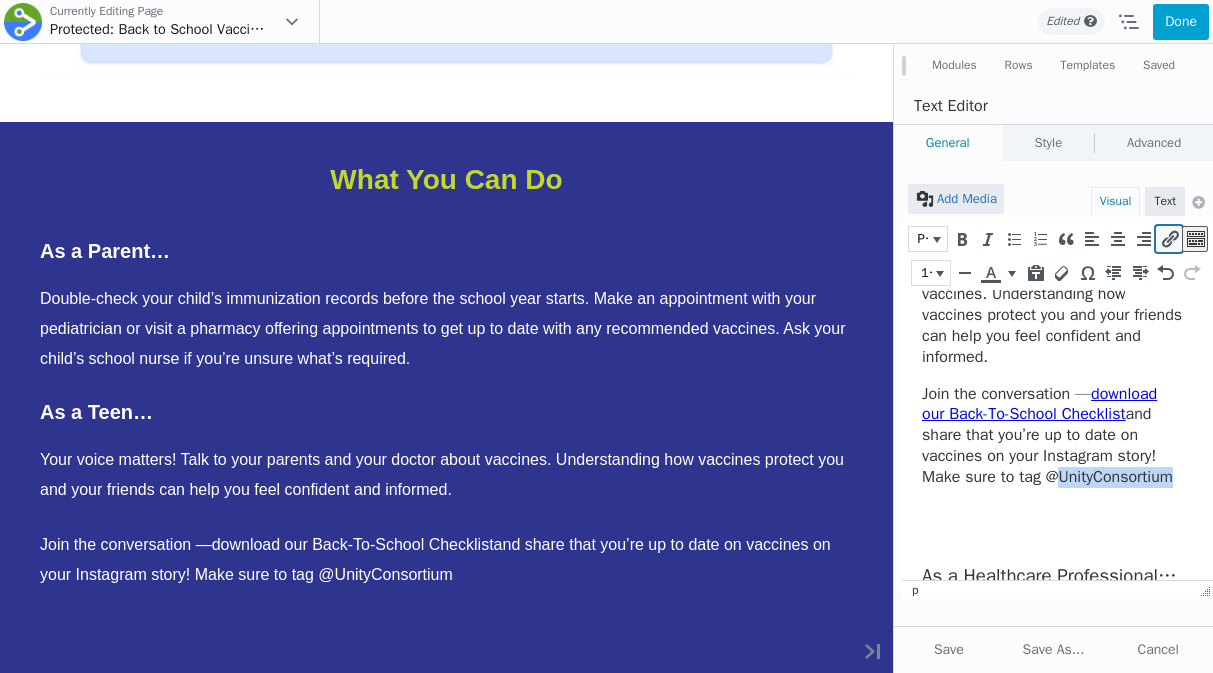 click at bounding box center (1169, 239) 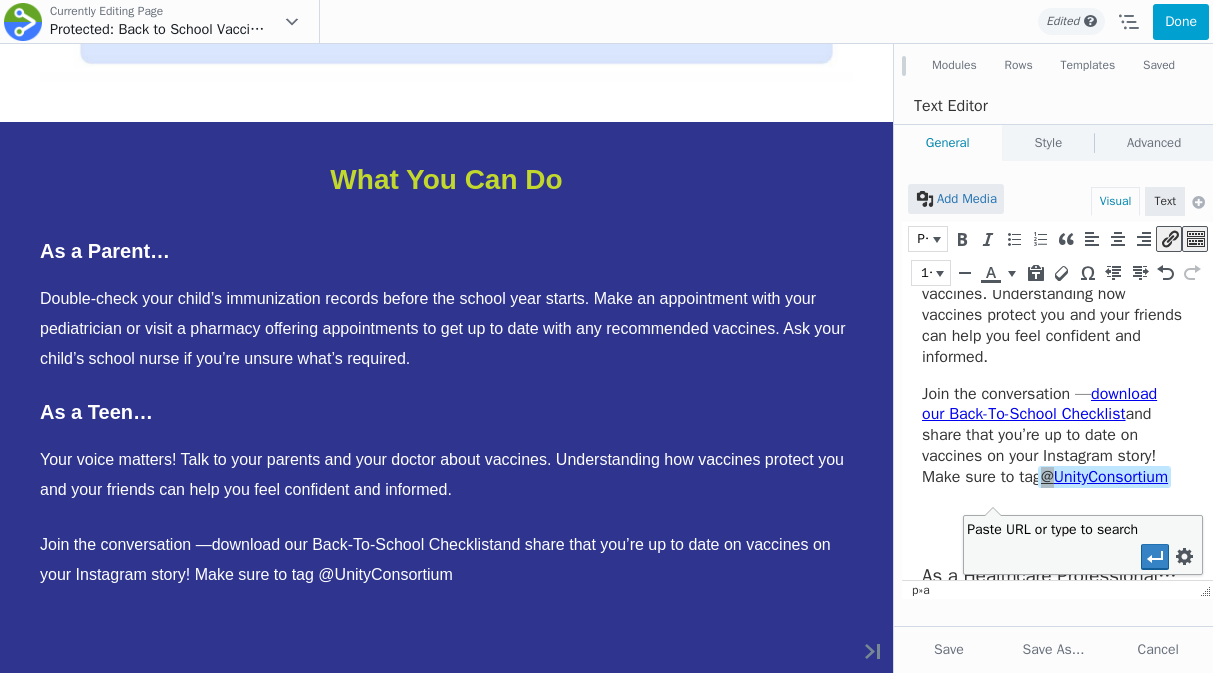 paste on "https://www.instagram.com/unityconsortium/" 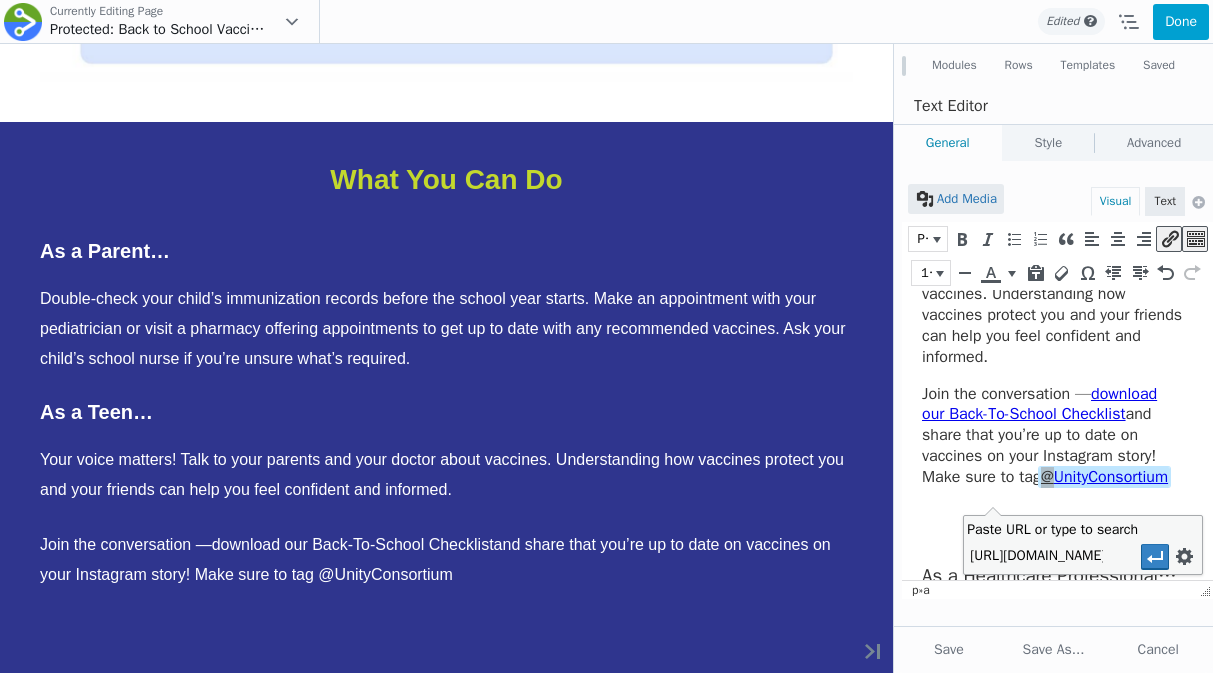 scroll, scrollTop: 0, scrollLeft: 133, axis: horizontal 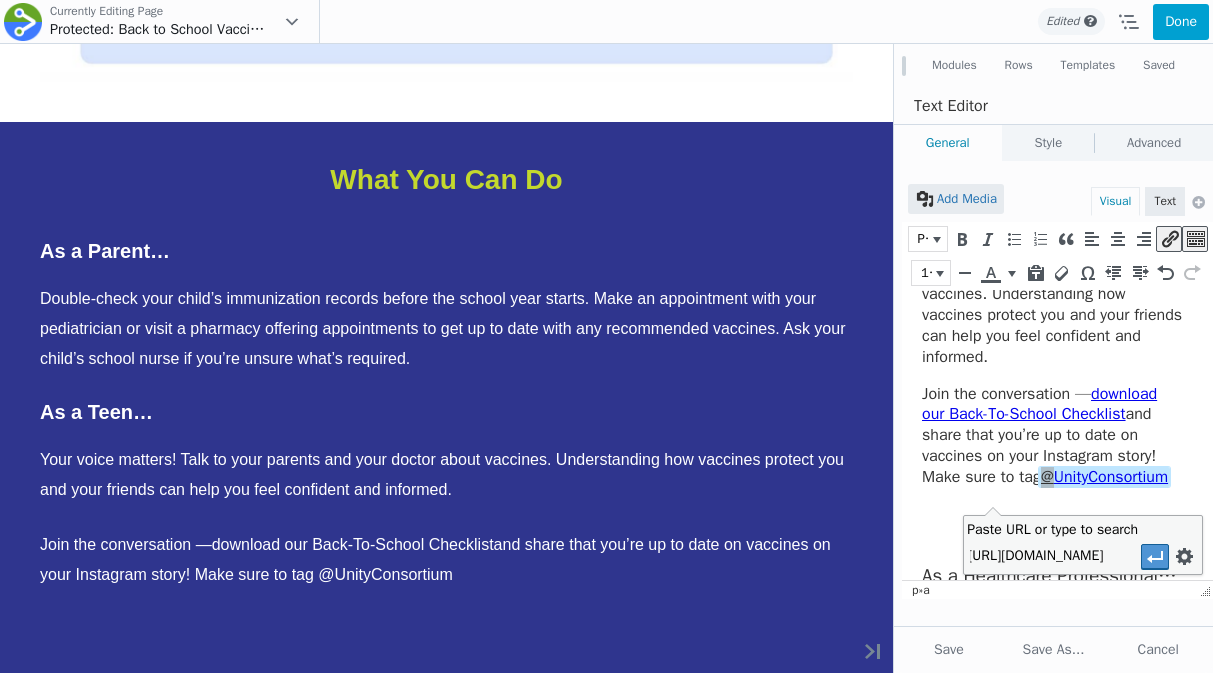 click at bounding box center (1155, 557) 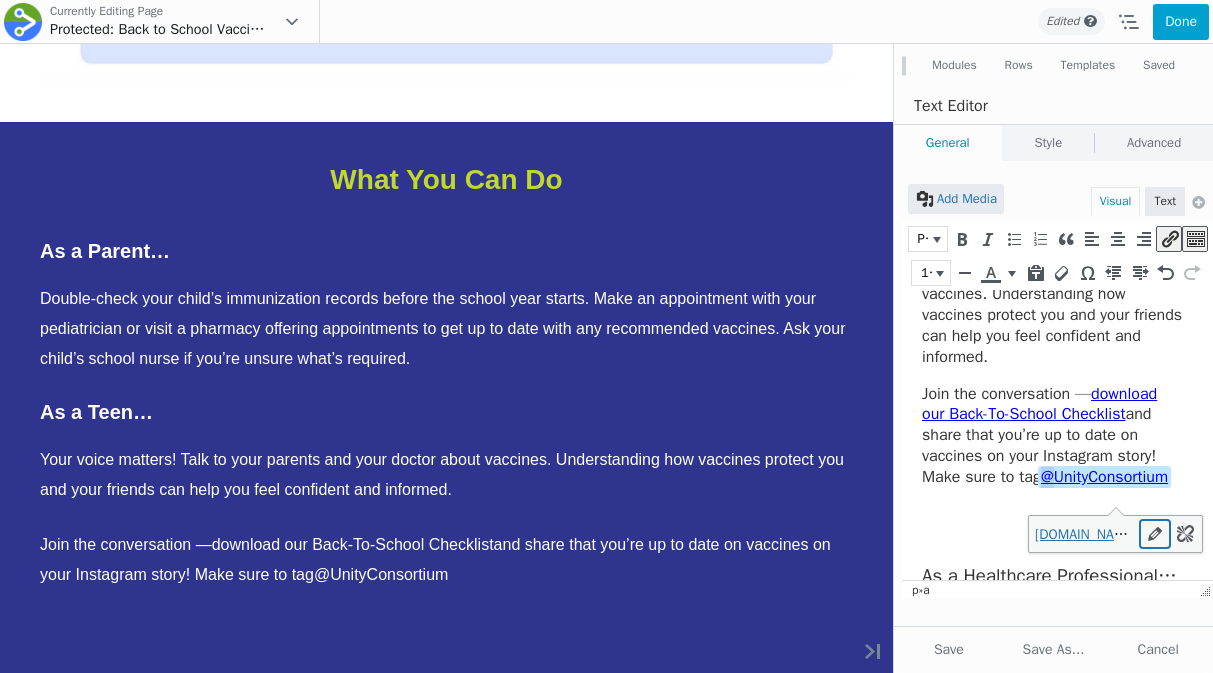 scroll, scrollTop: 0, scrollLeft: 0, axis: both 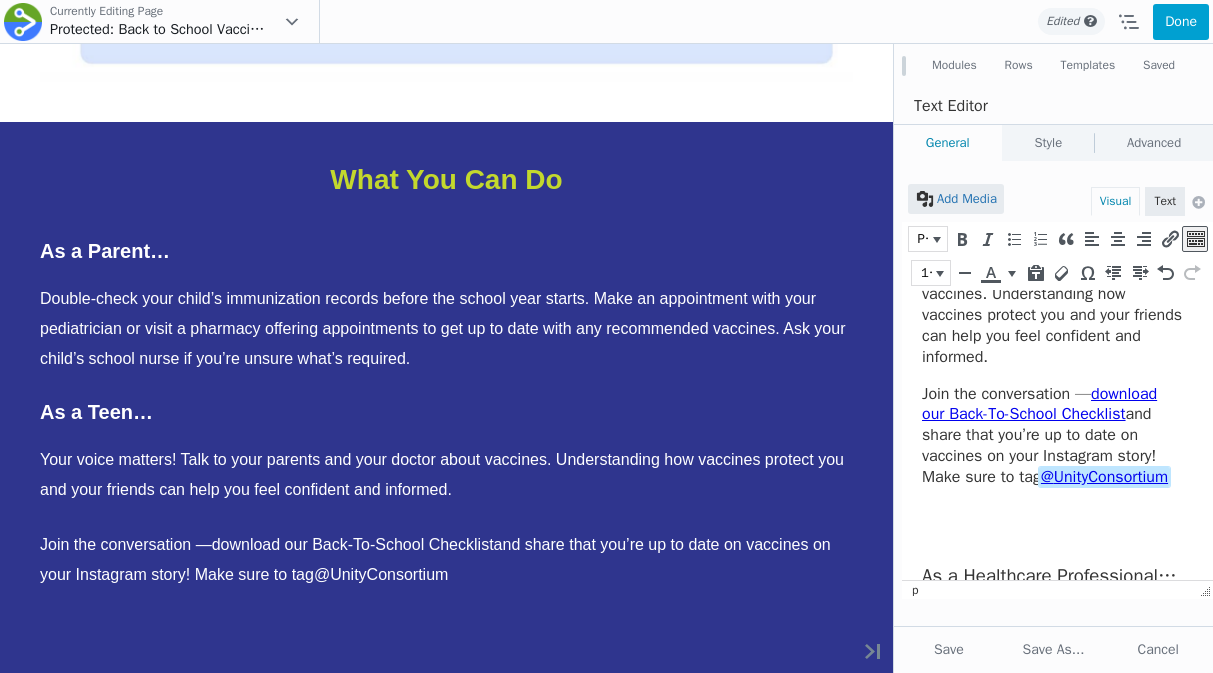 click on "Join the conversation —  download our Back-To-School Checklist  and share that you’re up to date on vaccines on your Instagram story! Make sure to tag  @ UnityConsortium" at bounding box center [1052, 436] 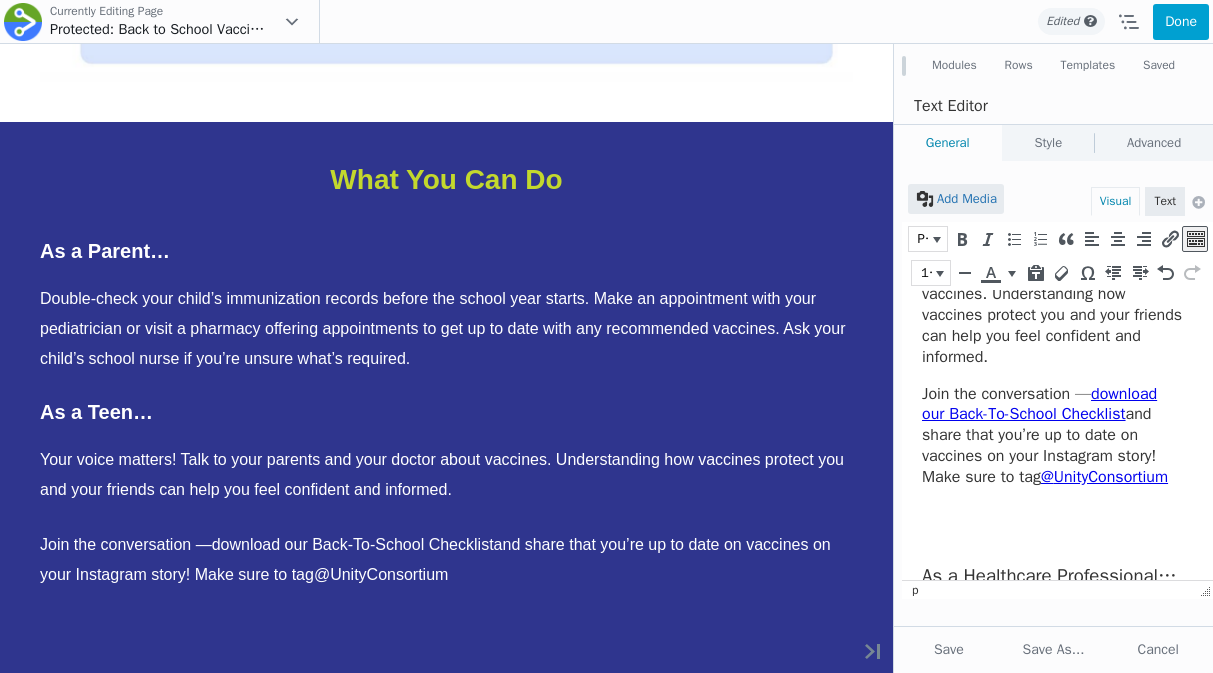 click on "Join the conversation —  download our Back-To-School Checklist  and share that you’re up to date on vaccines on your Instagram story! Make sure to tag  @ UnityConsortium" at bounding box center [1052, 436] 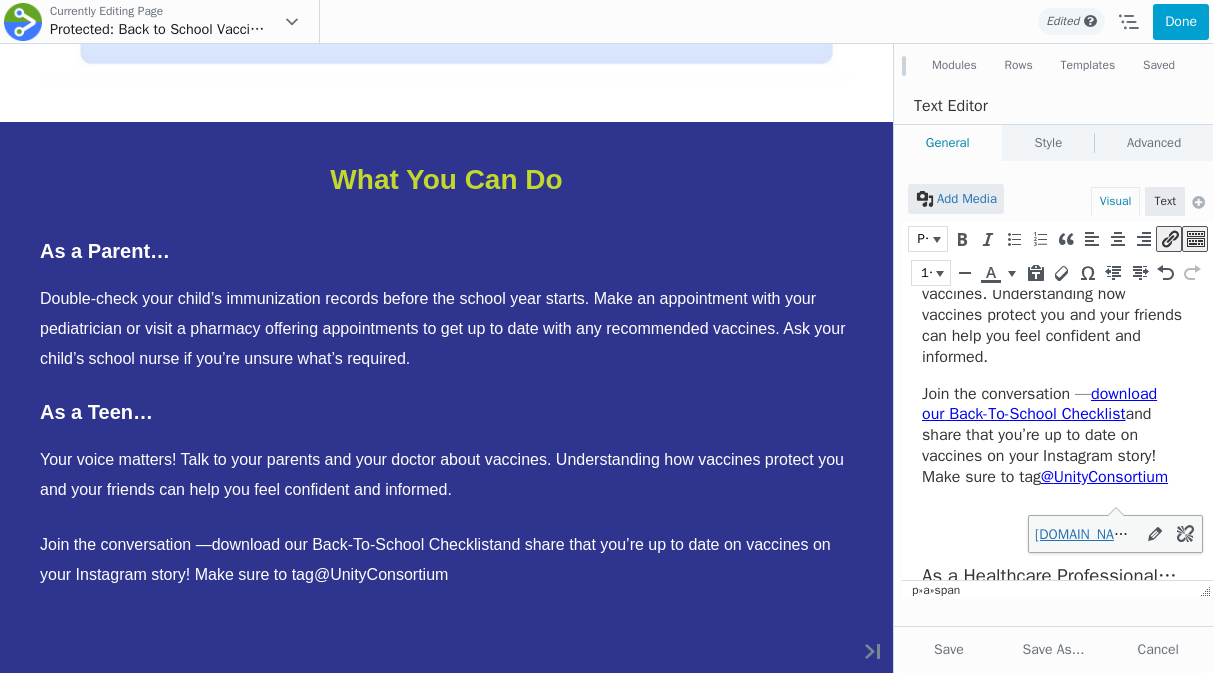 click on "Join the conversation —  download our Back-To-School Checklist  and share that you’re up to date on vaccines on your Instagram story! Make sure to tag  @ UnityConsortium" at bounding box center (1052, 436) 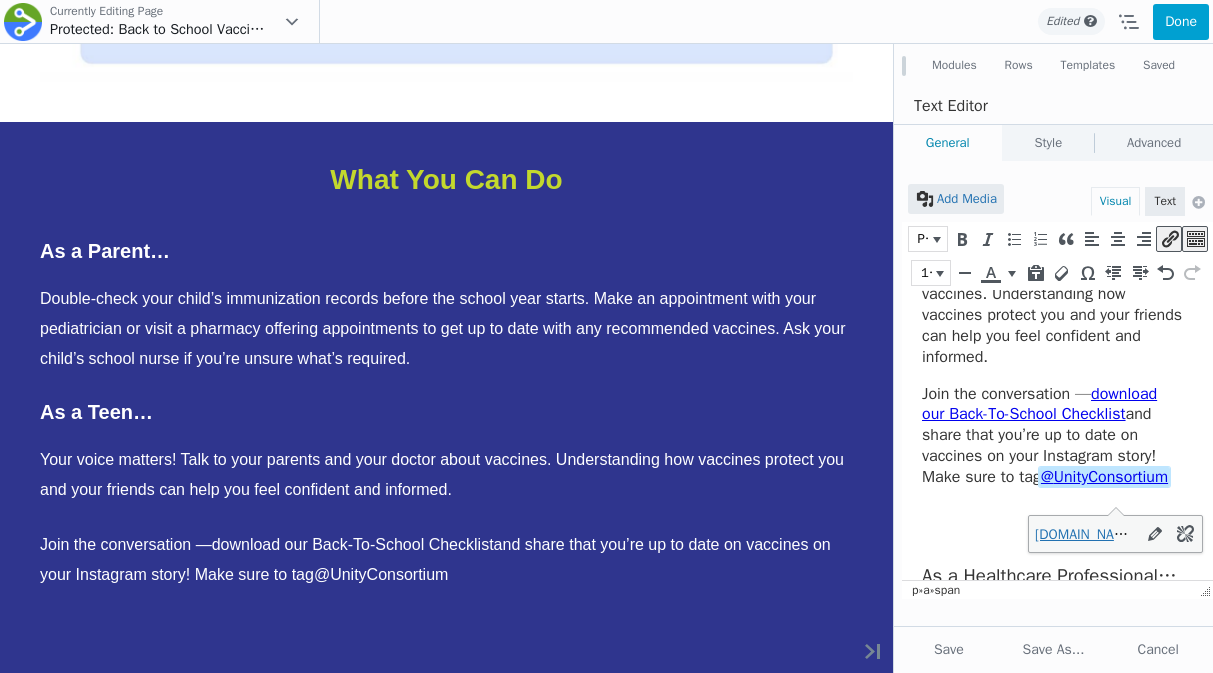 click on "Join the conversation —  download our Back-To-School Checklist  and share that you’re up to date on vaccines on your Instagram story! Make sure to tag  @ UnityConsortium﻿" at bounding box center [1052, 436] 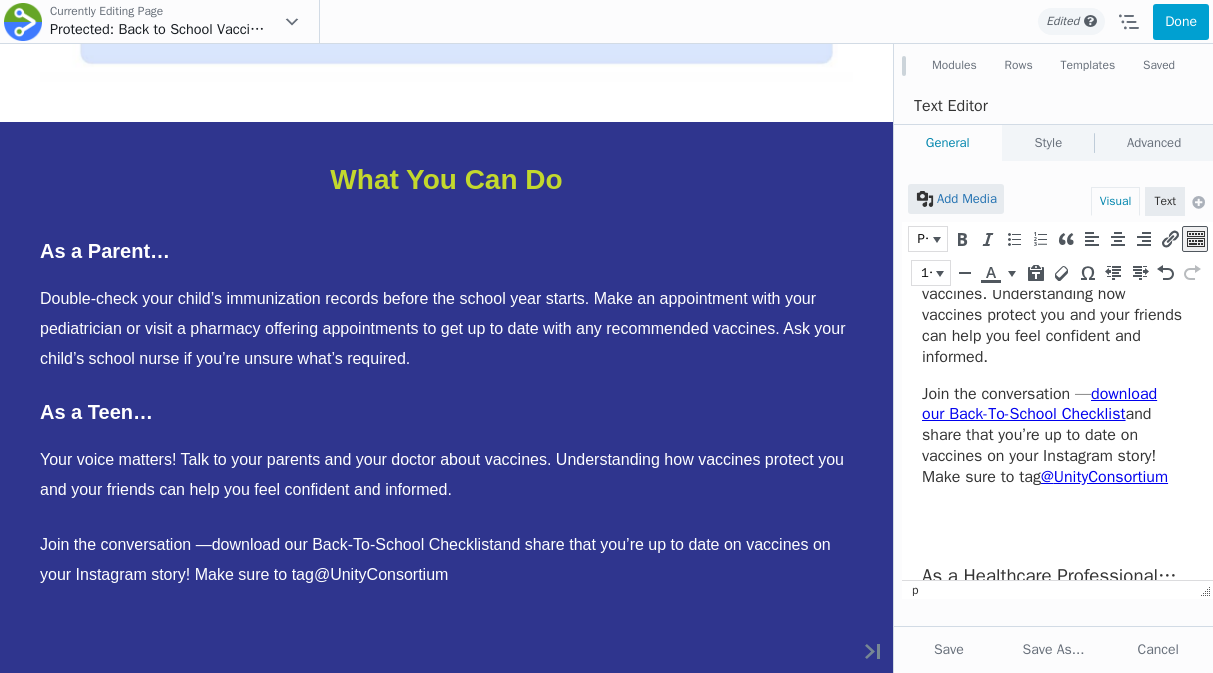 drag, startPoint x: 1053, startPoint y: 486, endPoint x: 911, endPoint y: 484, distance: 142.01408 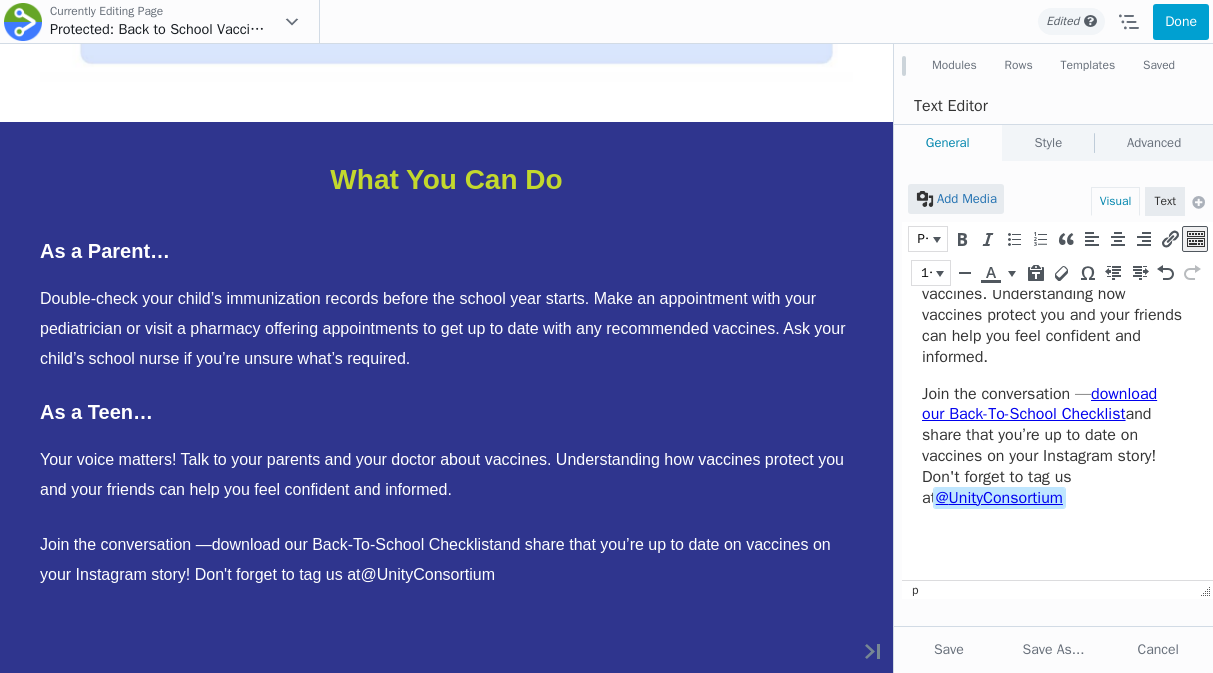 click on "Join the conversation —  download our Back-To-School Checklist  and share that you’re up to date on vaccines on your Instagram story! Don't forget to tag us at  @ UnityConsortium﻿" at bounding box center [1052, 446] 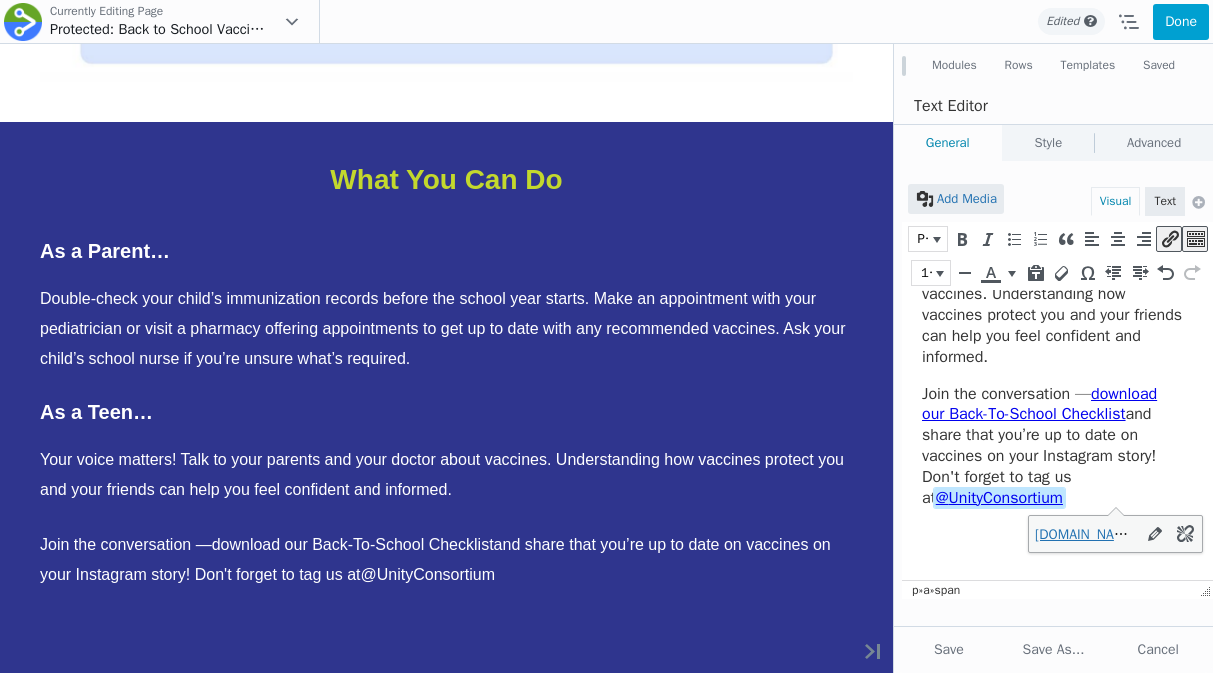 click on "Join the conversation —  download our Back-To-School Checklist  and share that you’re up to date on vaccines on your Instagram story! Don't forget to tag us at  @ UnityConsortium﻿" at bounding box center [1052, 446] 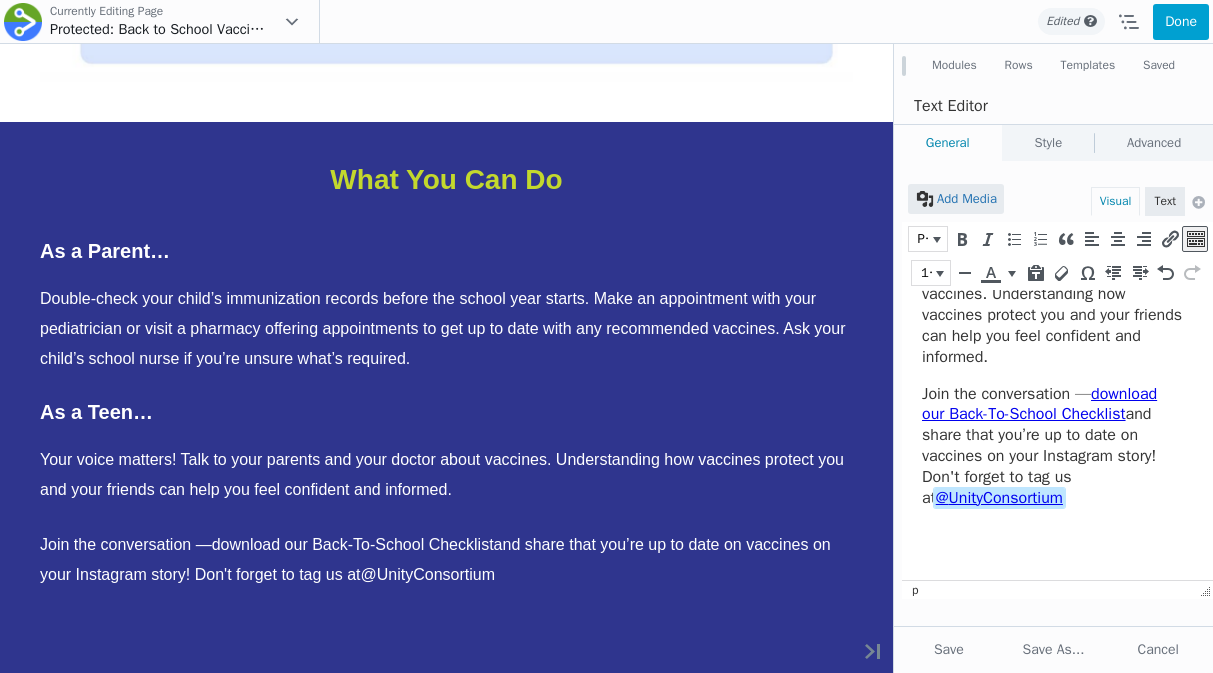 click on "Join the conversation —  download our Back-To-School Checklist  and share that you’re up to date on vaccines on your Instagram story! Don't forget to tag us at  @ UnityConsortium﻿" at bounding box center (1052, 446) 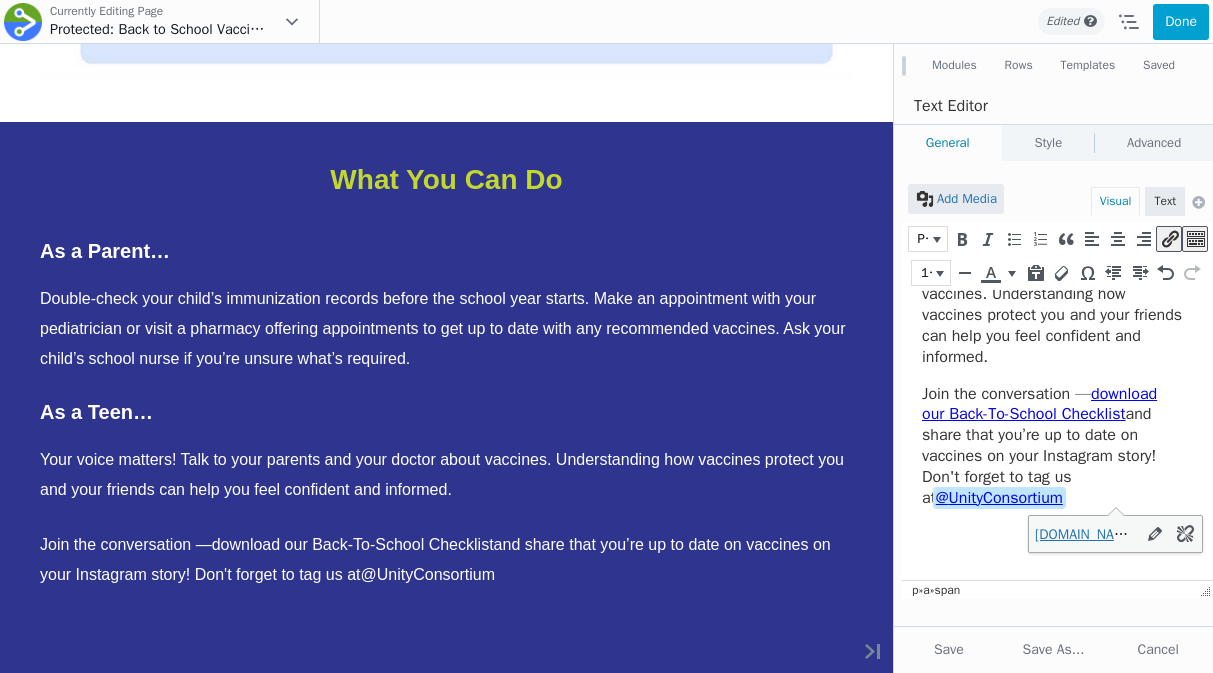 click on "Join the conversation —  download our Back-To-School Checklist  and share that you’re up to date on vaccines on your Instagram story! Don't forget to tag us at  @ UnityConsortium﻿" at bounding box center [1052, 446] 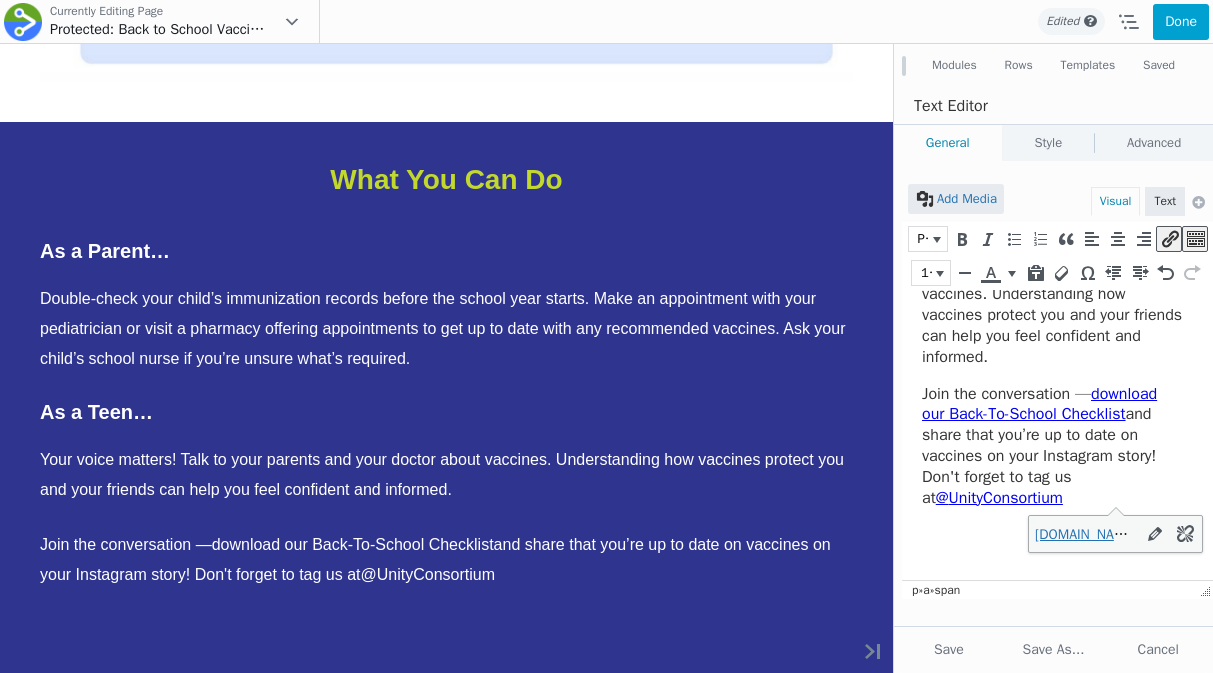 click on "Join the conversation —  download our Back-To-School Checklist  and share that you’re up to date on vaccines on your Instagram story! Don't forget to tag us at  @ UnityConsortium" at bounding box center (1052, 446) 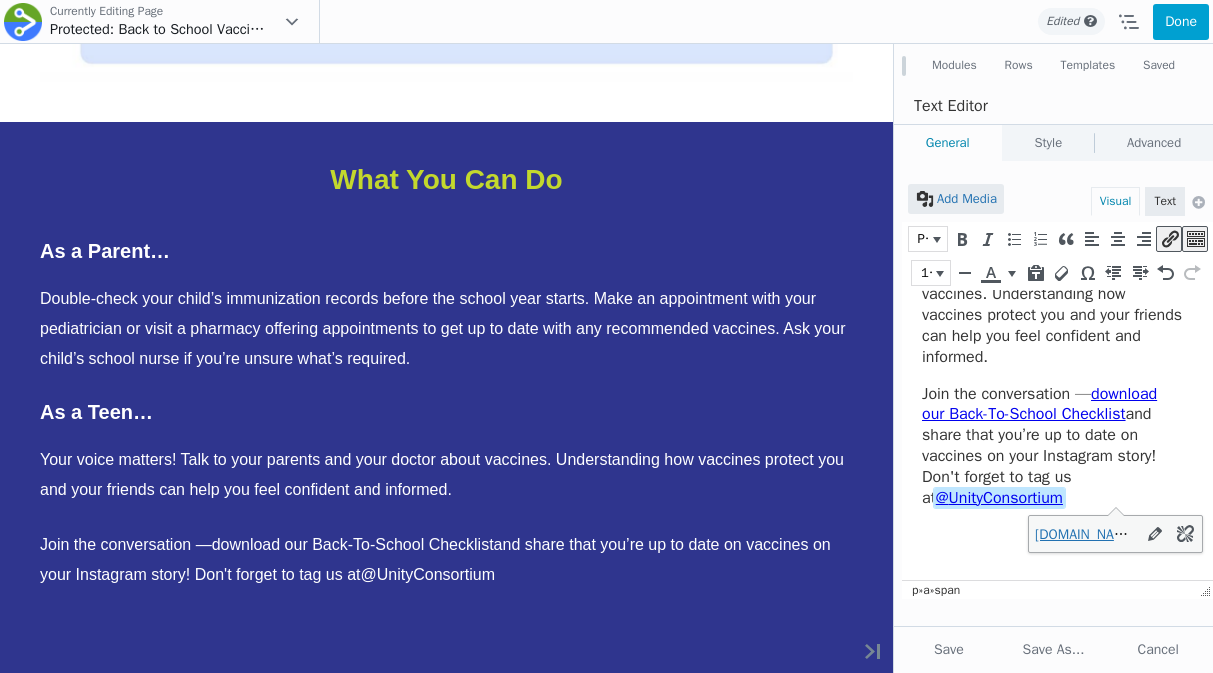 click on "instagram.com/unityconsortium" at bounding box center [1115, 534] 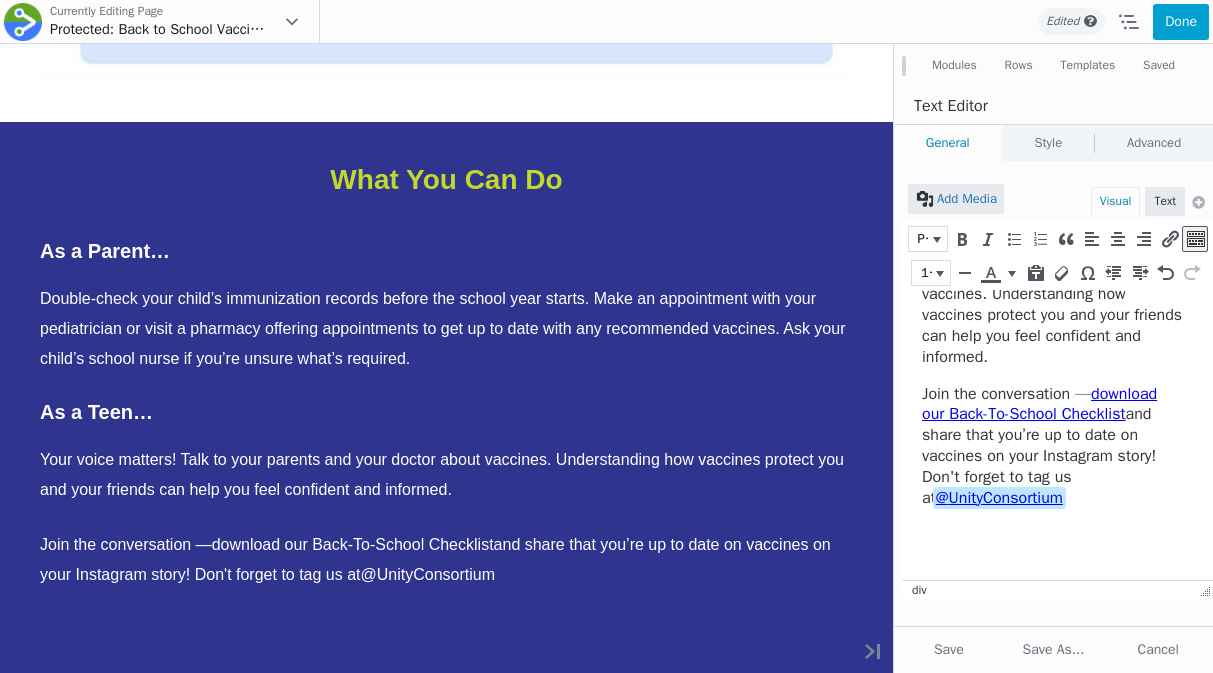click on "As a Parent… Double-check your child’s immunization records before the school year starts. Make an appointment with your pediatrician or visit a pharmacy offering appointments to get up to date with any recommended vaccines. Ask your child’s school nurse if you’re unsure what’s required. As a Teen… Your voice matters! Talk to your parents and your doctor about vaccines. Understanding how vaccines protect you and your friends can help you feel confident and informed. Join the conversation —  download our Back-To-School Checklist  and share that you’re up to date on vaccines on your Instagram story! Don't forget to tag us at  @ UnityConsortium﻿ As a Healthcare Professional… You are one of the most trusted sources for accurate health and vaccine information. Help families make confident choices by sharing timely vaccine reminders and using tools like our  3Cs  – Confident, Concise and Consistent communication – to promote vaccine confidence and encourage vaccination." at bounding box center [1052, 393] 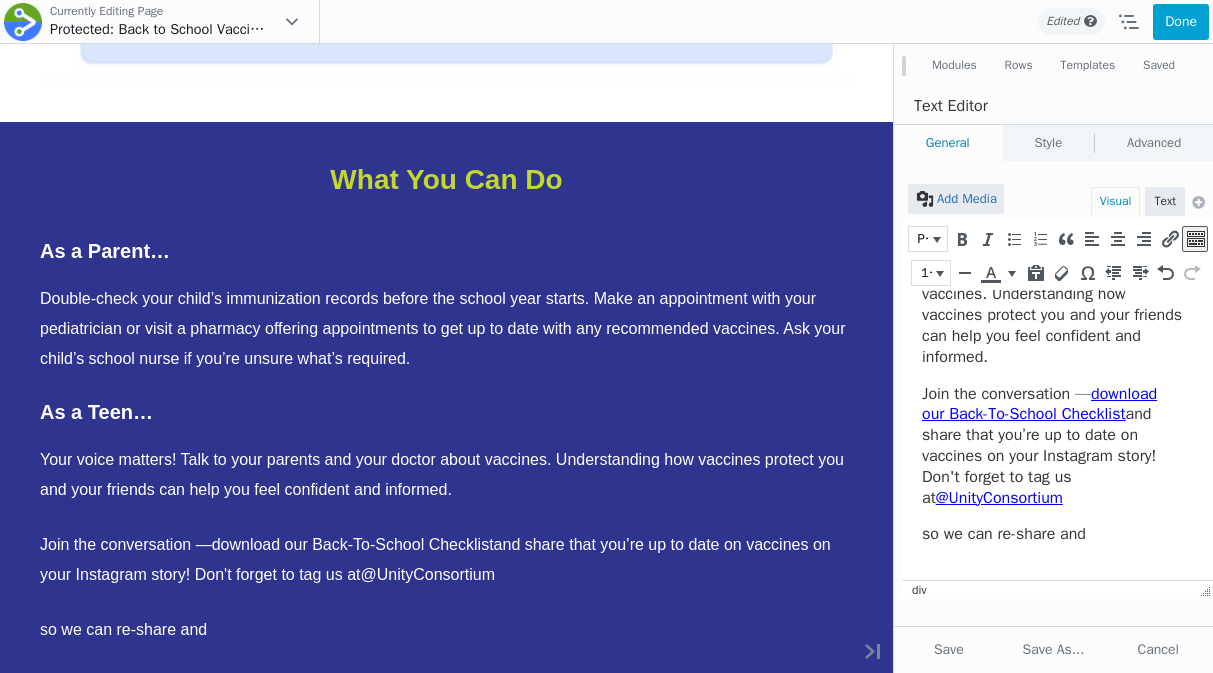 click on "As a Parent… Double-check your child’s immunization records before the school year starts. Make an appointment with your pediatrician or visit a pharmacy offering appointments to get up to date with any recommended vaccines. Ask your child’s school nurse if you’re unsure what’s required. As a Teen… Your voice matters! Talk to your parents and your doctor about vaccines. Understanding how vaccines protect you and your friends can help you feel confident and informed. Join the conversation —  download our Back-To-School Checklist  and share that you’re up to date on vaccines on your Instagram story! Don't forget to tag us at  @ UnityConsortium so we can re-share and As a Healthcare Professional… You are one of the most trusted sources for accurate health and vaccine information. Help families make confident choices by sharing timely vaccine reminders and using tools like our  3Cs  – Confident, Concise and Consistent communication – to promote vaccine confidence and encourage vaccination." at bounding box center [1057, 392] 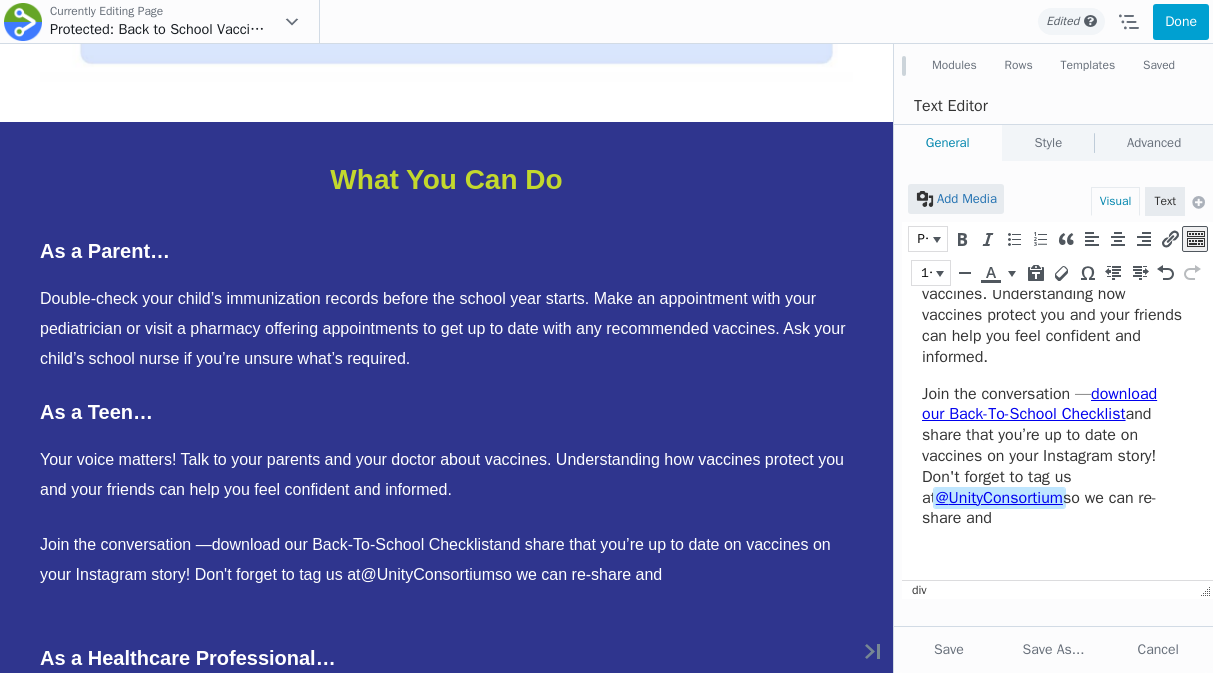 click on "As a Parent… Double-check your child’s immunization records before the school year starts. Make an appointment with your pediatrician or visit a pharmacy offering appointments to get up to date with any recommended vaccines. Ask your child’s school nurse if you’re unsure what’s required. As a Teen… Your voice matters! Talk to your parents and your doctor about vaccines. Understanding how vaccines protect you and your friends can help you feel confident and informed. Join the conversation —  download our Back-To-School Checklist  and share that you’re up to date on vaccines on your Instagram story! Don't forget to tag us at  @ UnityConsortium ﻿ so we can re-share and As a Healthcare Professional… You are one of the most trusted sources for accurate health and vaccine information. Help families make confident choices by sharing timely vaccine reminders and using tools like our  3Cs" at bounding box center (1052, 393) 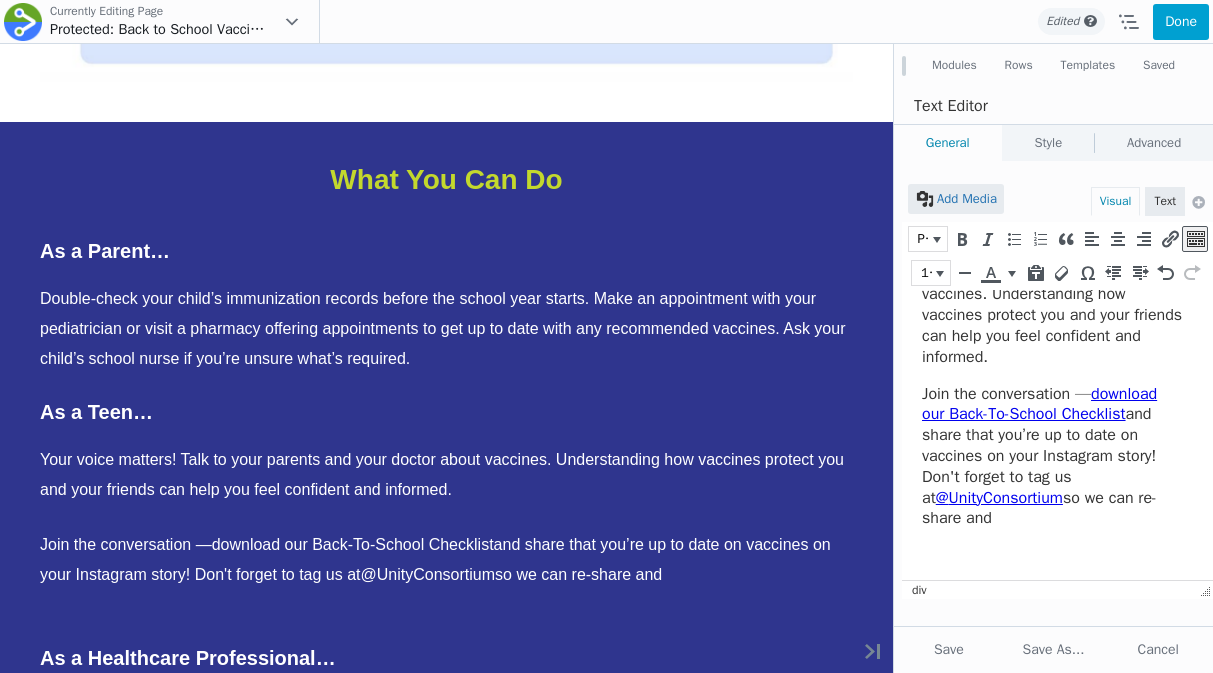 click on "Join the conversation —  download our Back-To-School Checklist  and share that you’re up to date on vaccines on your Instagram story! Don't forget to tag us at  @ UnityConsortium  so we can re-share and" at bounding box center [1052, 457] 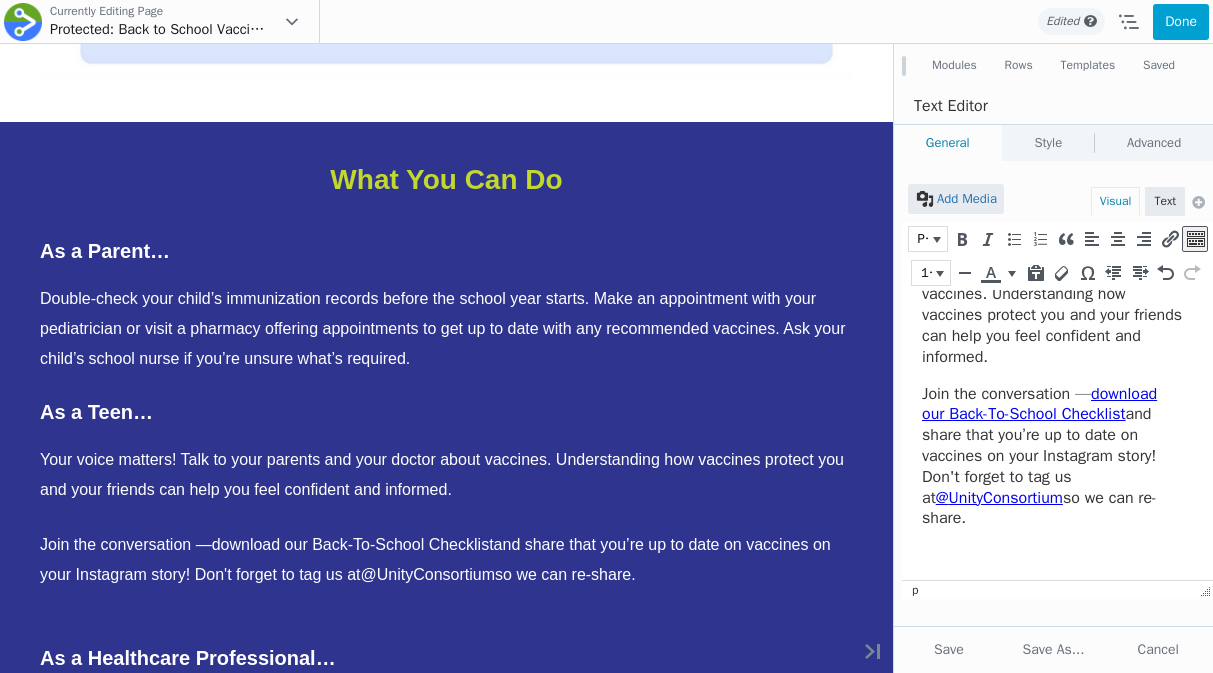 click on "UnityConsortium" at bounding box center [1006, 498] 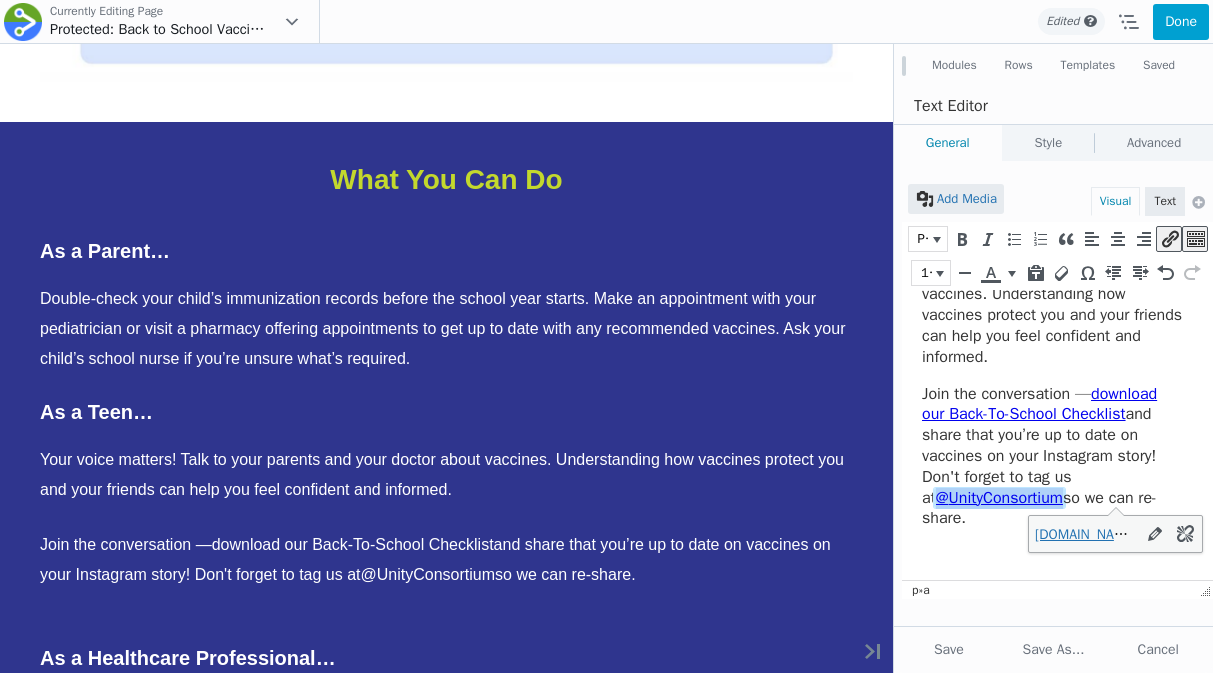drag, startPoint x: 1057, startPoint y: 497, endPoint x: 921, endPoint y: 491, distance: 136.1323 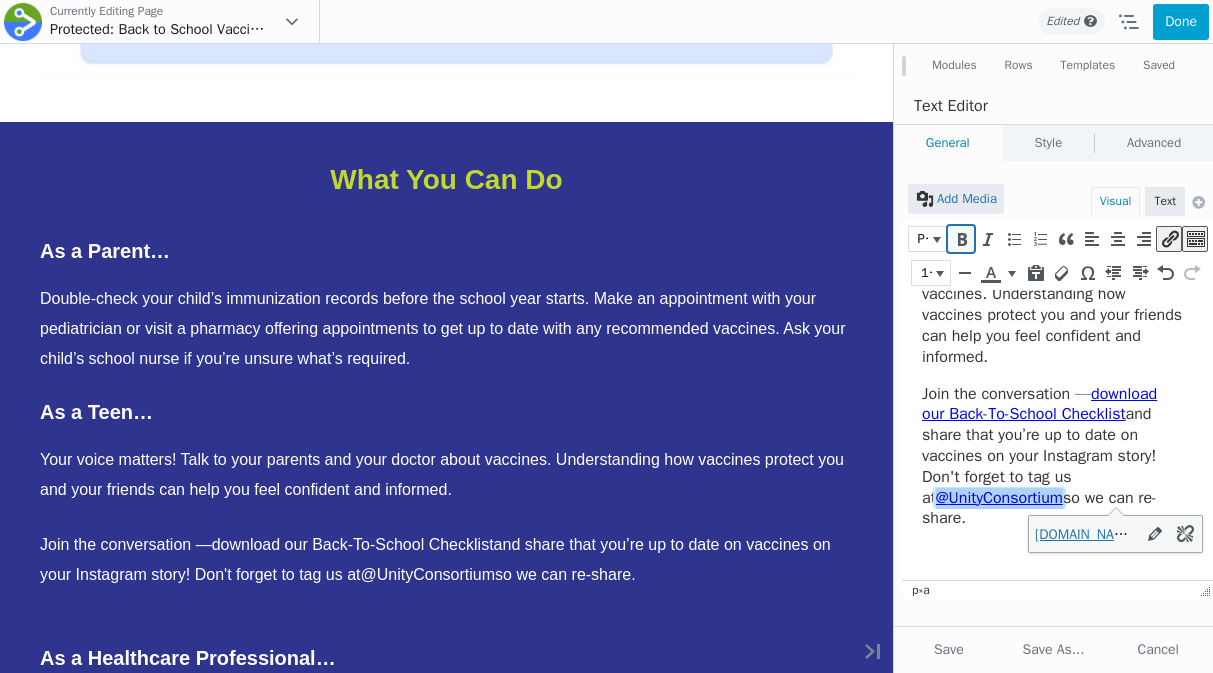 click at bounding box center (961, 239) 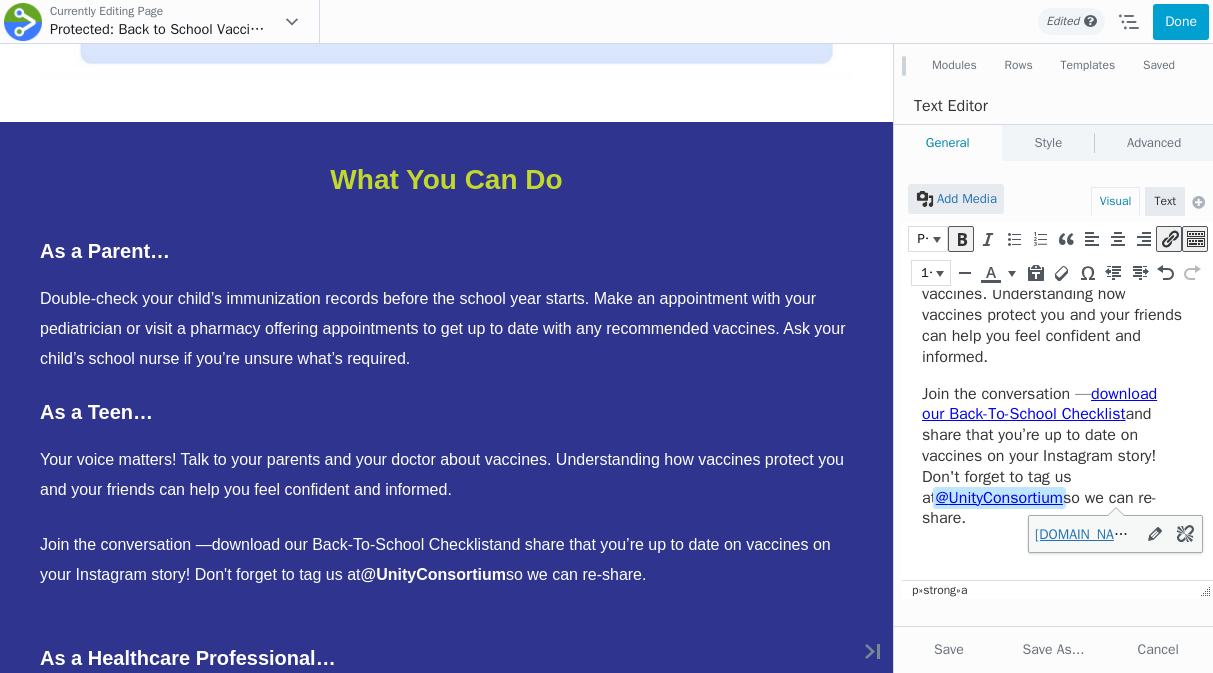 click on "Join the conversation —  download our Back-To-School Checklist  and share that you’re up to date on vaccines on your Instagram story! Don't forget to tag us at  @ UnityConsortium  so we can re-share." at bounding box center [1052, 457] 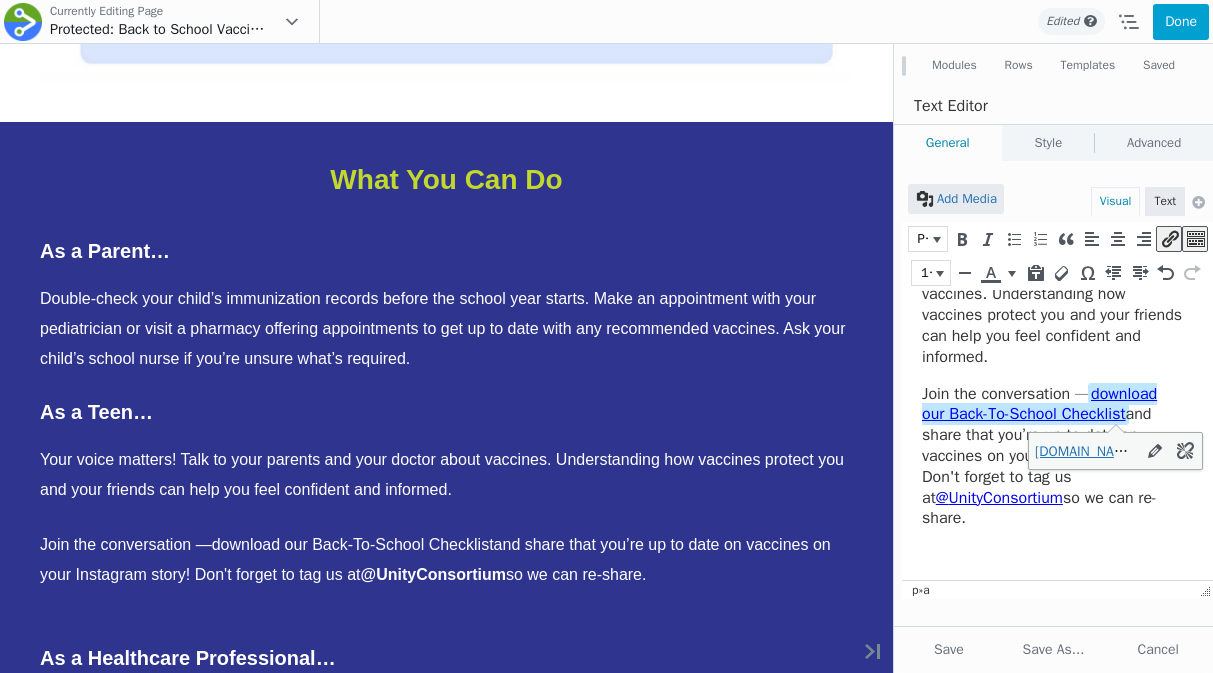 drag, startPoint x: 1137, startPoint y: 418, endPoint x: 1100, endPoint y: 395, distance: 43.56604 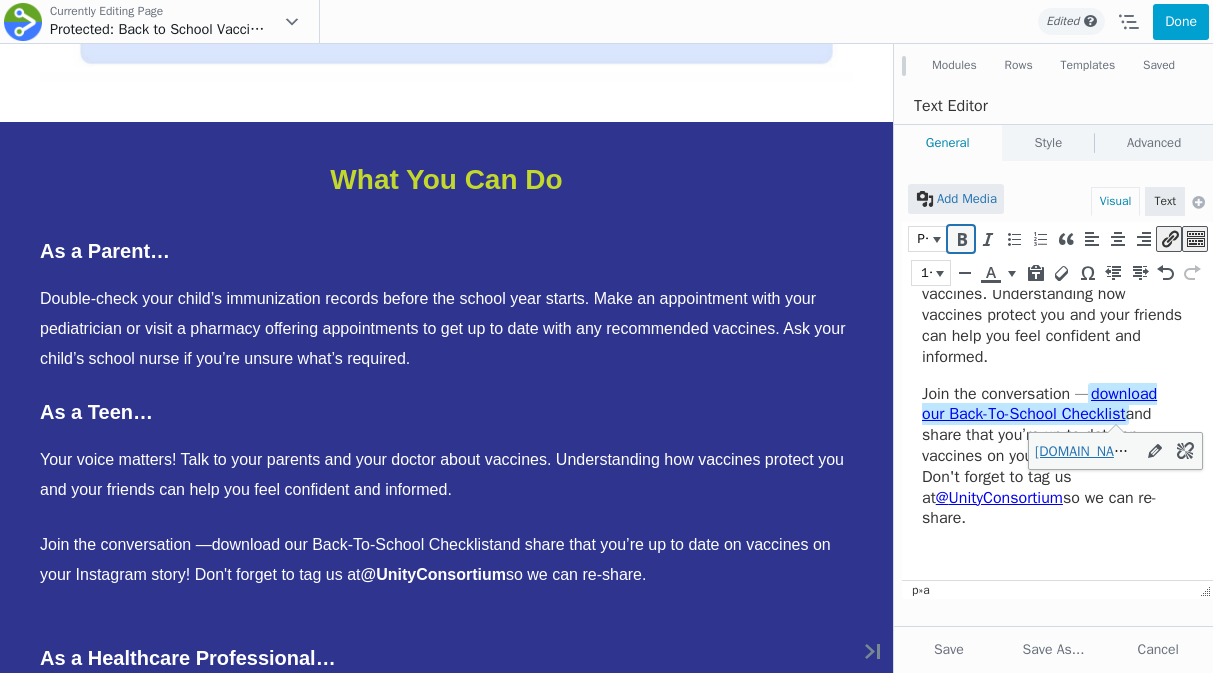 click at bounding box center [961, 239] 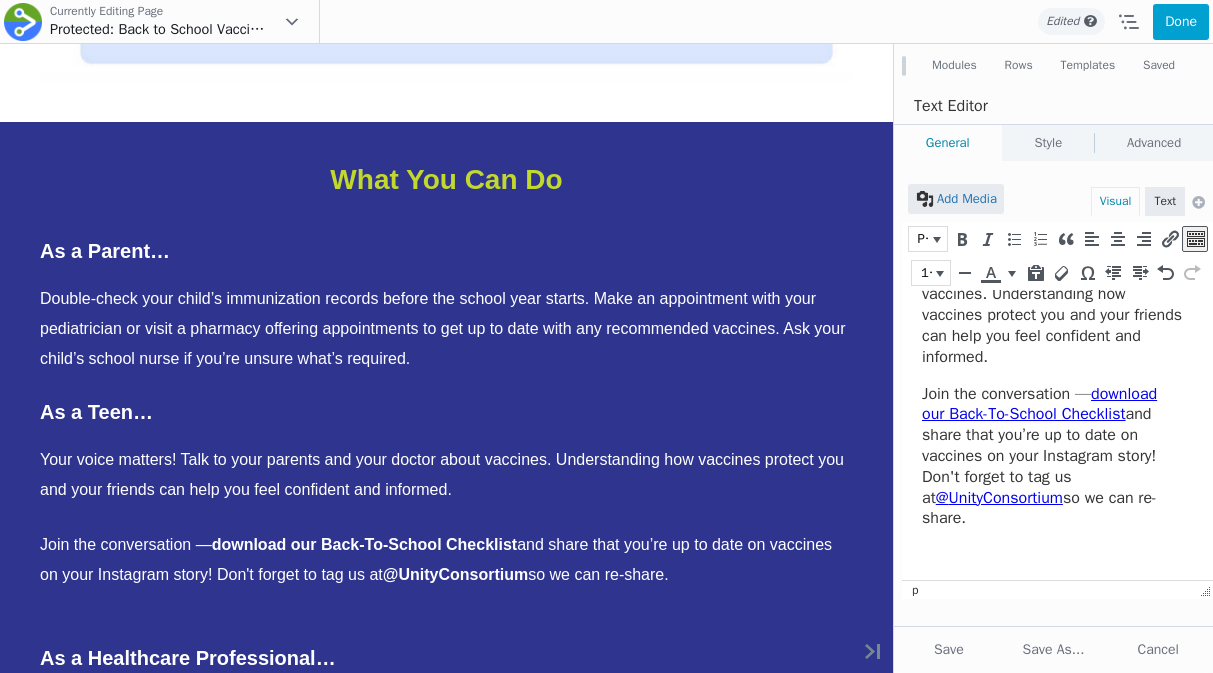 click on "Join the conversation —  download our Back-To-School Checklist﻿  and share that you’re up to date on vaccines on your Instagram story! Don't forget to tag us at  @ UnityConsortium  so we can re-share." at bounding box center [1052, 457] 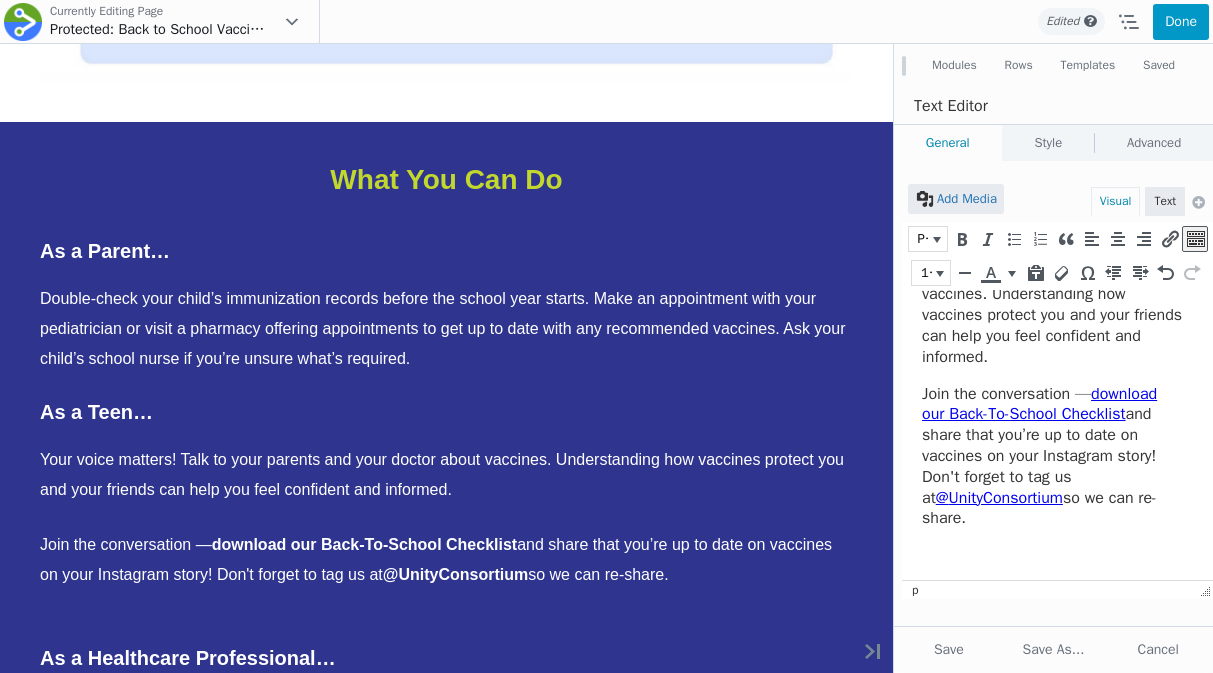 click on "Done" at bounding box center (1181, 22) 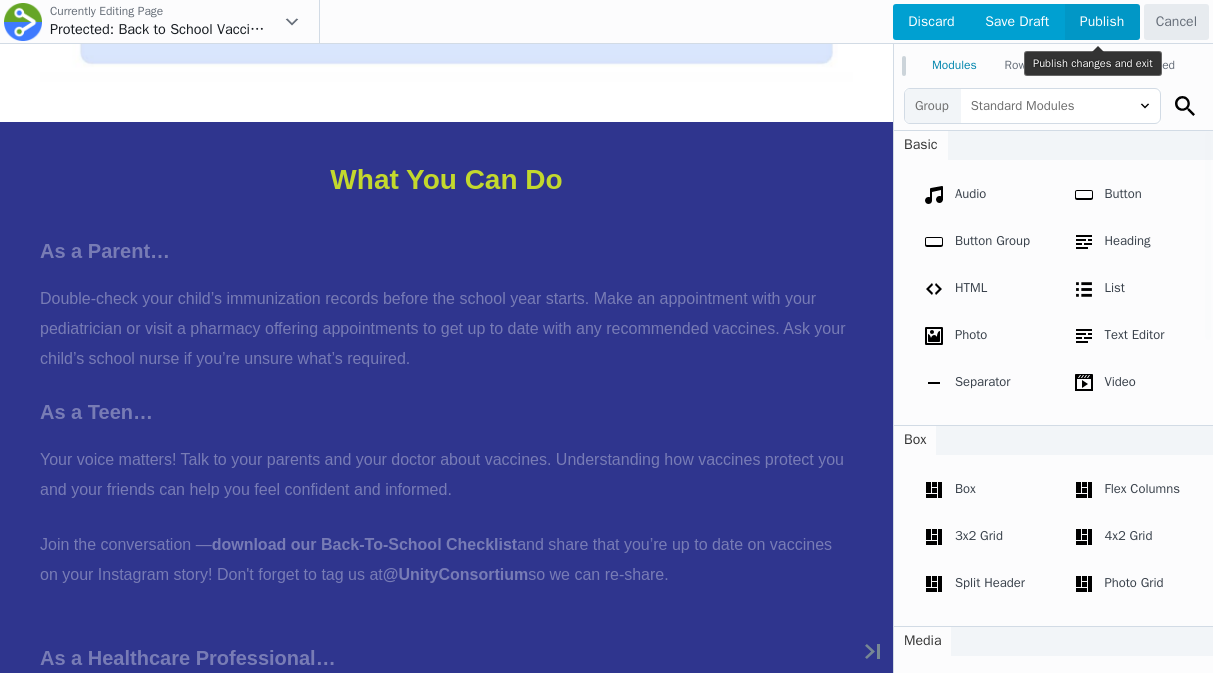 click on "Publish" at bounding box center (1102, 22) 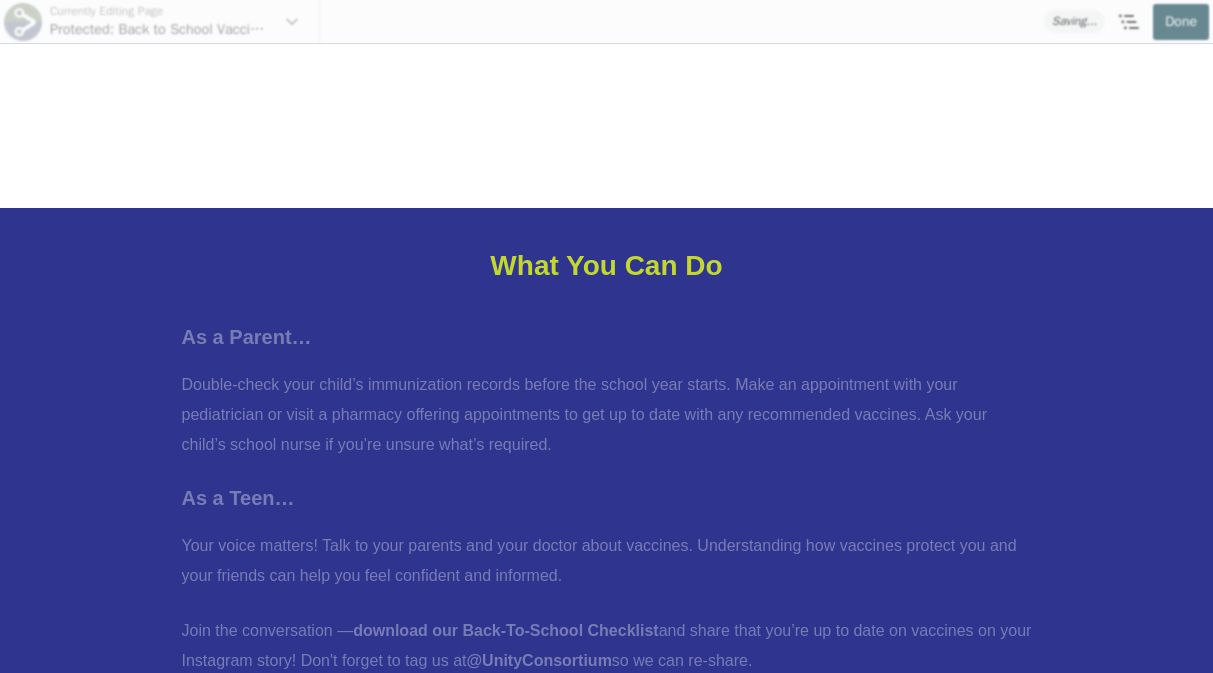 scroll, scrollTop: 4550, scrollLeft: 0, axis: vertical 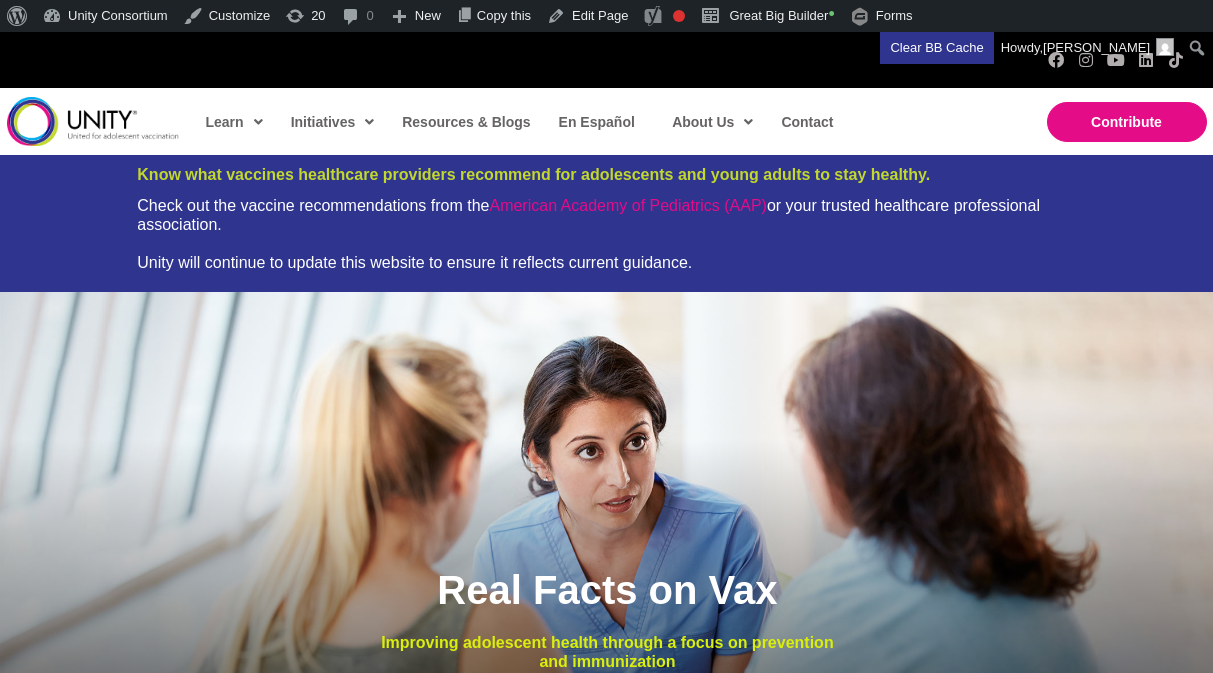 click at bounding box center [93, 121] 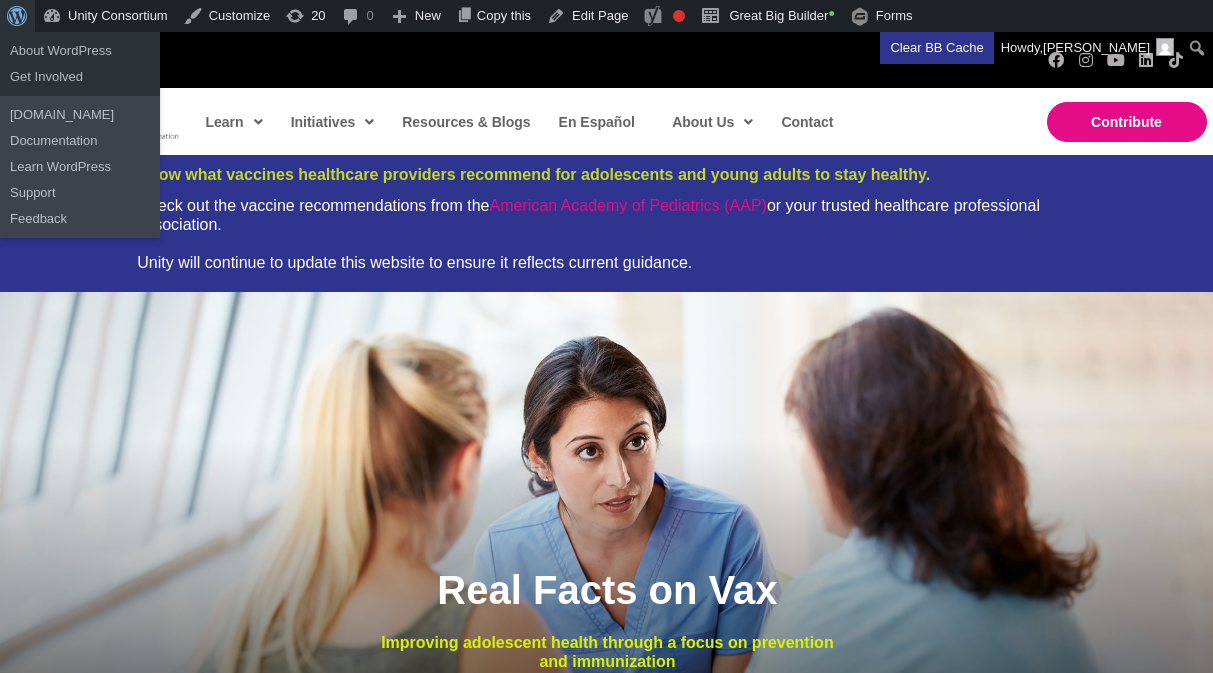 click at bounding box center (14, 14) 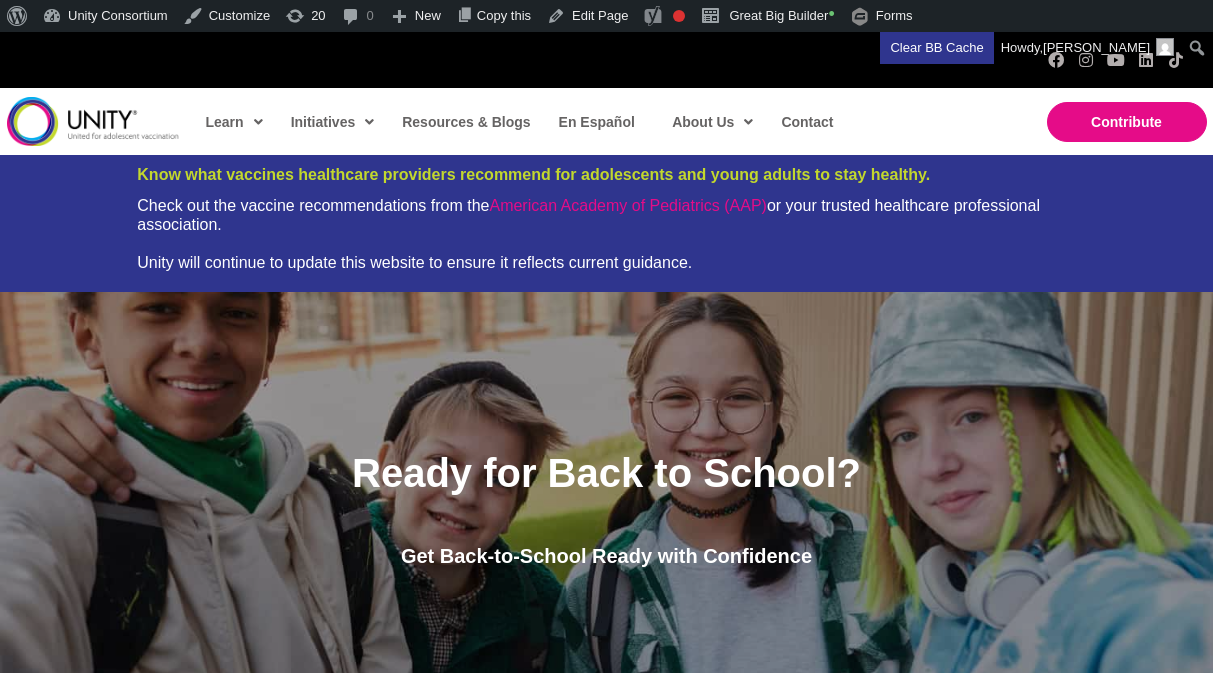 scroll, scrollTop: 0, scrollLeft: 0, axis: both 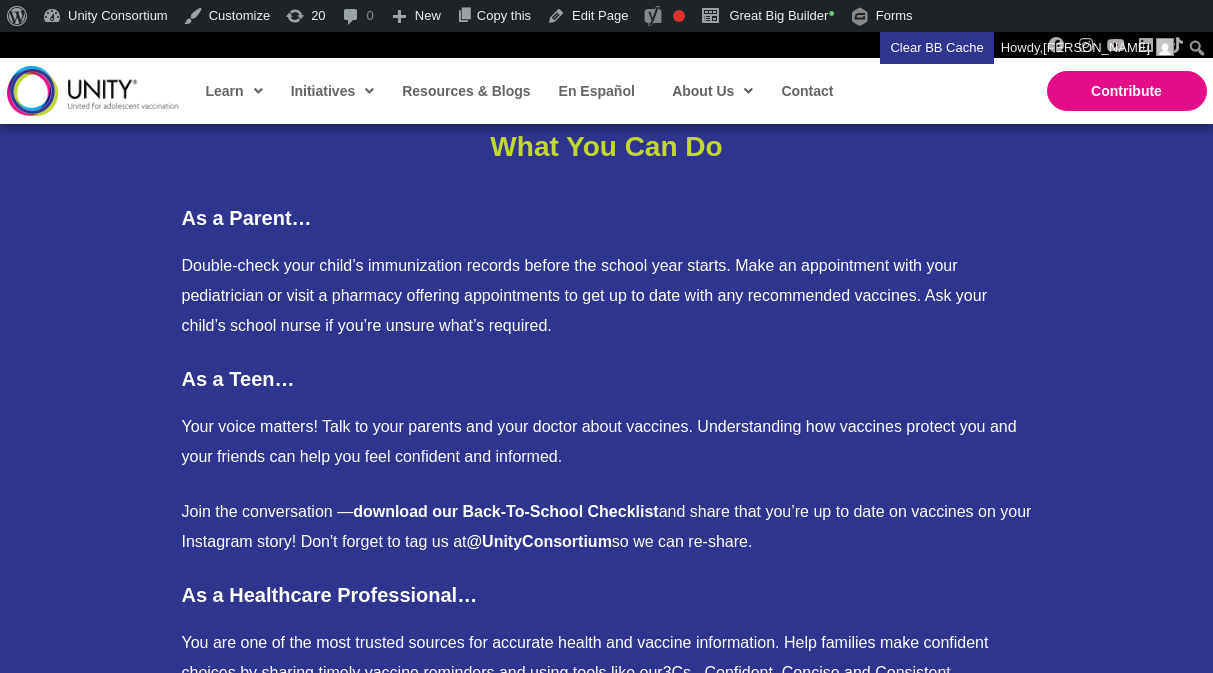 click on "download our Back-To-School Checklist" at bounding box center (506, 511) 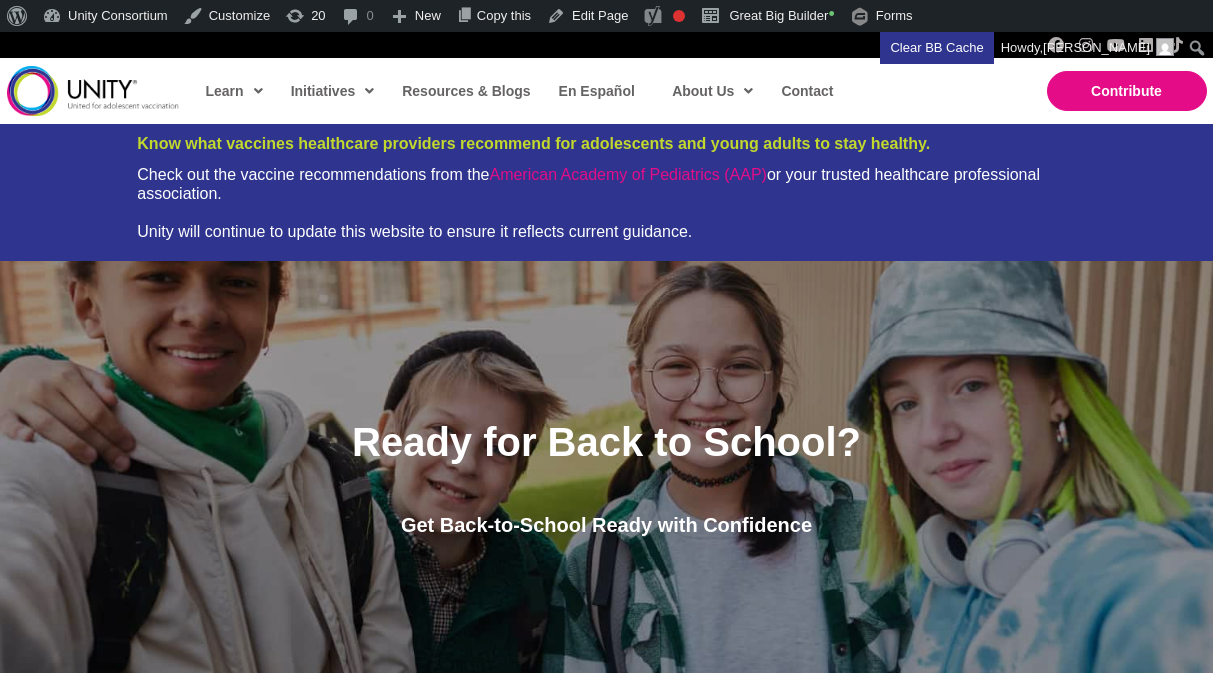 scroll, scrollTop: 4535, scrollLeft: 0, axis: vertical 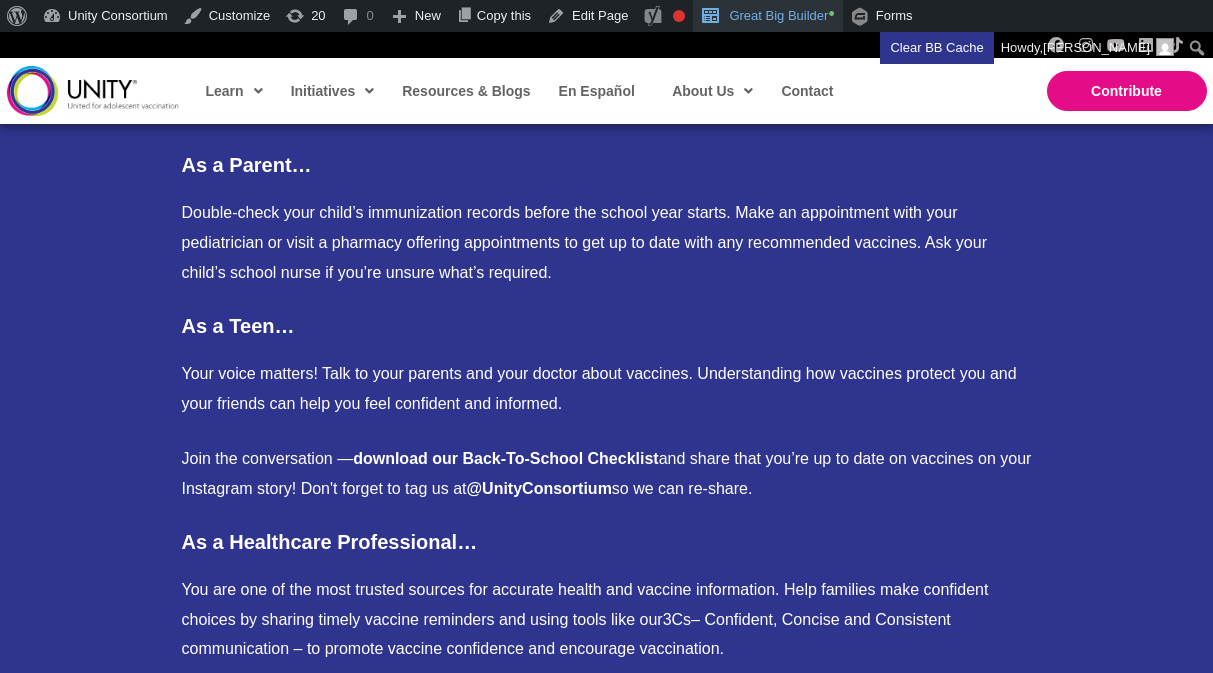 click on "Great Big Builder  •" at bounding box center (767, 16) 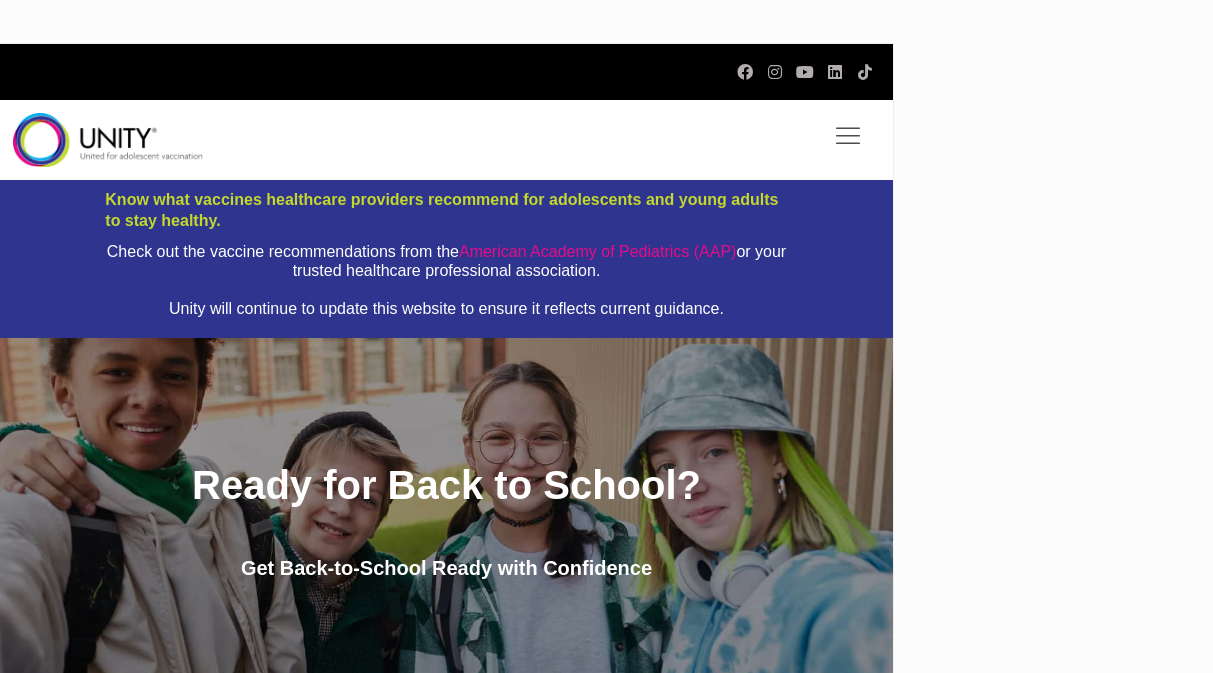 scroll, scrollTop: 0, scrollLeft: 0, axis: both 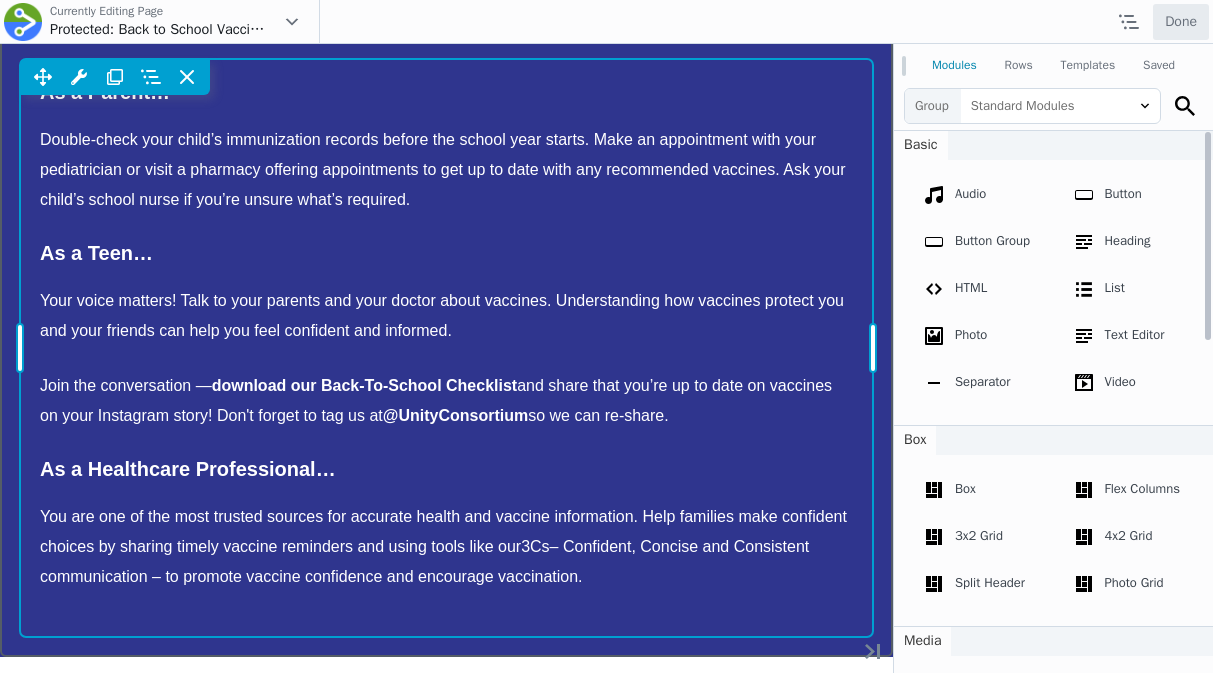 click on "Move Up
Move Down
Text Editor Settings
Copy Text Editor Settings
Paste Text Editor Settings
Row
Row Settings
Move Row
Duplicate Row
Remove Row" at bounding box center [446, 347] 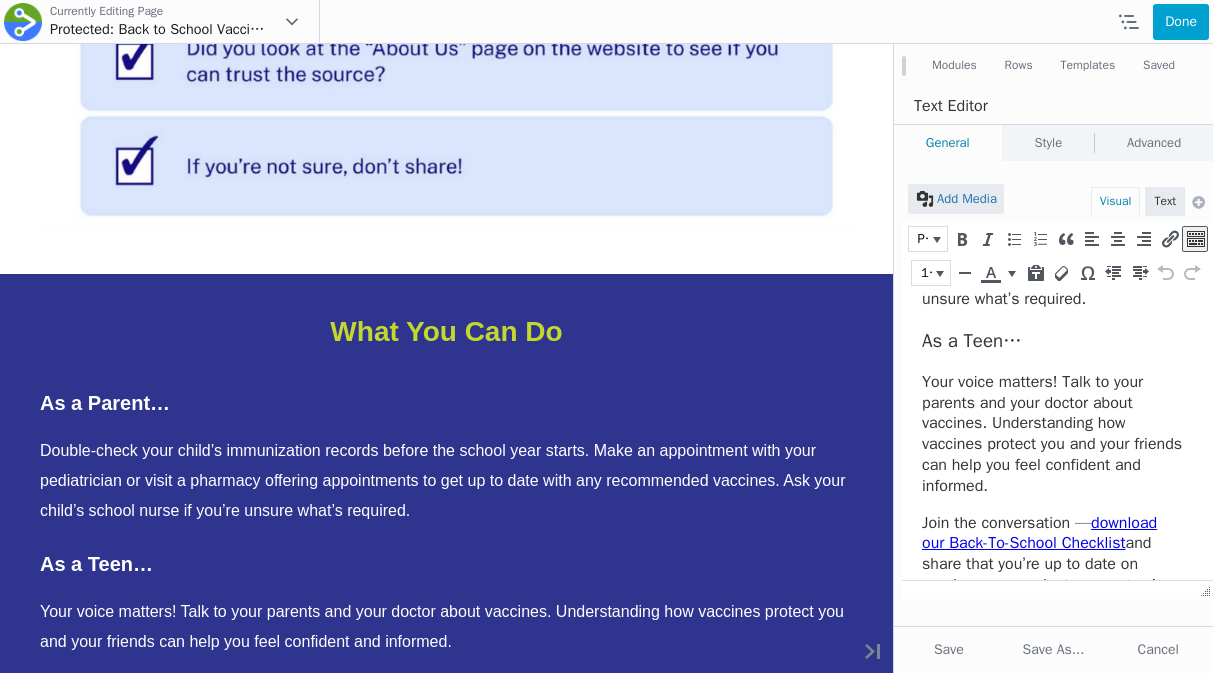 scroll, scrollTop: 245, scrollLeft: 0, axis: vertical 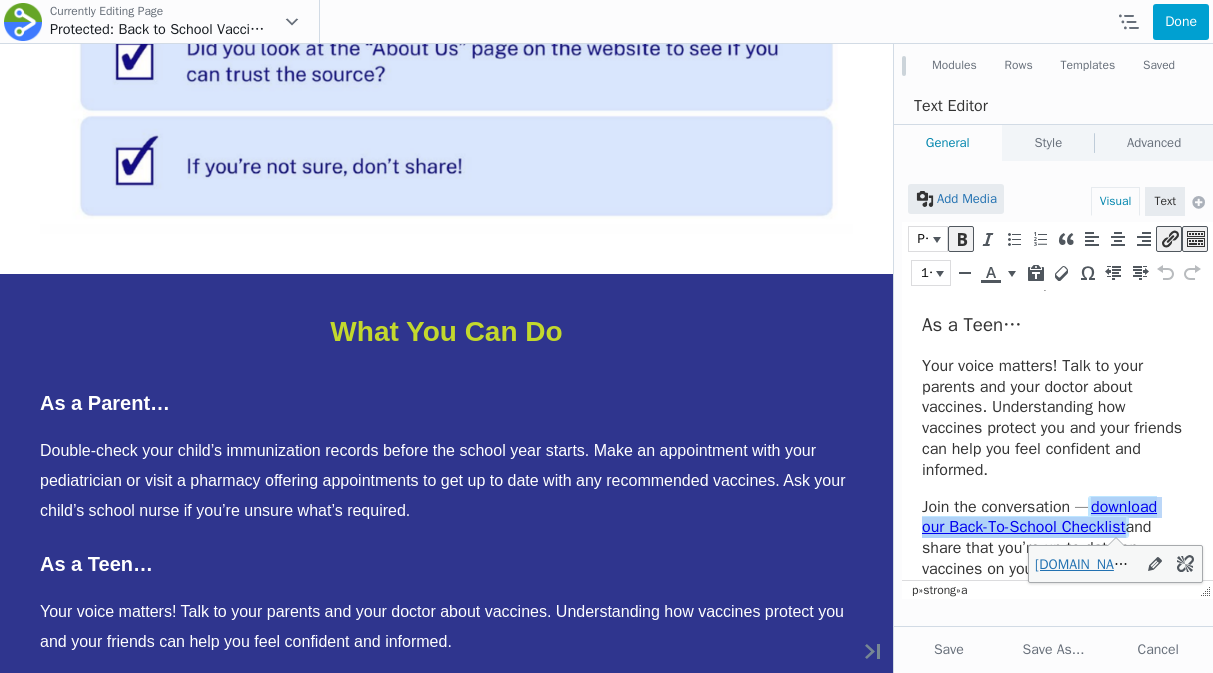 drag, startPoint x: 1100, startPoint y: 504, endPoint x: 1152, endPoint y: 524, distance: 55.713554 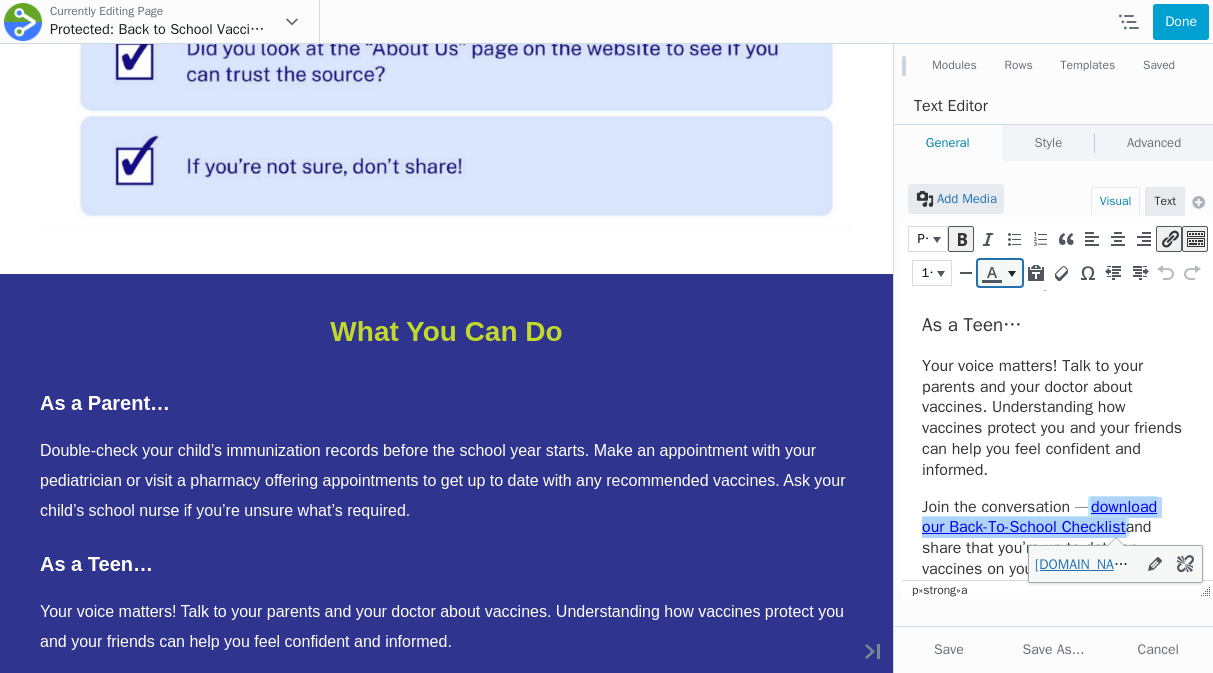 click at bounding box center (1012, 274) 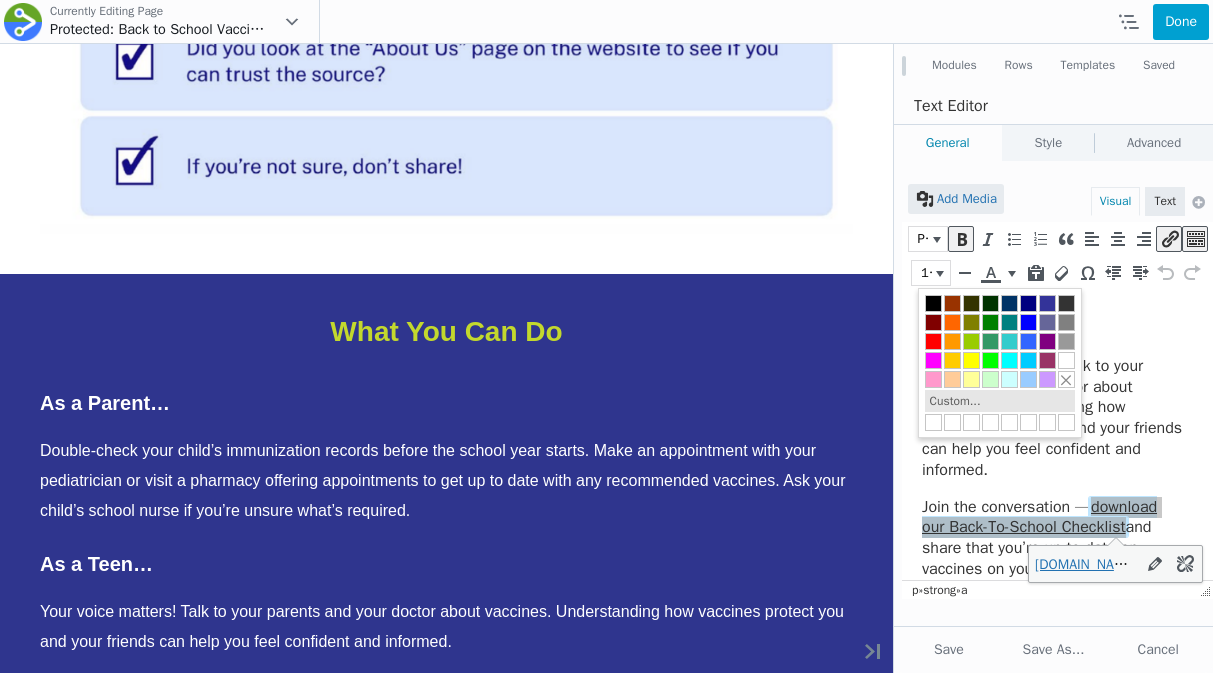 click on "Custom..." at bounding box center [955, 401] 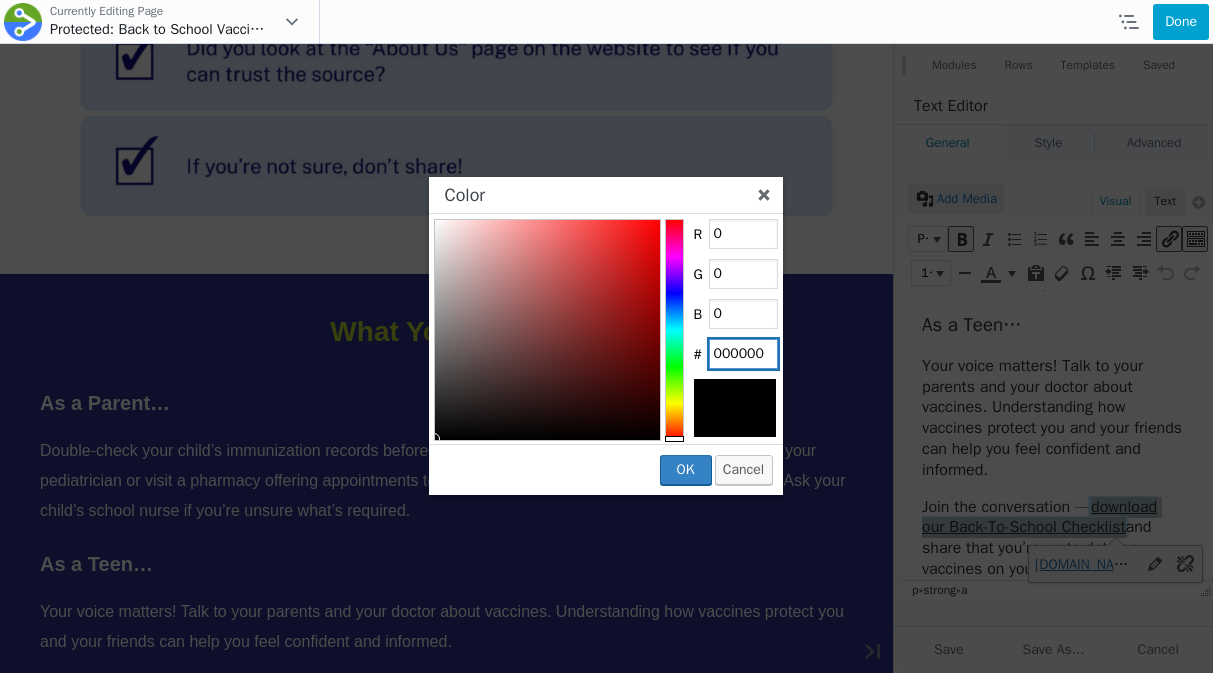 click on "000000" at bounding box center [743, 354] 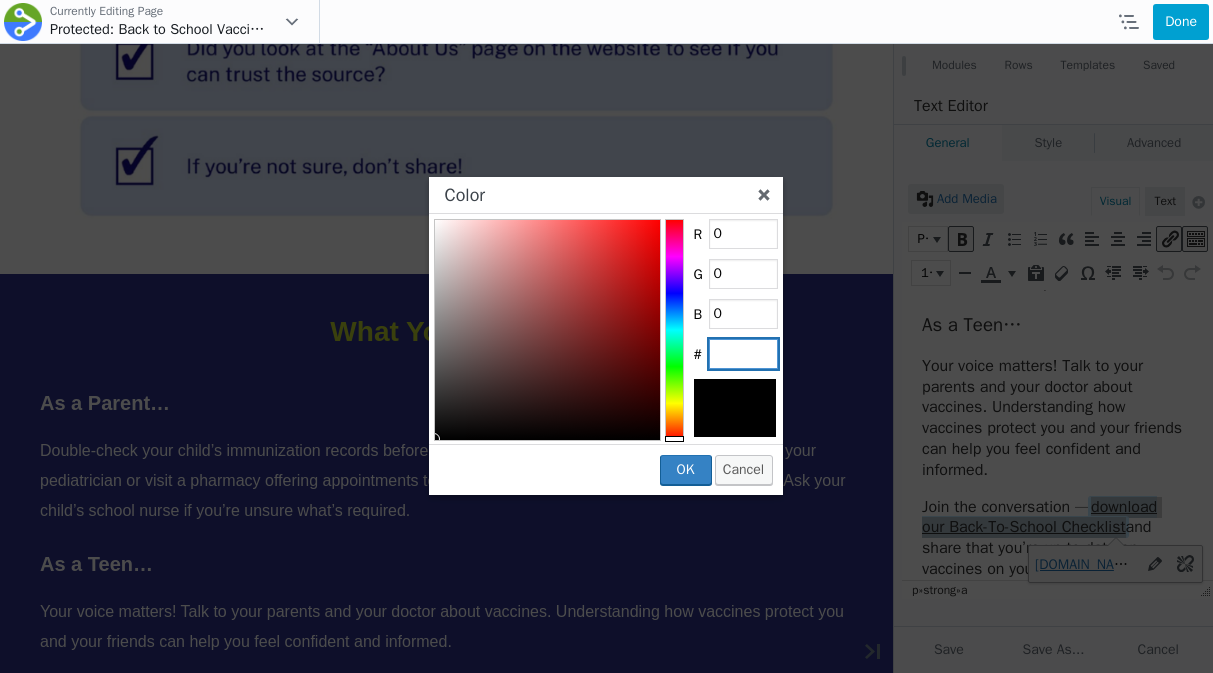 paste on "E50C88" 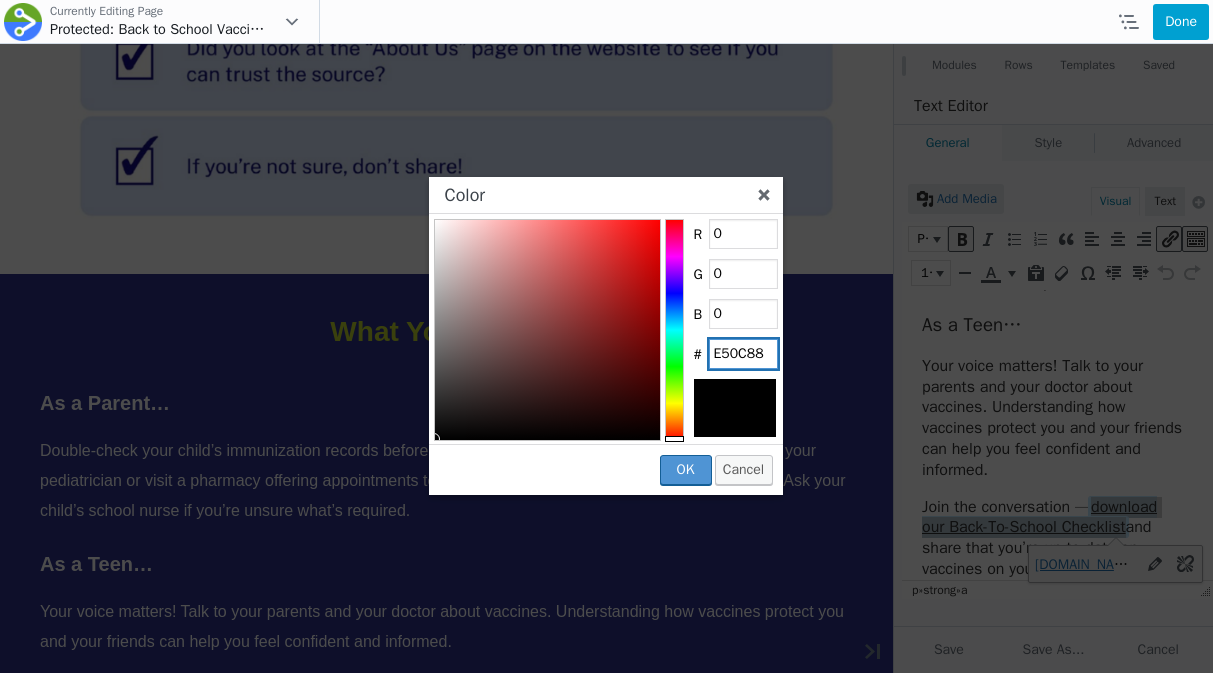 click on "OK" at bounding box center (686, 469) 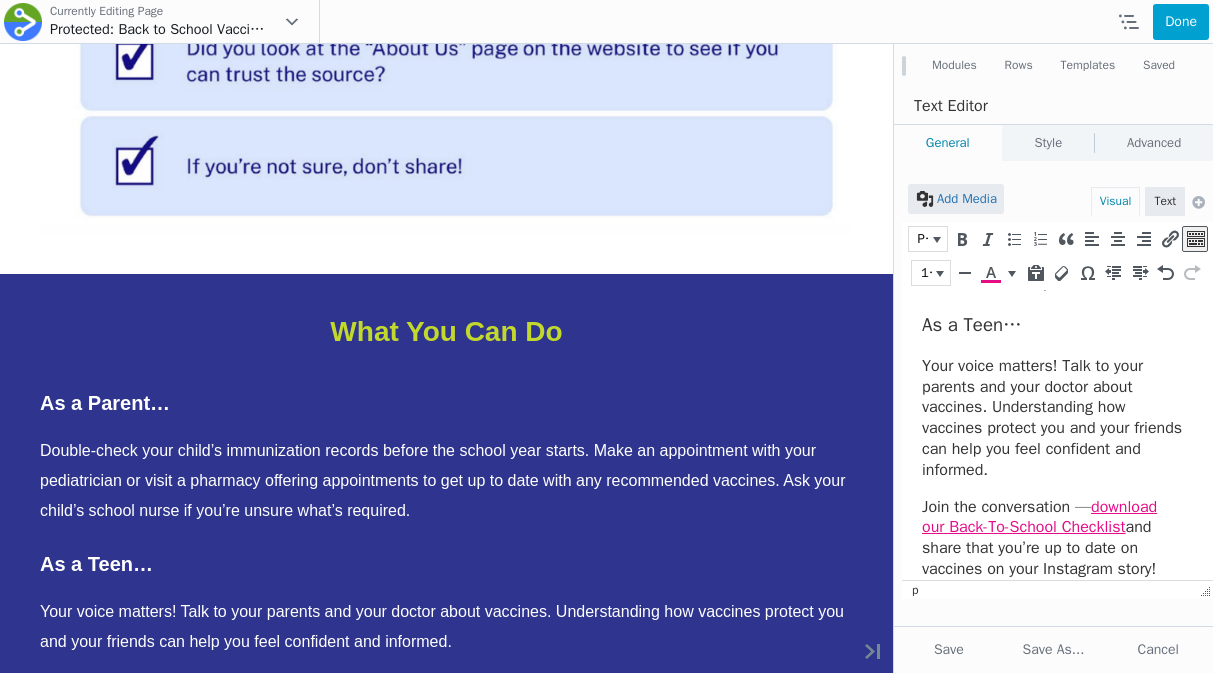 click on "As a Parent… Double-check your child’s immunization records before the school year starts. Make an appointment with your pediatrician or visit a pharmacy offering appointments to get up to date with any recommended vaccines. Ask your child’s school nurse if you’re unsure what’s required. As a Teen… Your voice matters! Talk to your parents and your doctor about vaccines. Understanding how vaccines protect you and your friends can help you feel confident and informed. Join the conversation —  download our Back-To-School Checklist  and share that you’re up to date on vaccines on your Instagram story! Don't forget to tag us at  @ UnityConsortium  so we can re-share. As a Healthcare Professional… You are one of the most trusted sources for accurate health and vaccine information. Help families make confident choices by sharing timely vaccine reminders and using tools like our  3Cs  – Confident, Concise and Consistent communication – to promote vaccine confidence and encourage vaccination." at bounding box center (1052, 506) 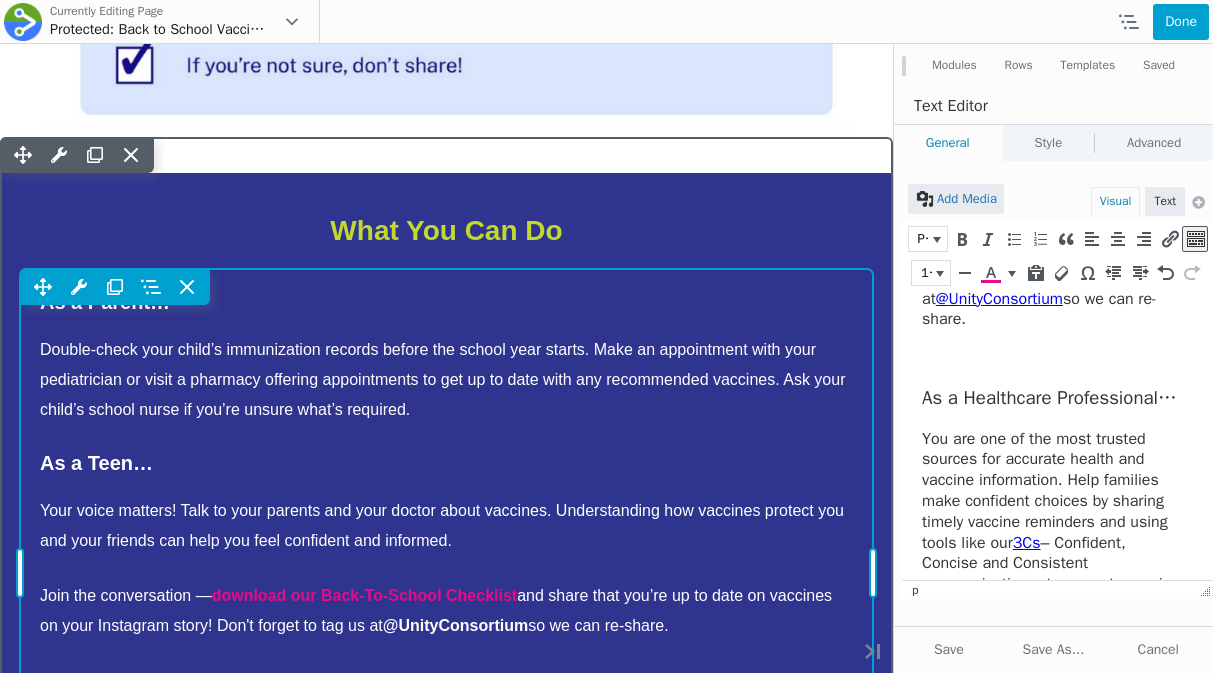 scroll, scrollTop: 4475, scrollLeft: 0, axis: vertical 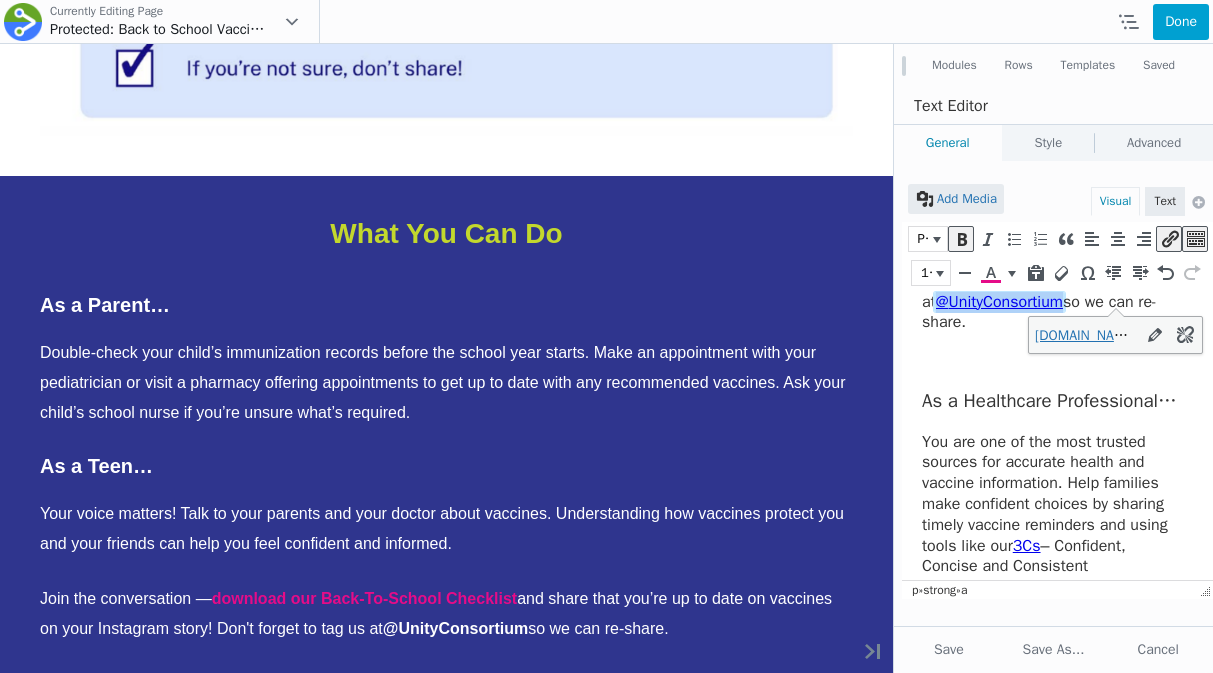 drag, startPoint x: 1069, startPoint y: 300, endPoint x: 920, endPoint y: 299, distance: 149.00336 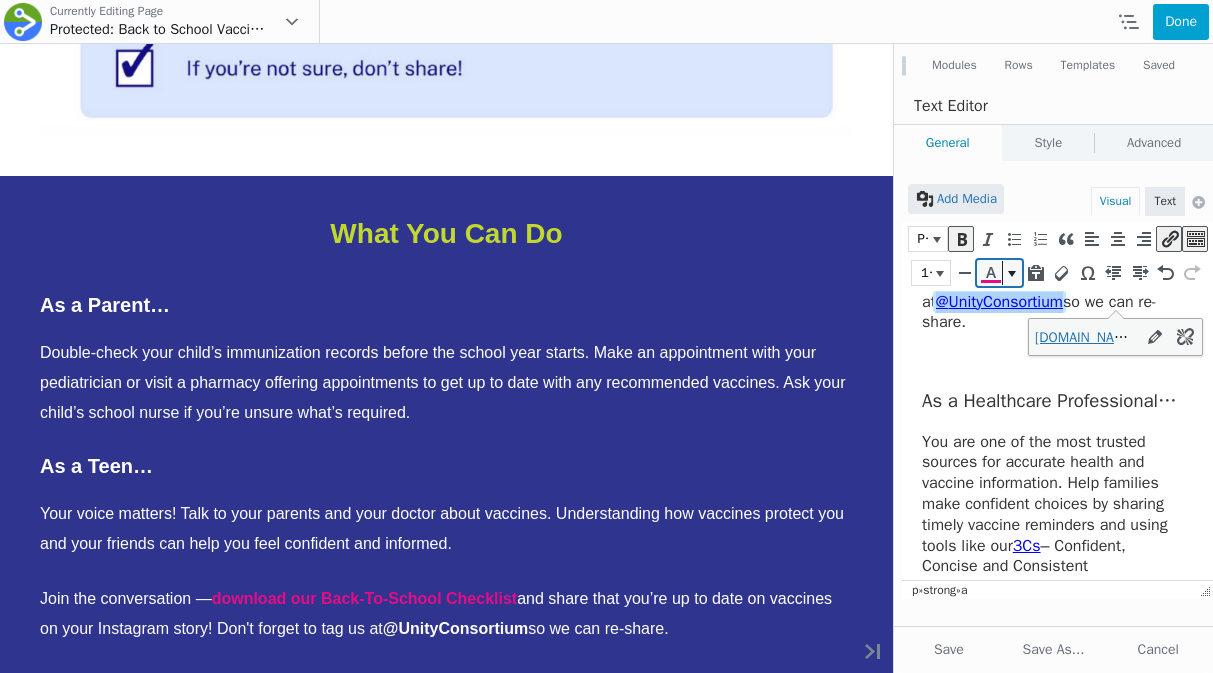 click at bounding box center [990, 273] 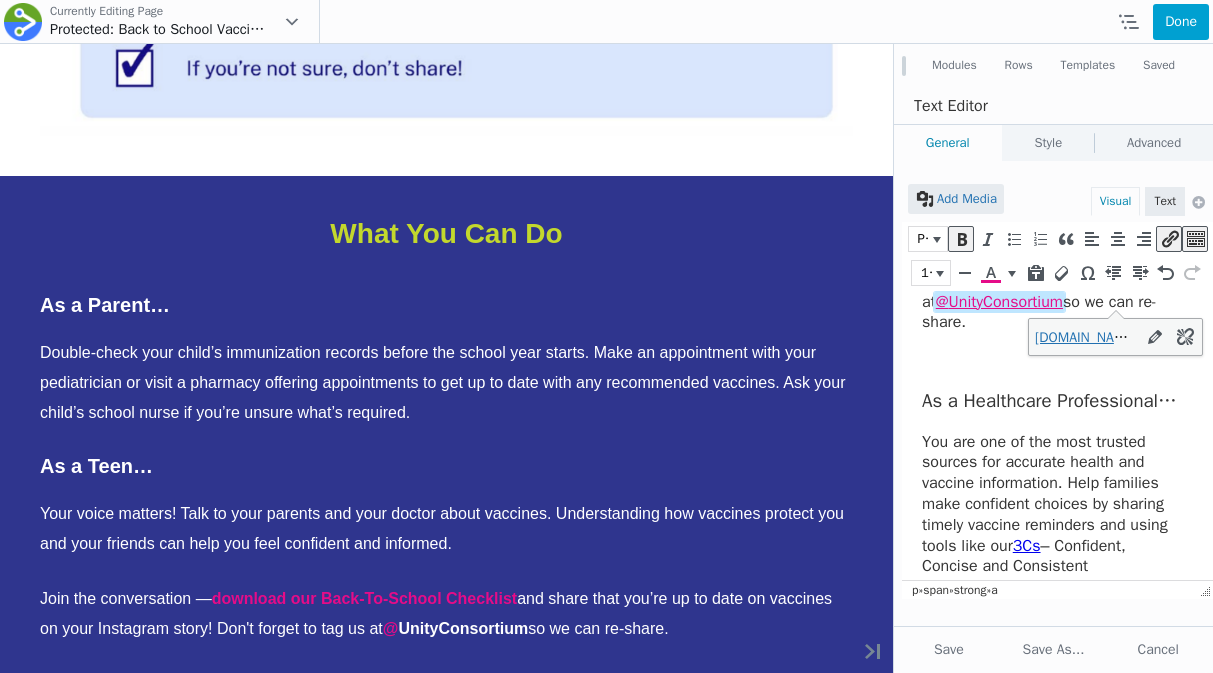 click at bounding box center [1052, 359] 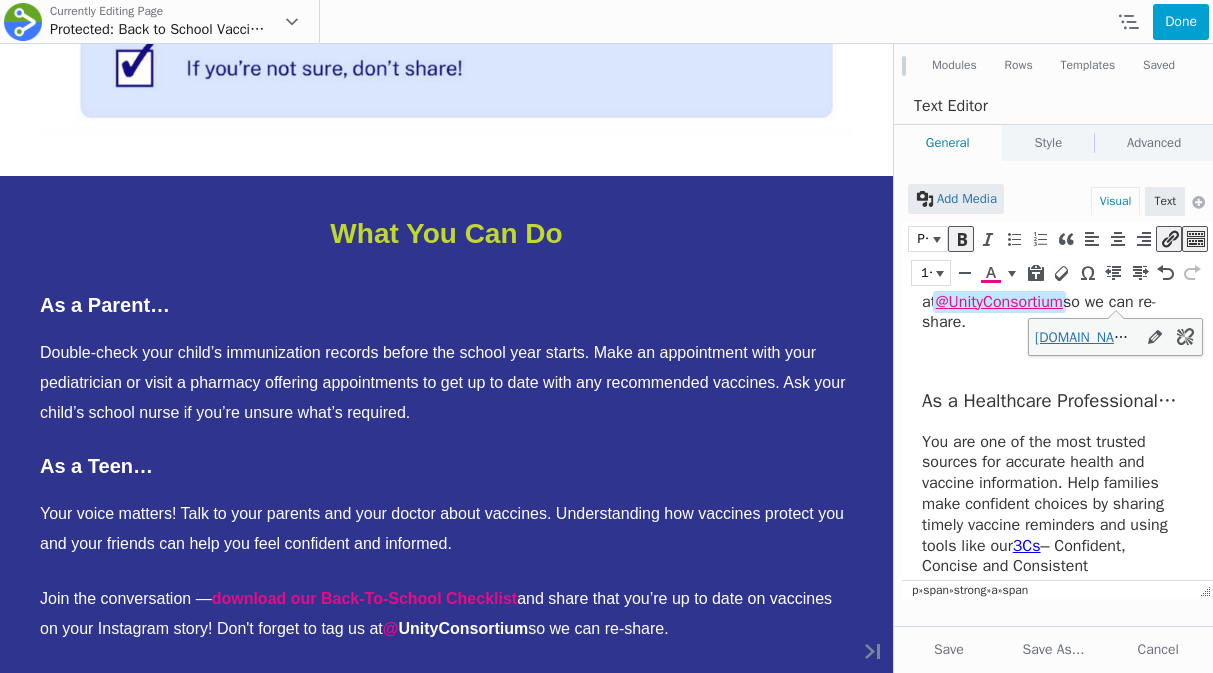 click on "UnityConsortium" at bounding box center (1006, 302) 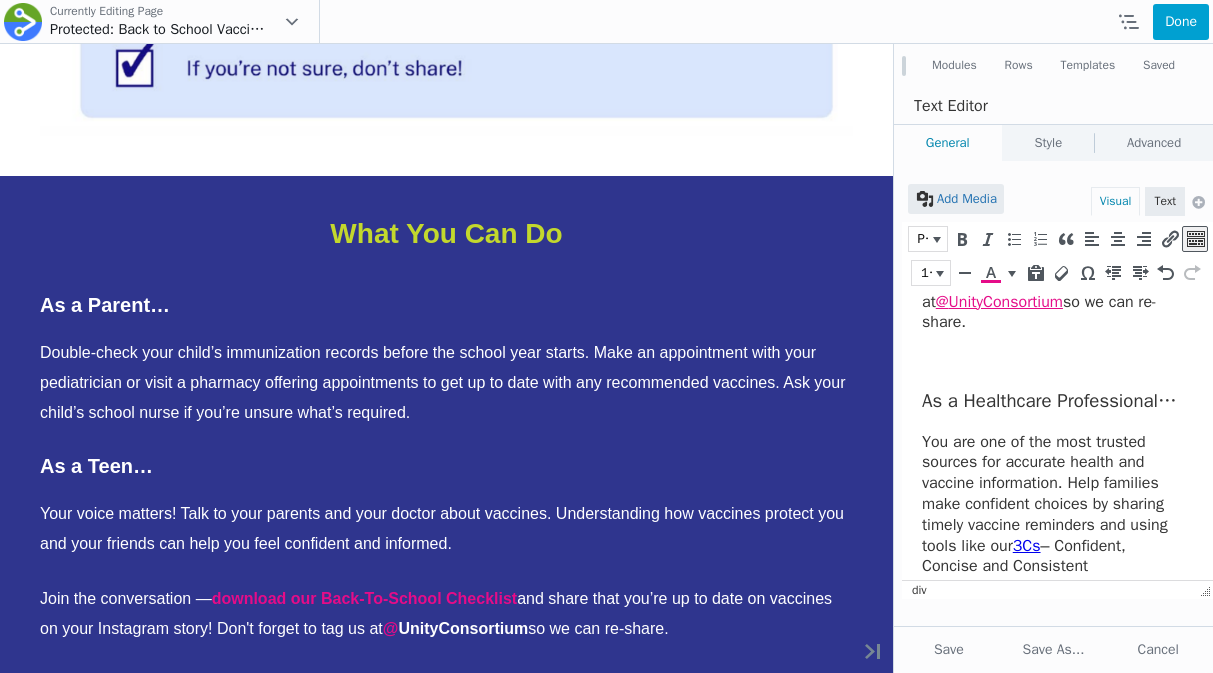 click at bounding box center (1052, 359) 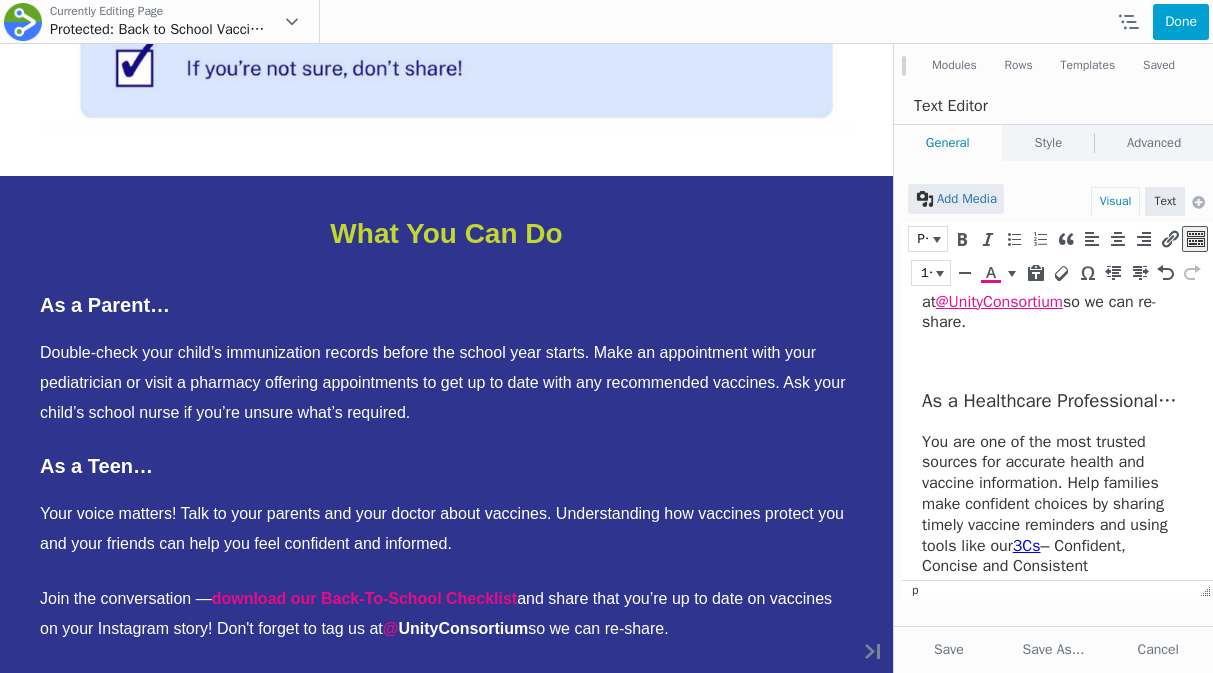 click on "Join the conversation —  download our Back-To-School Checklist  and share that you’re up to date on vaccines on your Instagram story! Don't forget to tag us at  @ UnityConsortium  so we can re-share." at bounding box center (1052, 261) 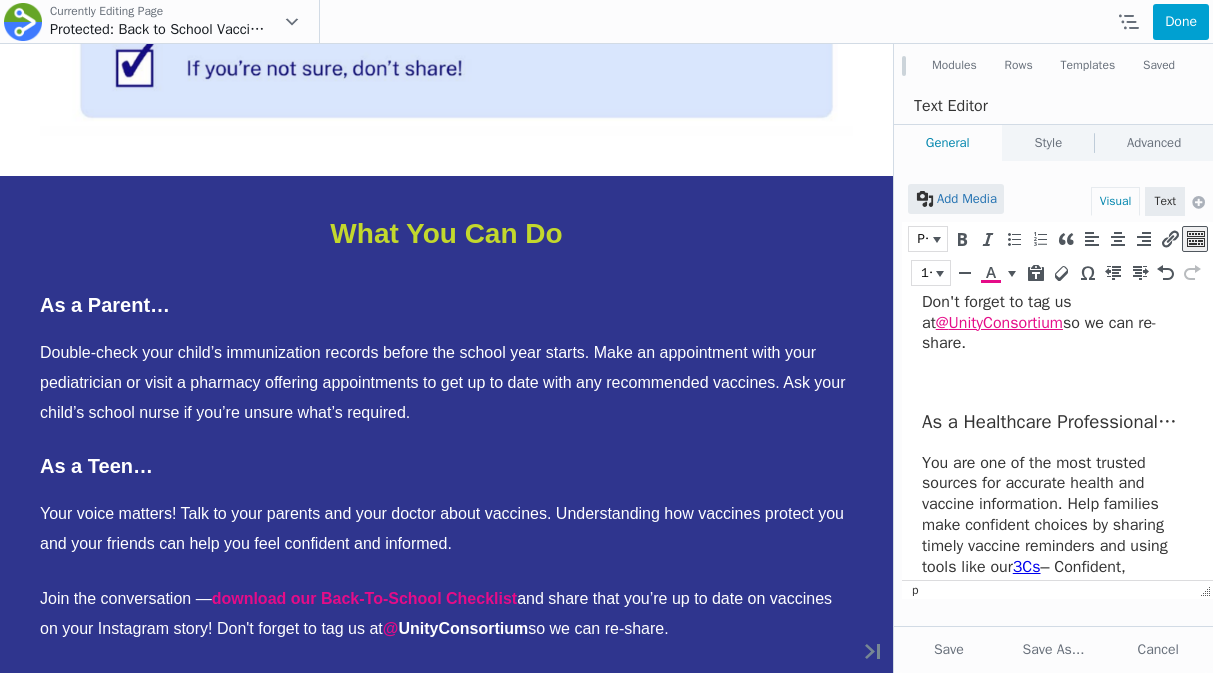 scroll, scrollTop: 526, scrollLeft: 0, axis: vertical 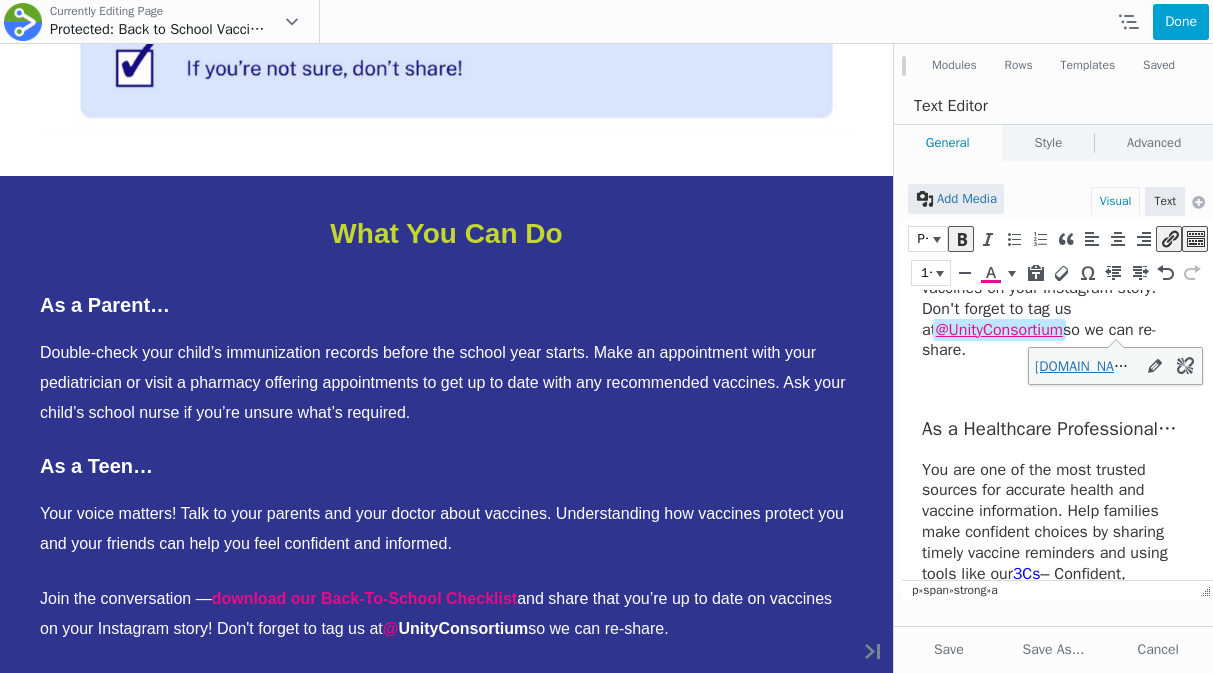drag, startPoint x: 1075, startPoint y: 298, endPoint x: 923, endPoint y: 329, distance: 155.12898 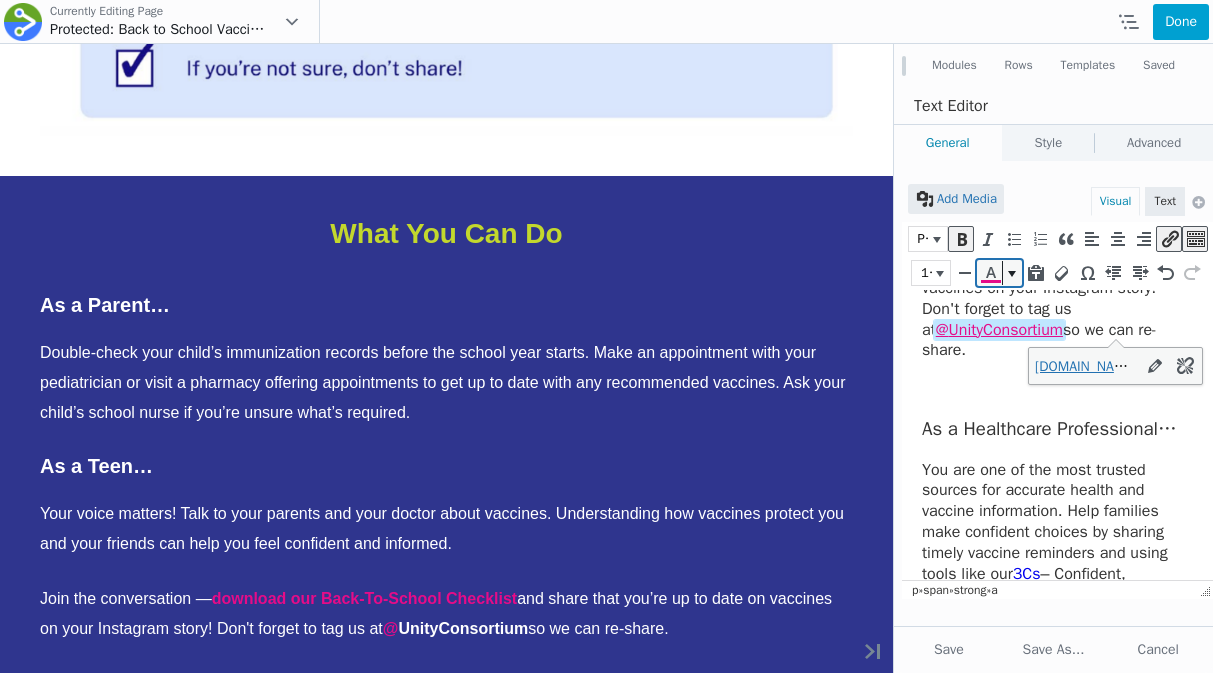 click at bounding box center (990, 273) 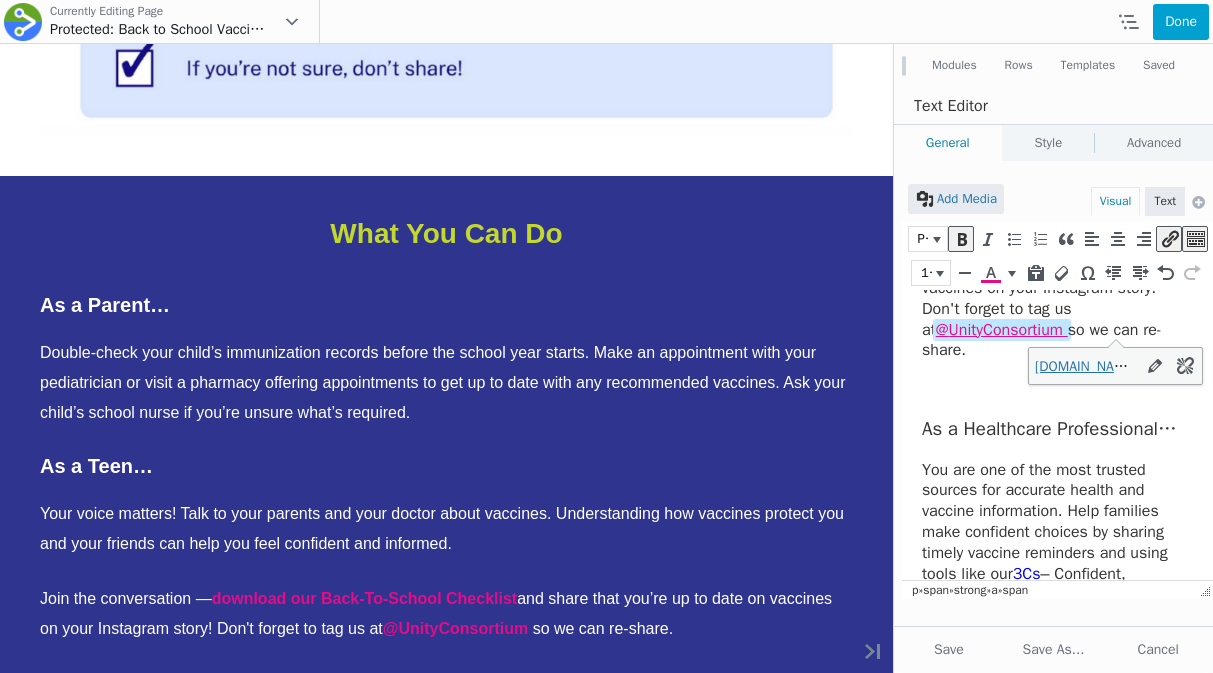 click at bounding box center [1052, 387] 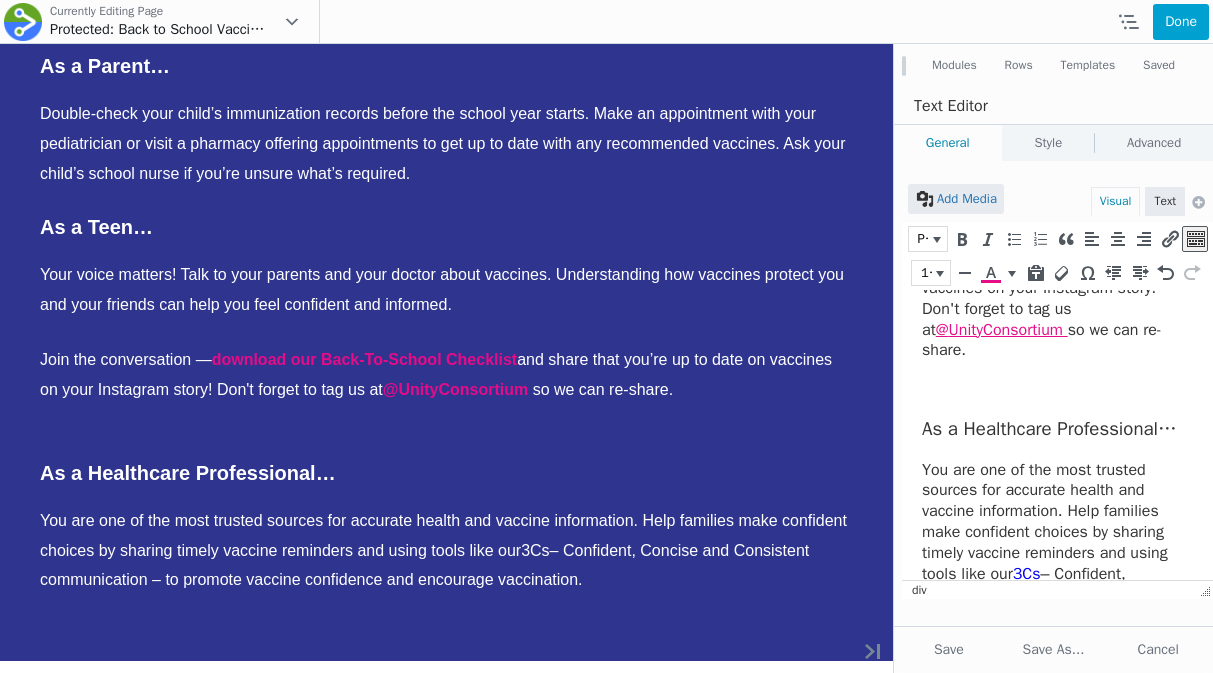 scroll, scrollTop: 654, scrollLeft: 0, axis: vertical 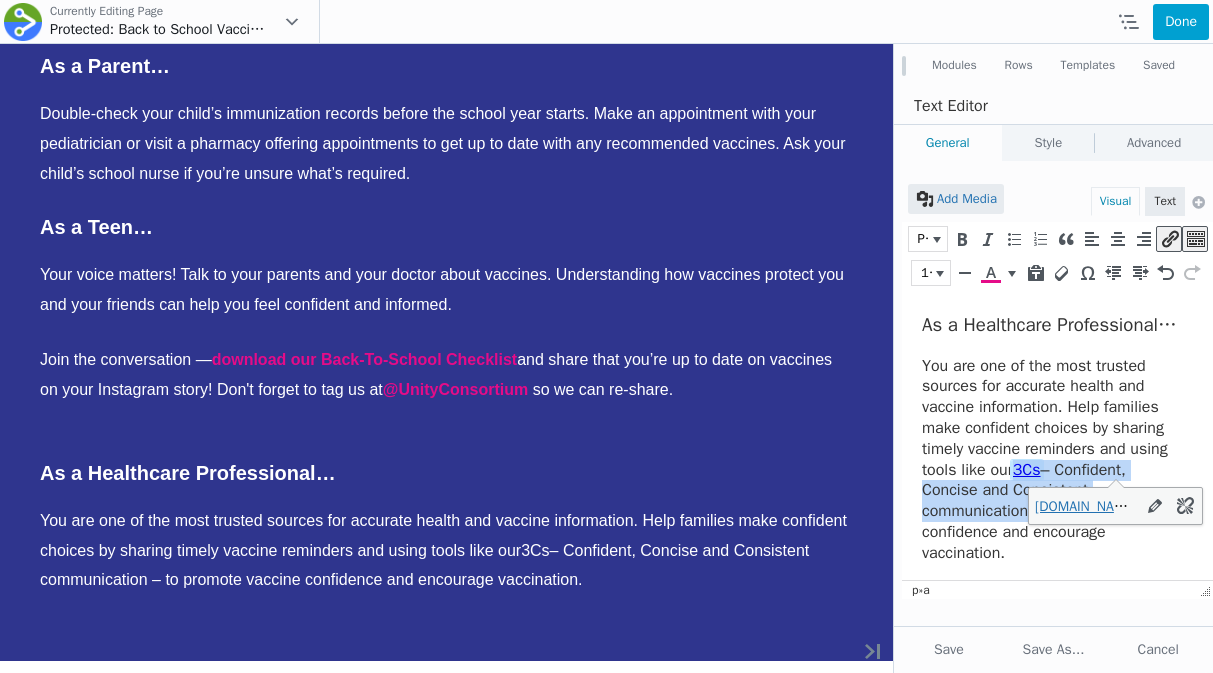 drag, startPoint x: 1020, startPoint y: 462, endPoint x: 1024, endPoint y: 504, distance: 42.190044 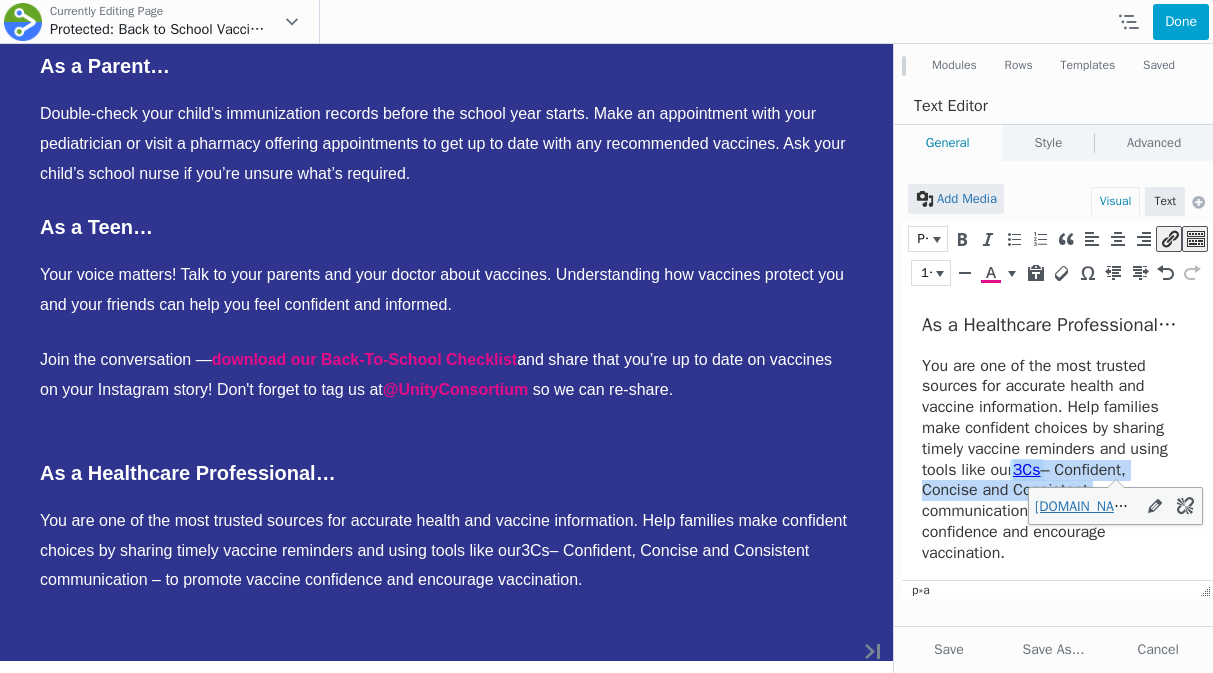 drag, startPoint x: 1092, startPoint y: 492, endPoint x: 1018, endPoint y: 470, distance: 77.201035 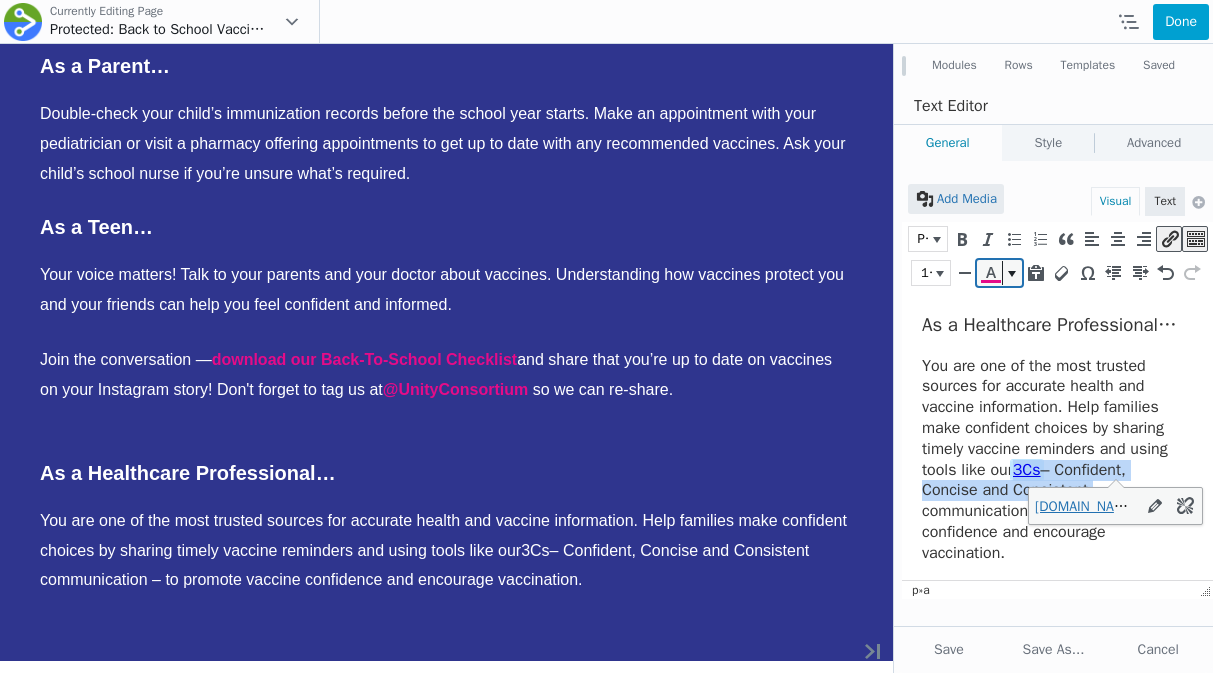 click at bounding box center [991, 281] 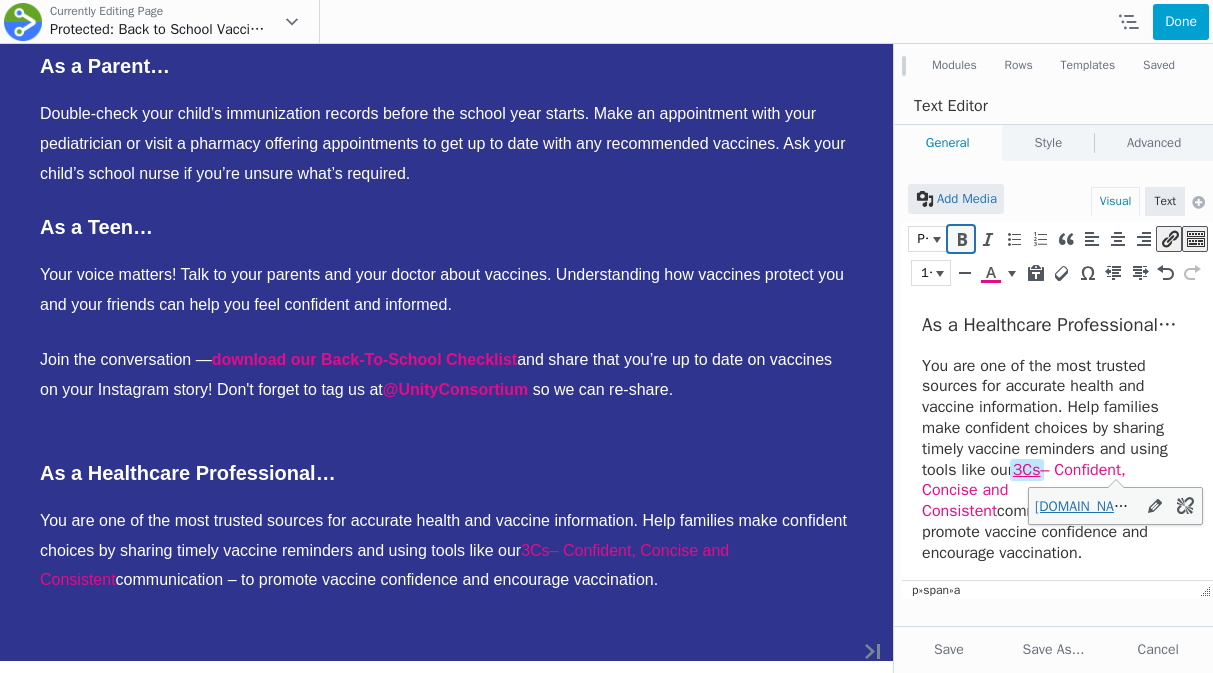 click at bounding box center [961, 239] 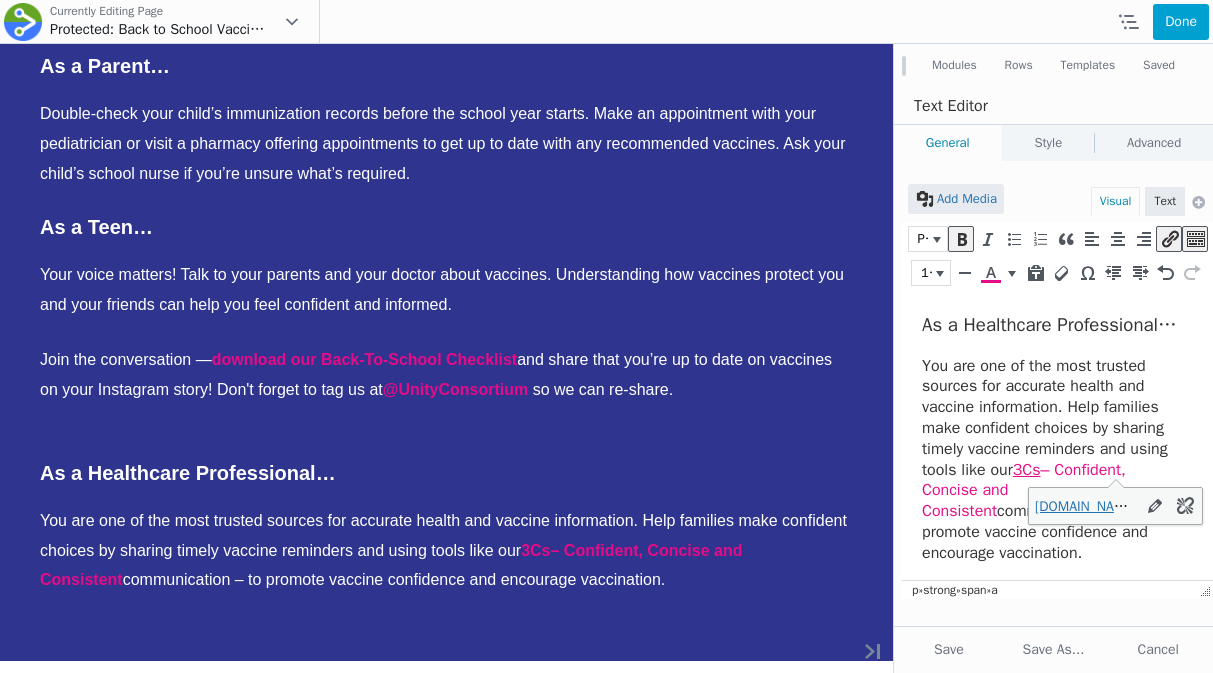 click on "You are one of the most trusted sources for accurate health and vaccine information. Help families make confident choices by sharing timely vaccine reminders and using tools like our  3Cs  – Confident, Concise and Consistent  communication – to promote vaccine confidence and encourage vaccination." at bounding box center (1052, 460) 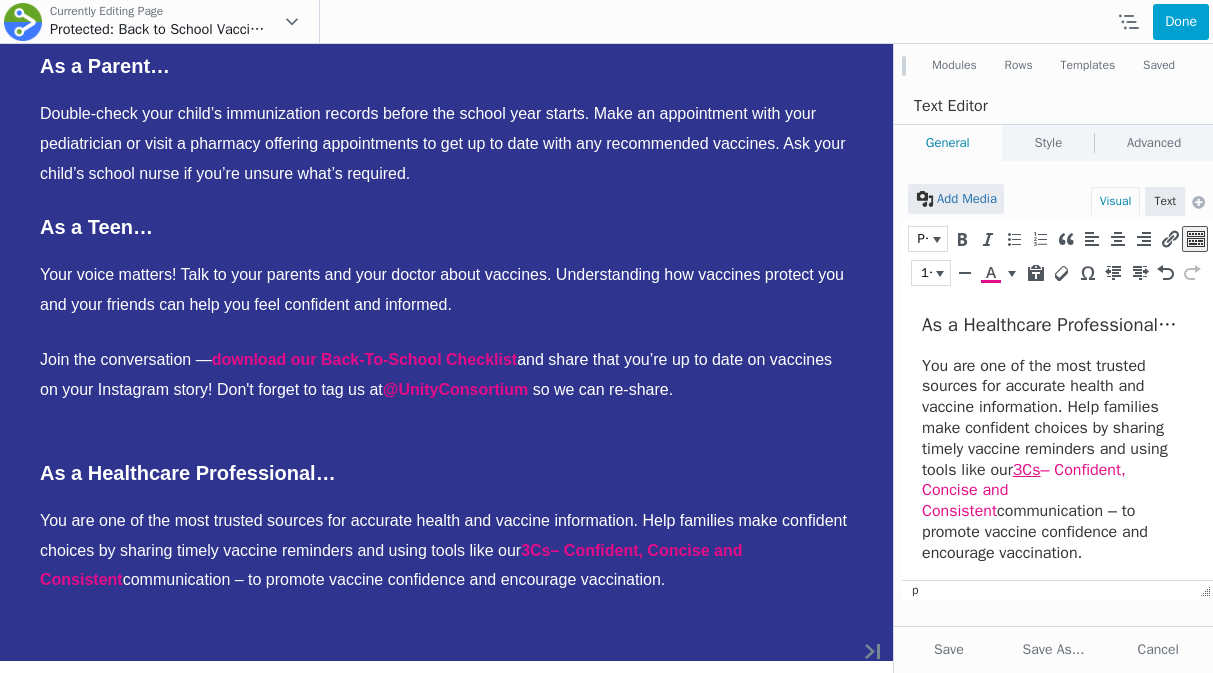 scroll, scrollTop: 642, scrollLeft: 0, axis: vertical 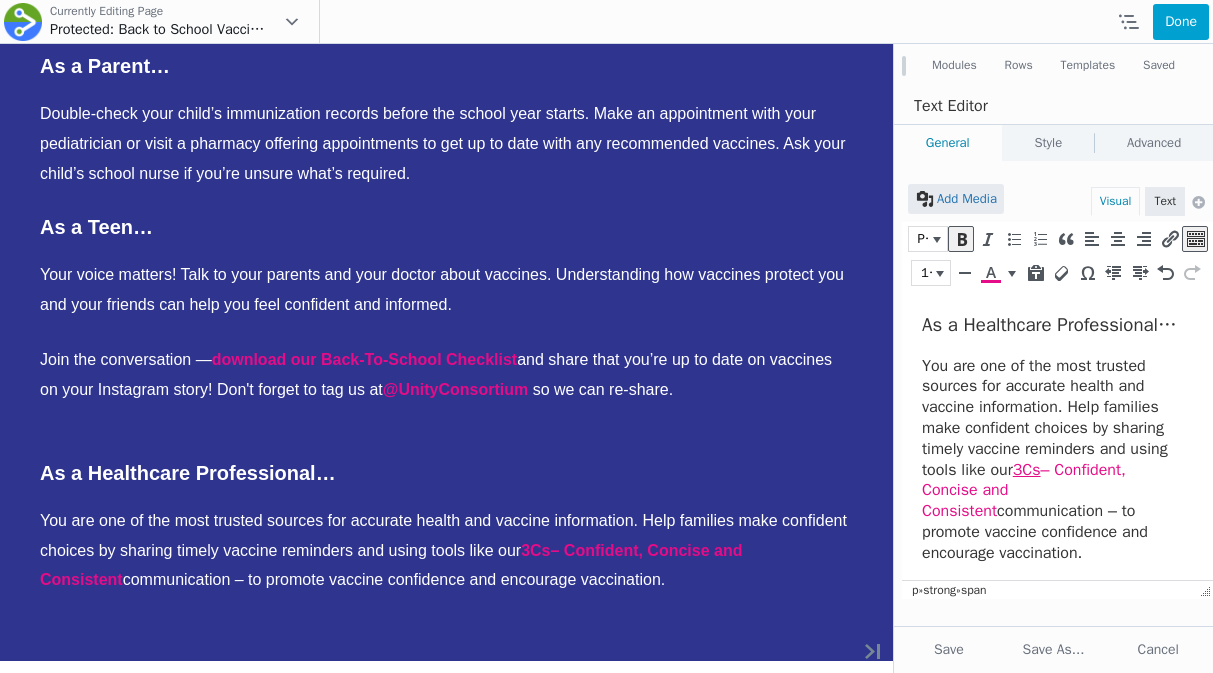 drag, startPoint x: 1110, startPoint y: 501, endPoint x: 1054, endPoint y: 482, distance: 59.135437 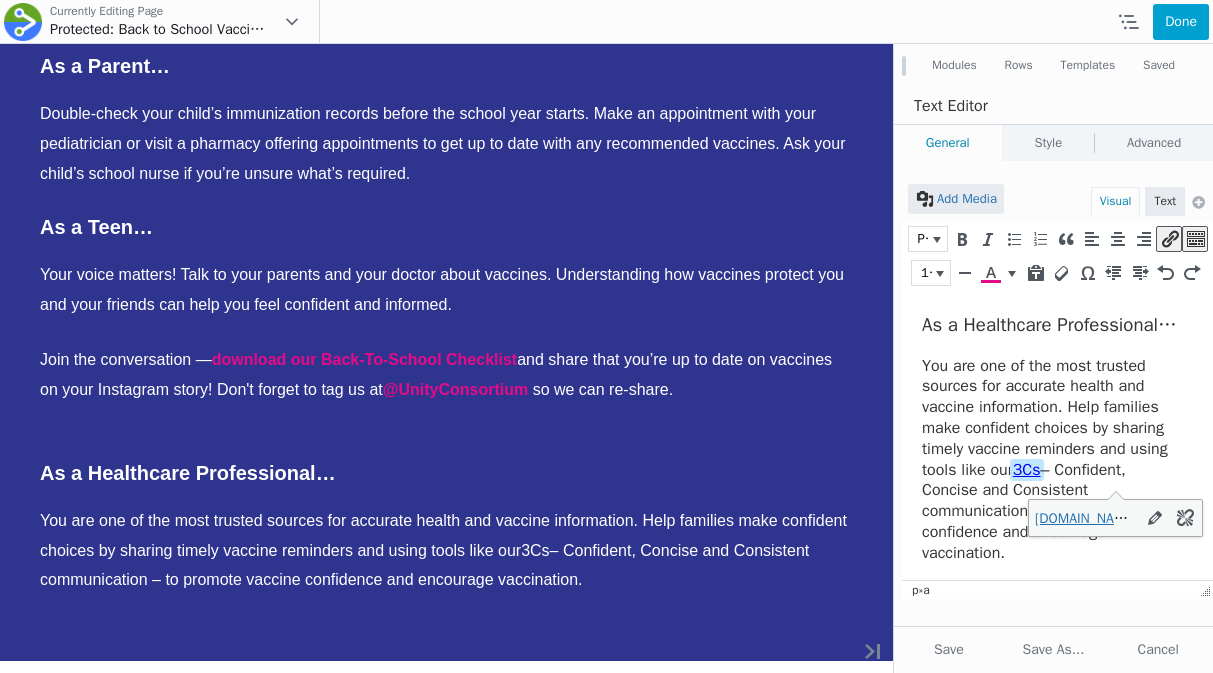 click on "You are one of the most trusted sources for accurate health and vaccine information. Help families make confident choices by sharing timely vaccine reminders and using tools like our  3Cs  – Confident, Concise and Consistent communication – to promote vaccine confidence and encourage vaccination." at bounding box center [1052, 460] 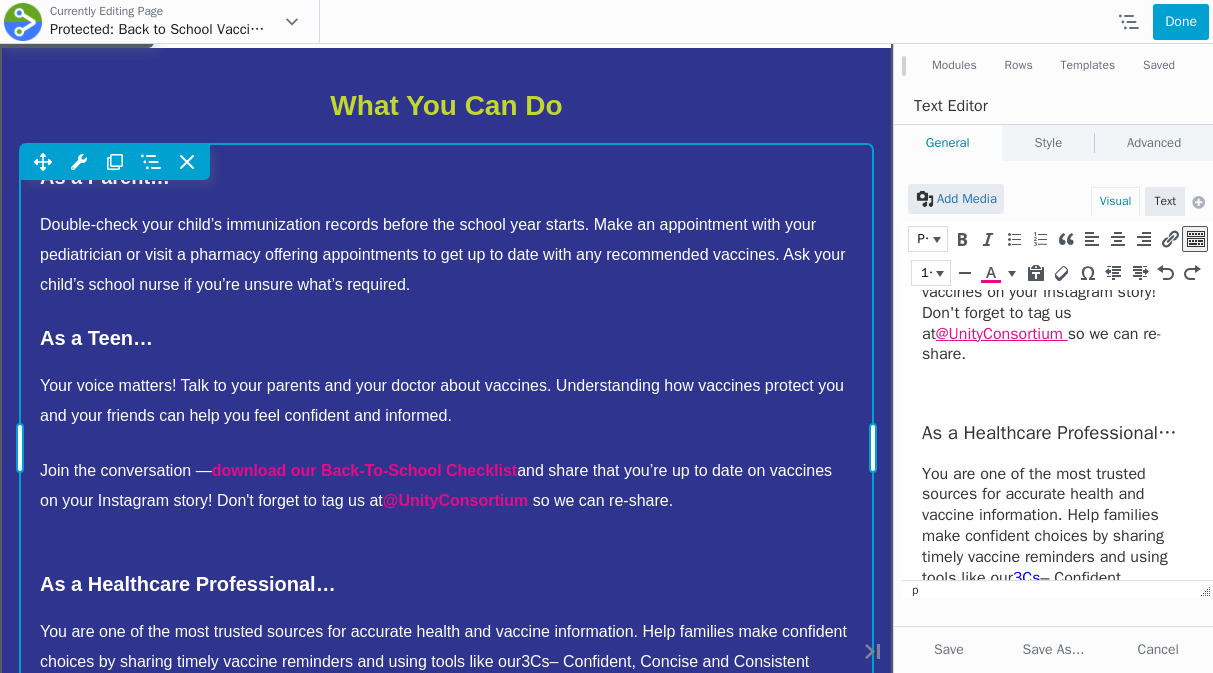 scroll, scrollTop: 4602, scrollLeft: 0, axis: vertical 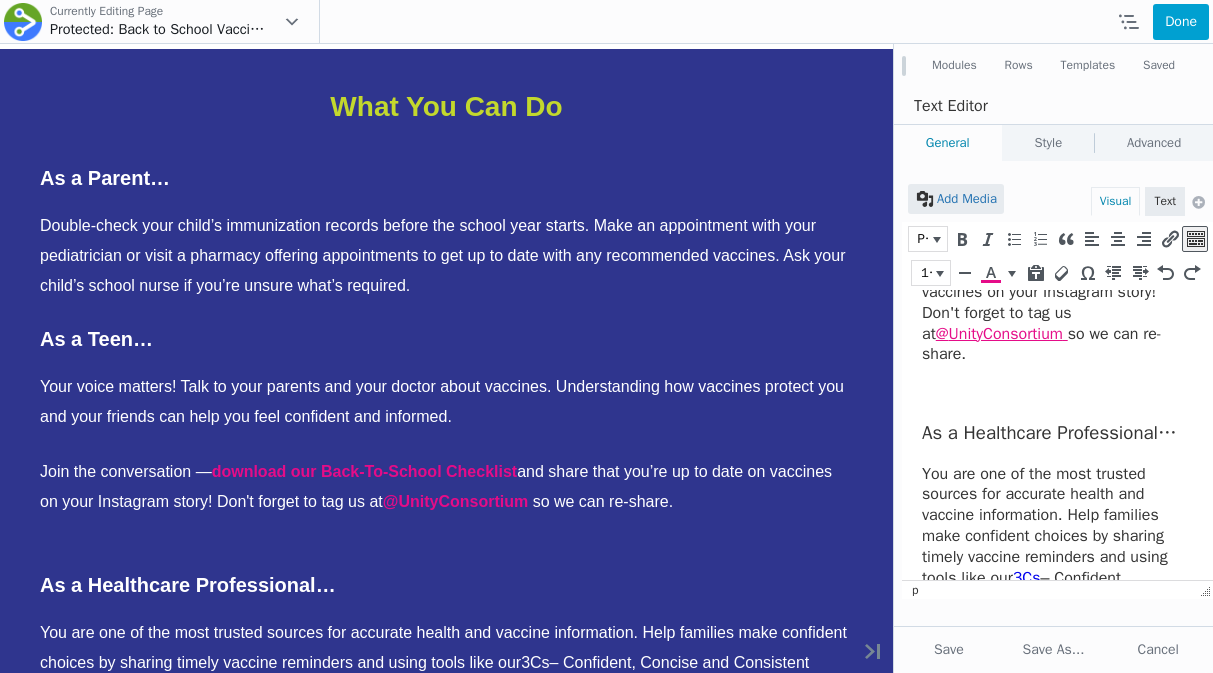 click on "Done" at bounding box center [1181, 22] 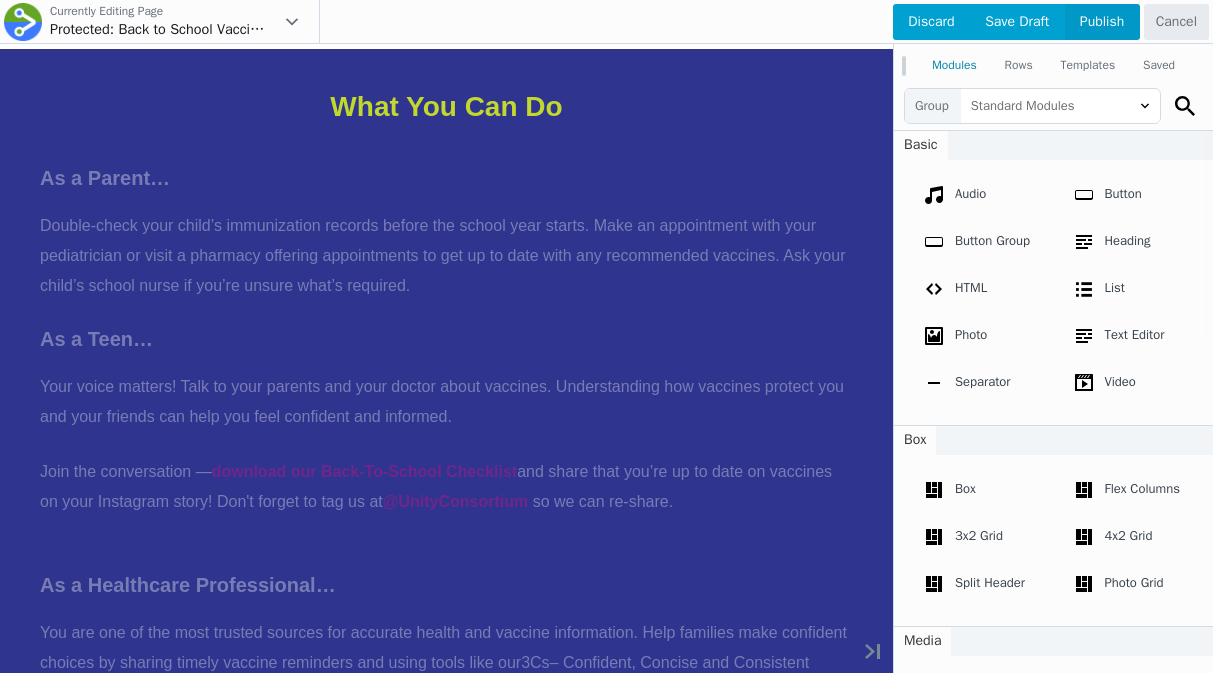 click on "Publish" at bounding box center (1102, 22) 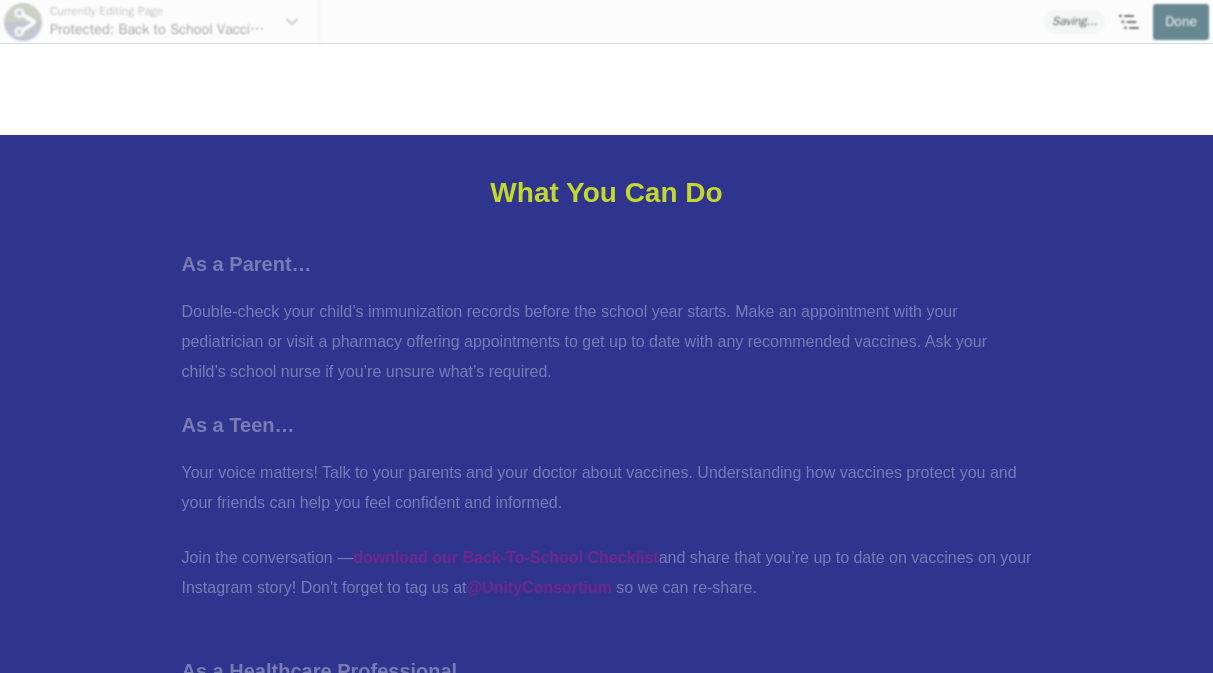 scroll, scrollTop: 4687, scrollLeft: 0, axis: vertical 